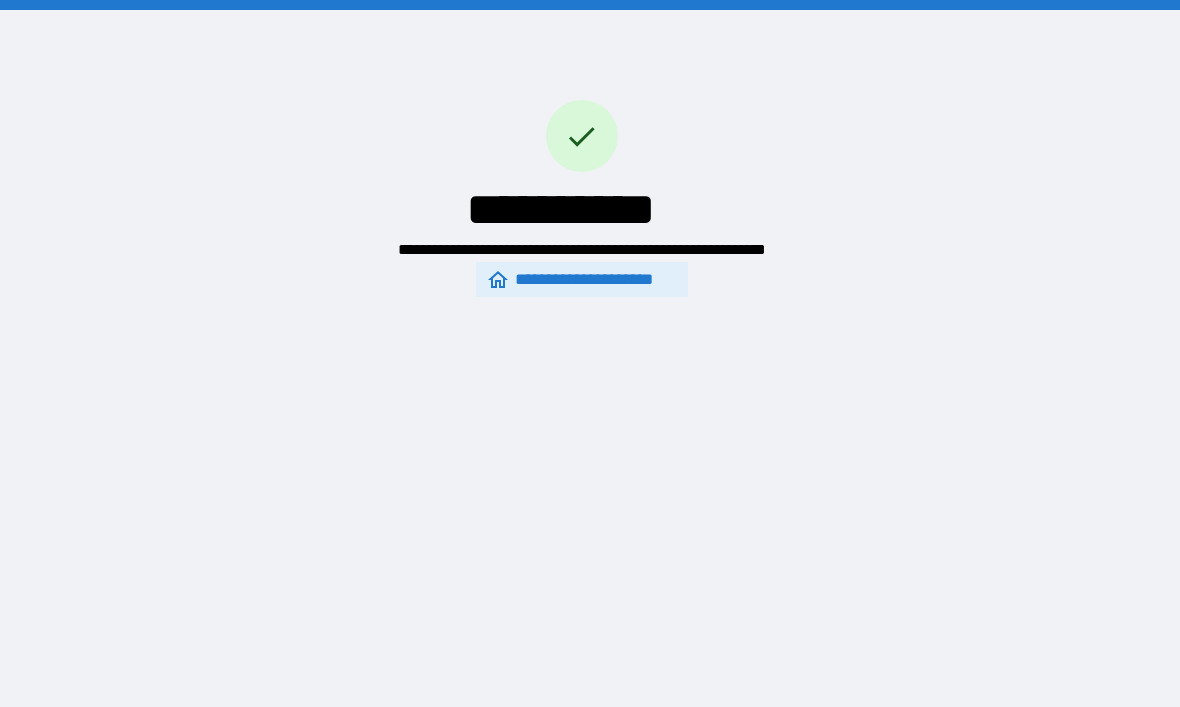scroll, scrollTop: 0, scrollLeft: 0, axis: both 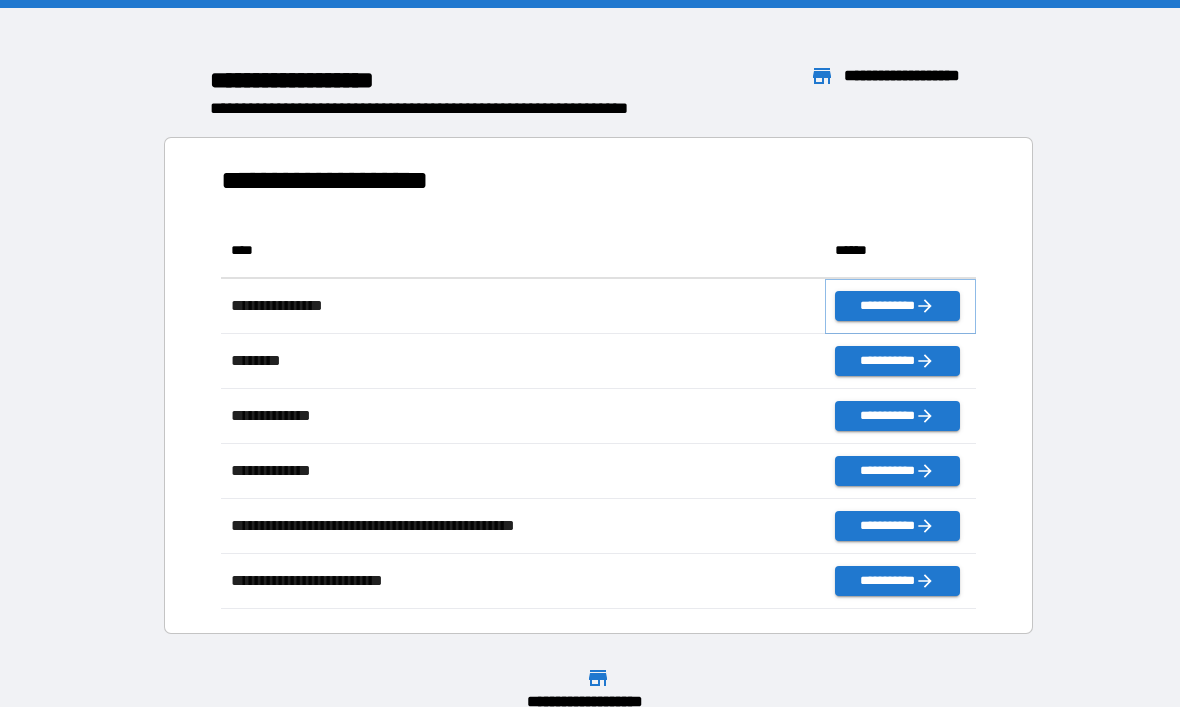 click 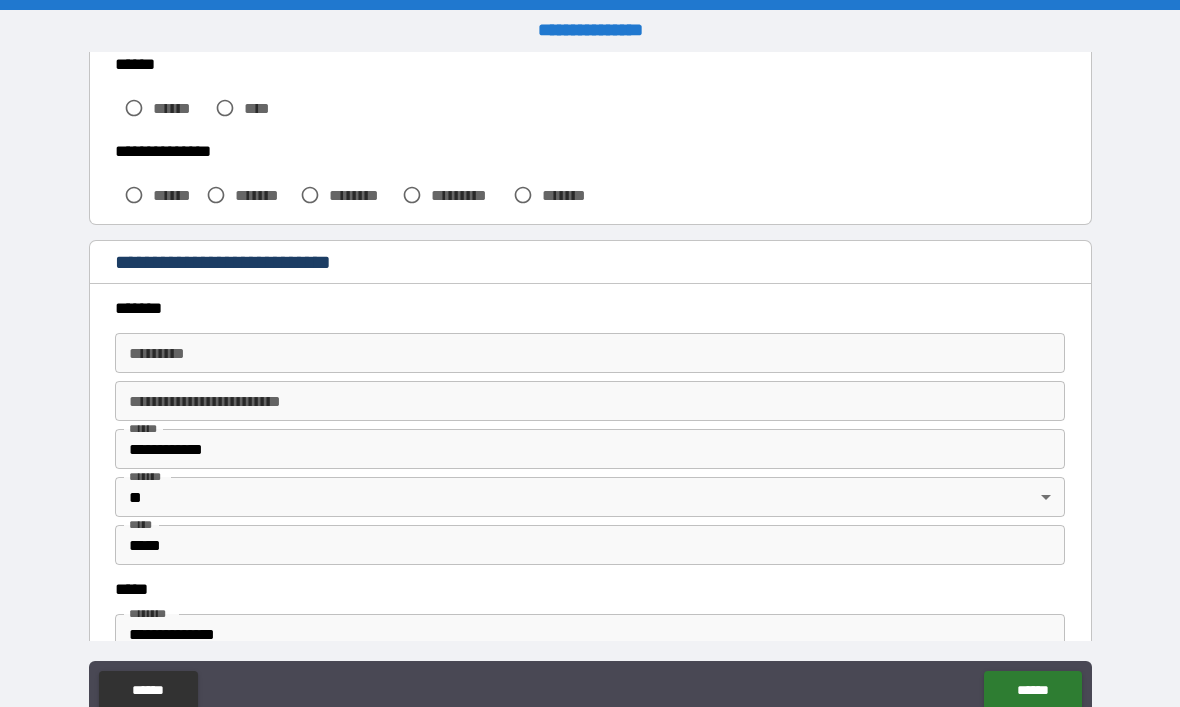 scroll, scrollTop: 511, scrollLeft: 0, axis: vertical 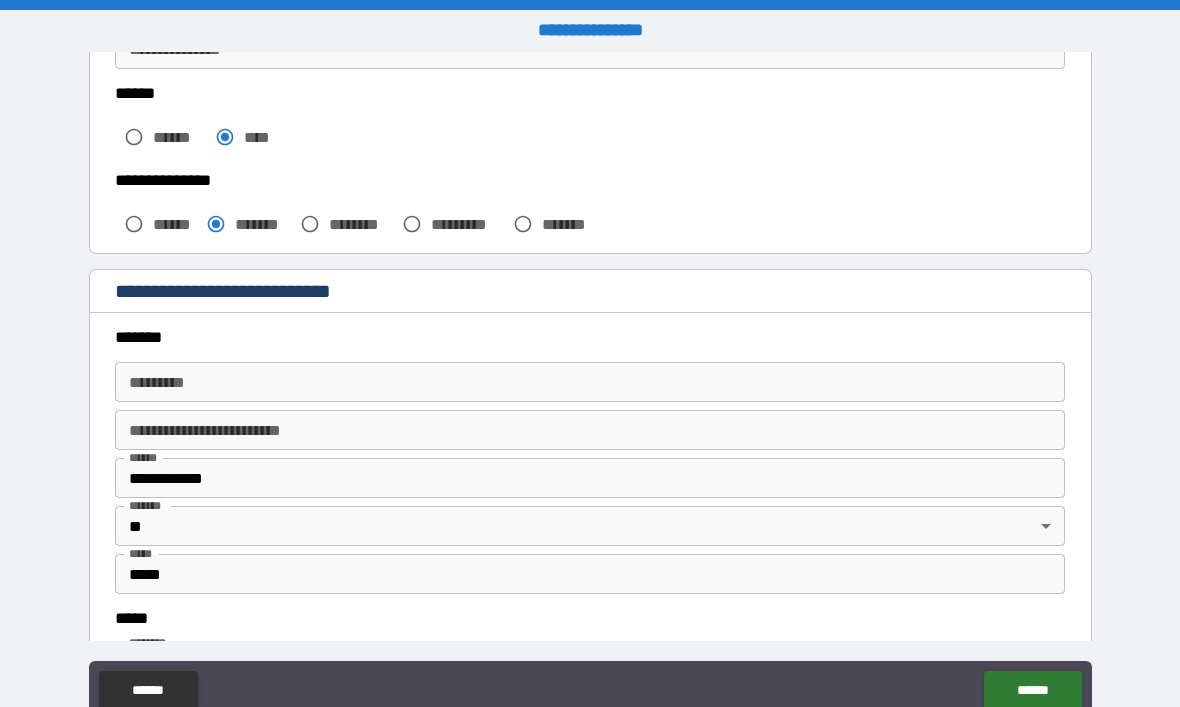 click on "*******   *" at bounding box center (590, 382) 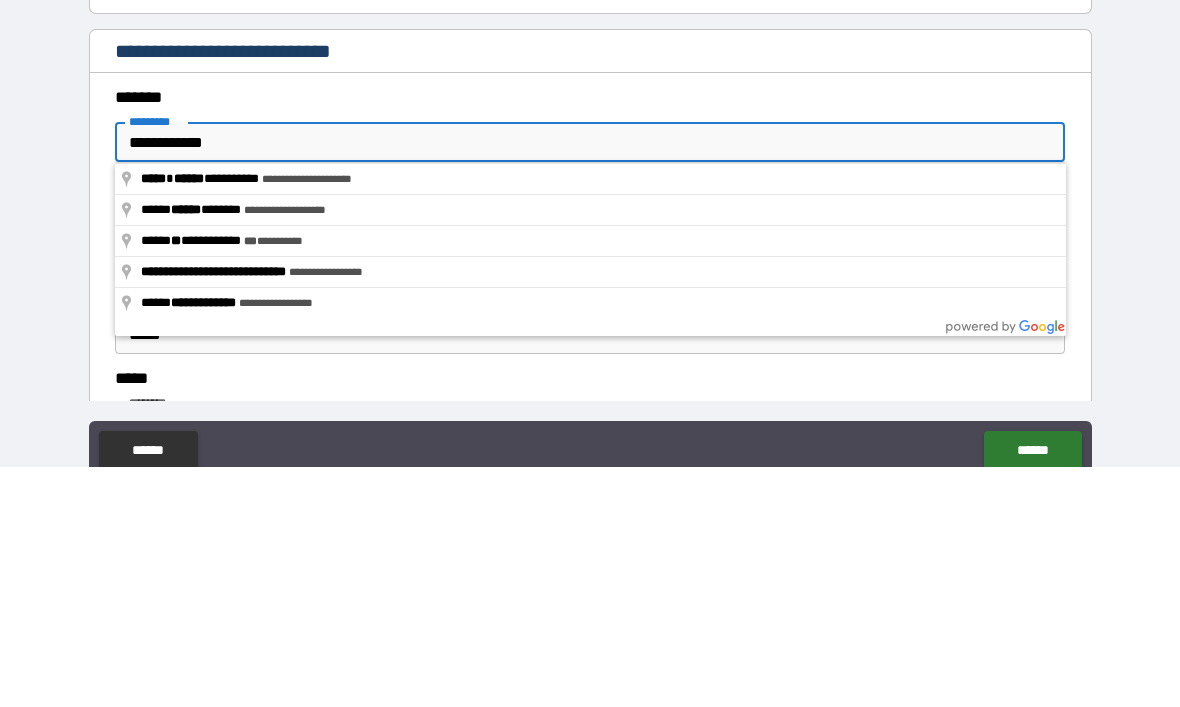 type on "**********" 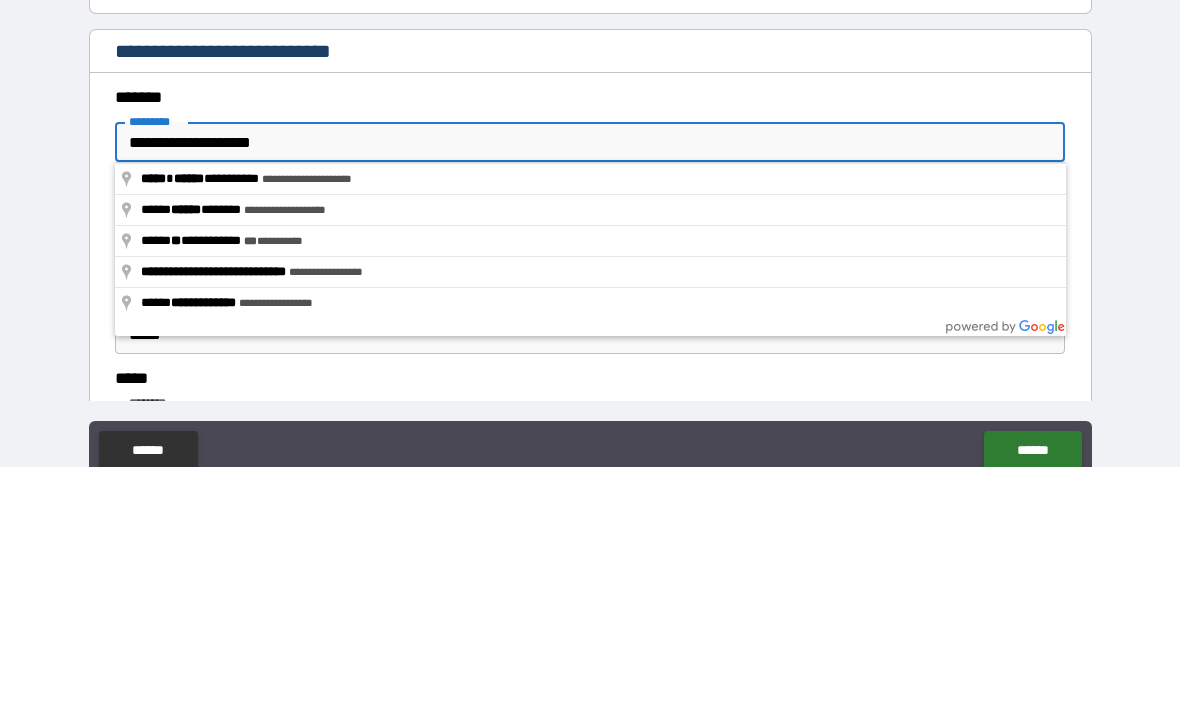 scroll, scrollTop: 67, scrollLeft: 0, axis: vertical 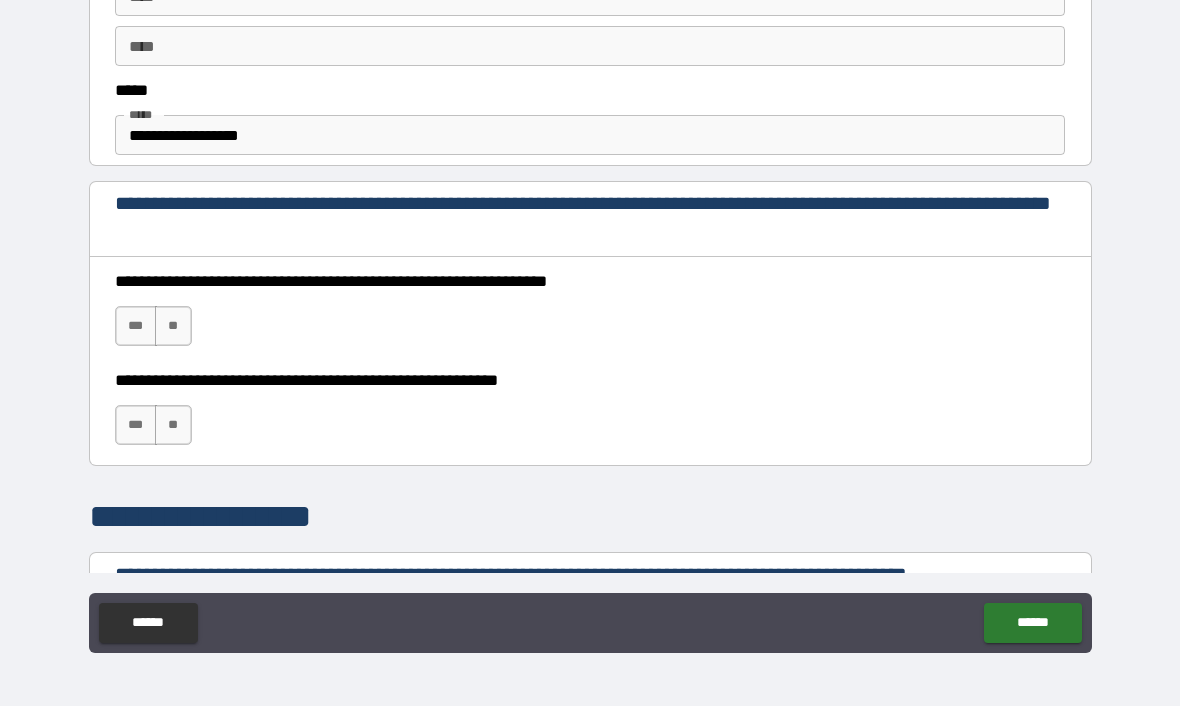click on "***" at bounding box center (136, 327) 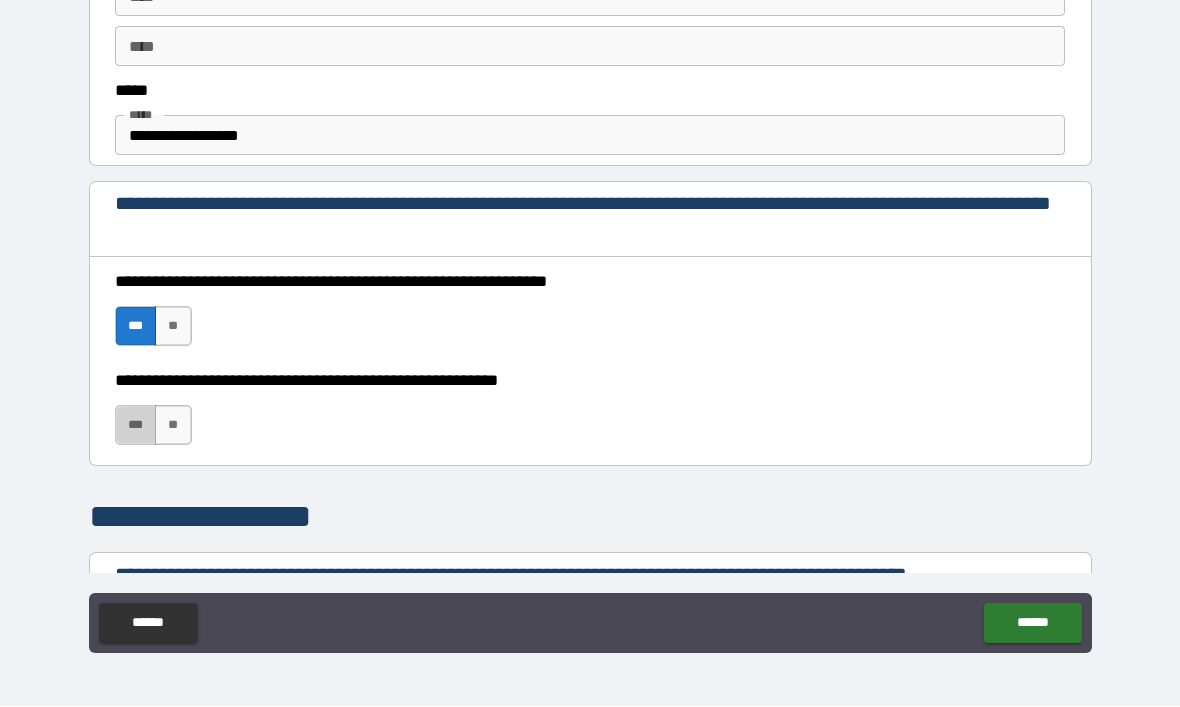 click on "***" at bounding box center (136, 426) 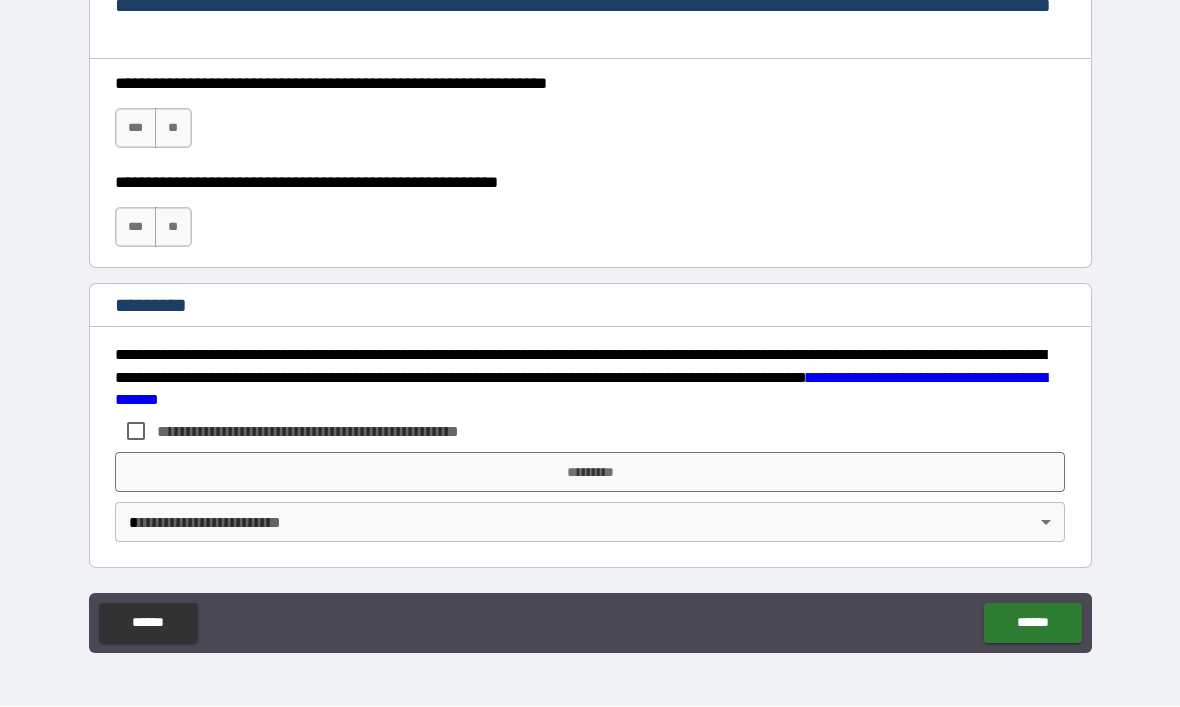 scroll, scrollTop: 2963, scrollLeft: 0, axis: vertical 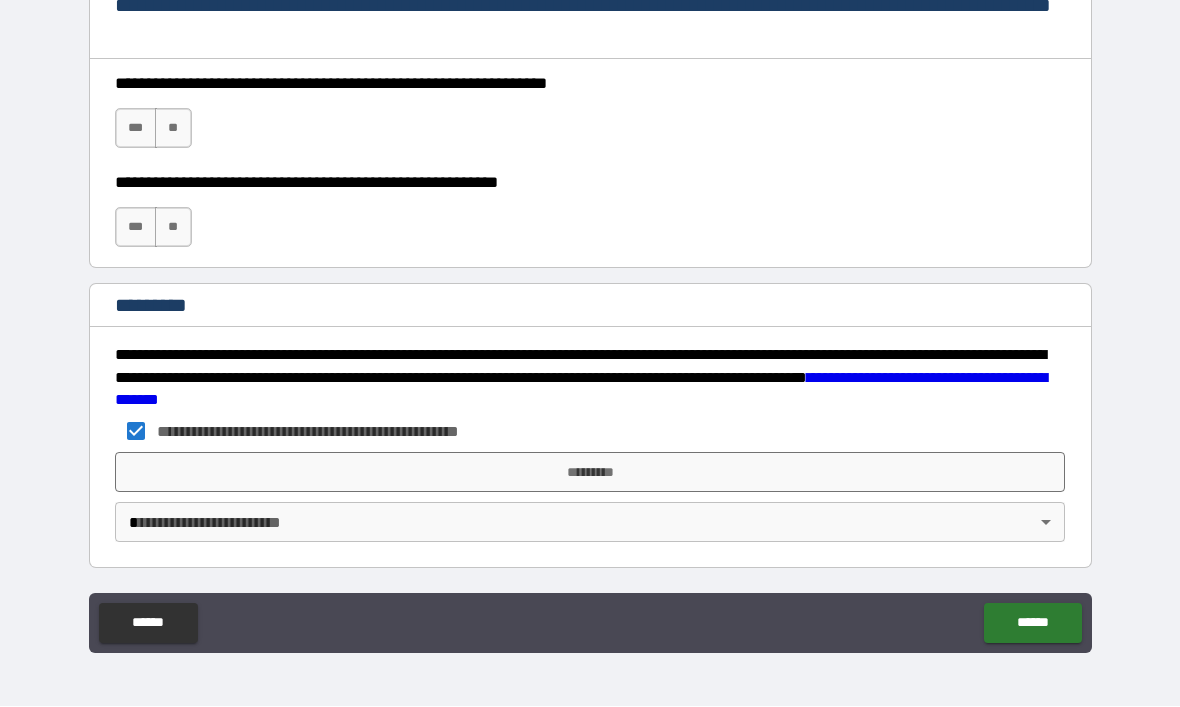 click on "*********" at bounding box center [590, 473] 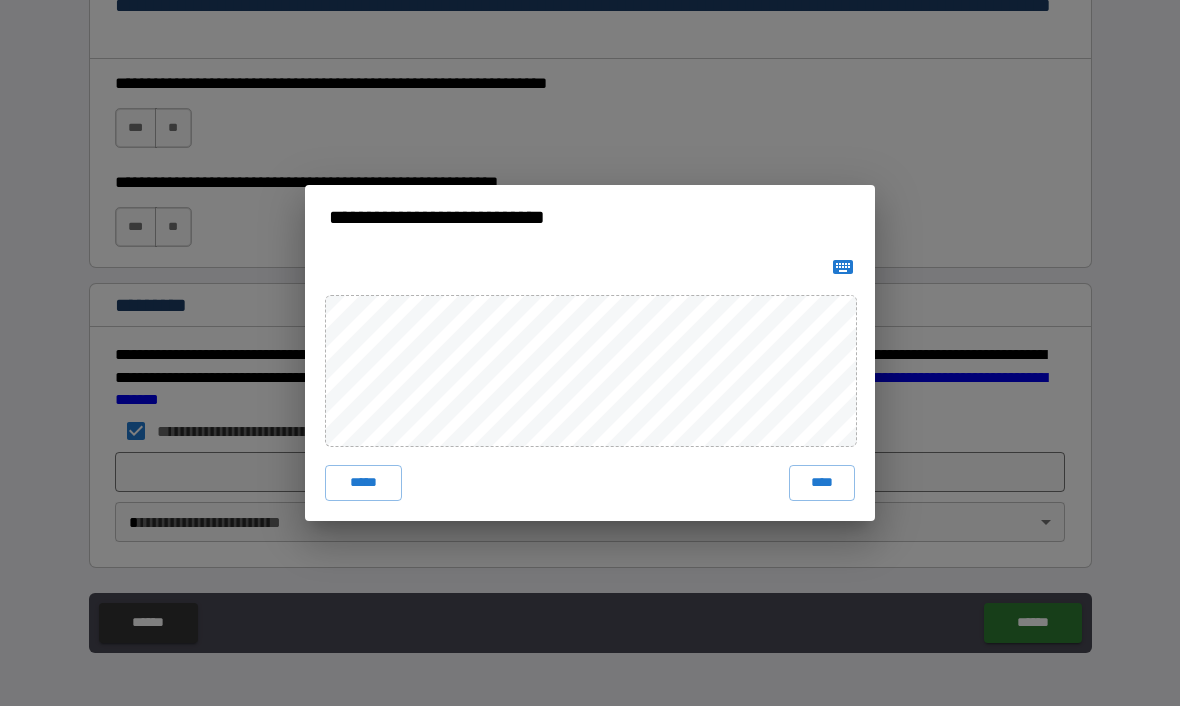 click on "****" at bounding box center (822, 484) 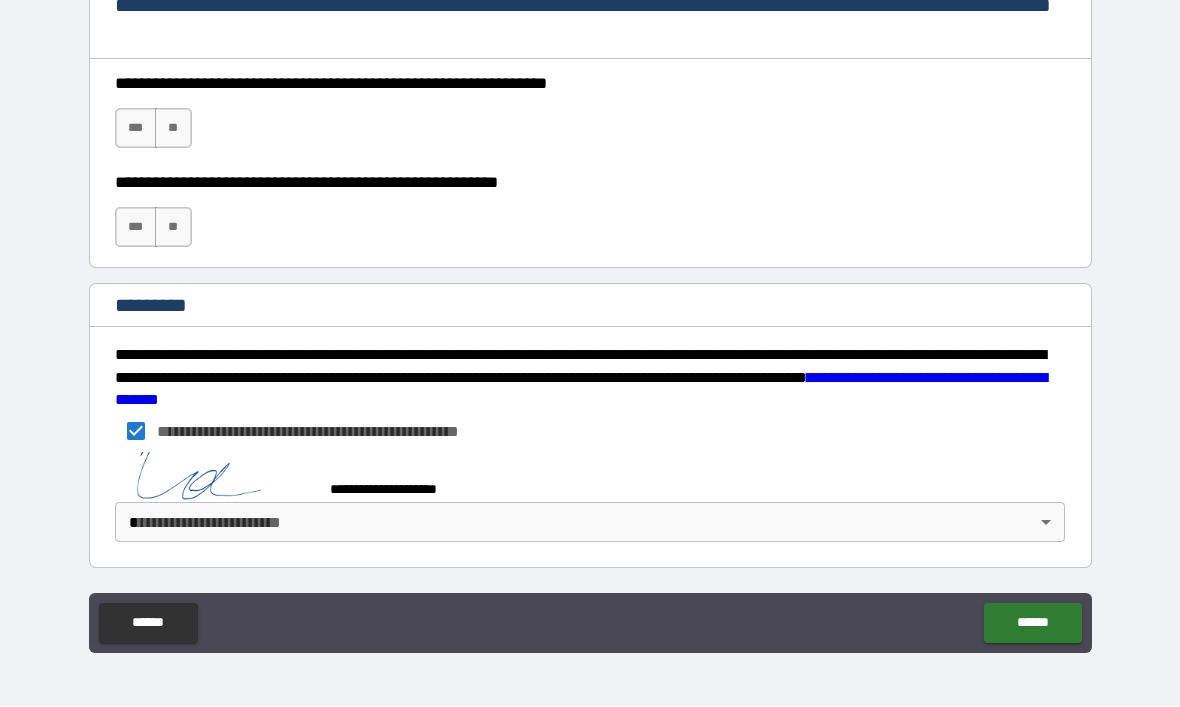 scroll, scrollTop: 2953, scrollLeft: 0, axis: vertical 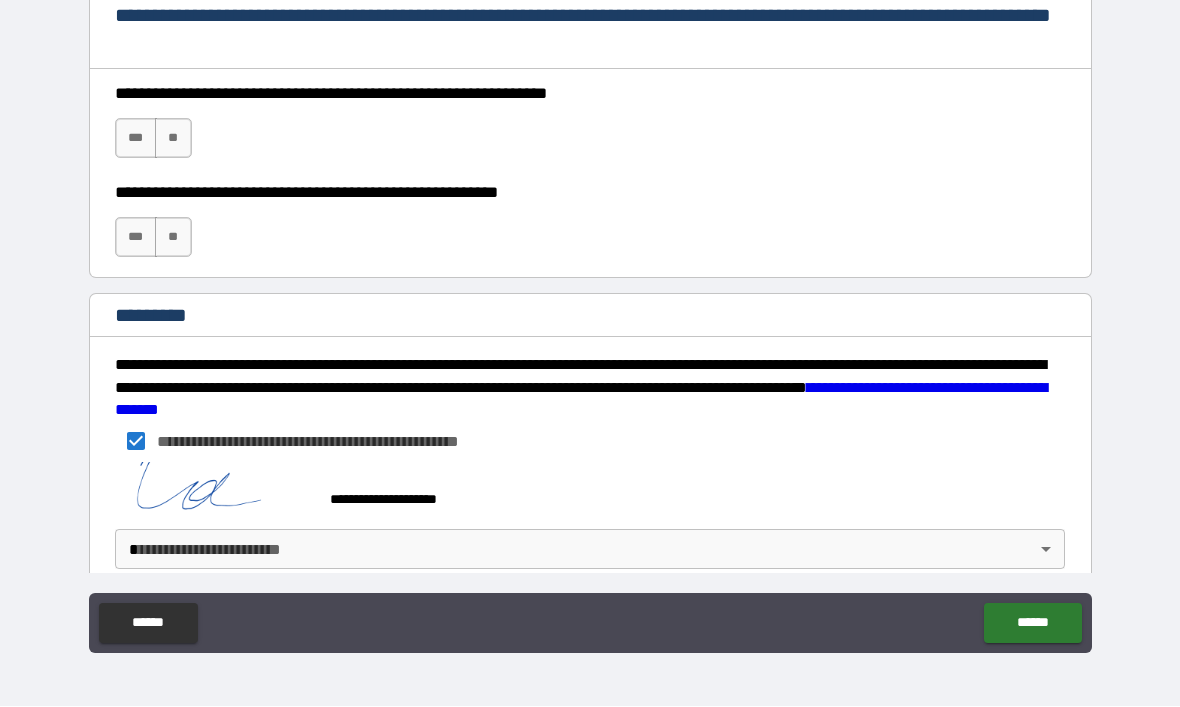 click on "******" at bounding box center (1032, 624) 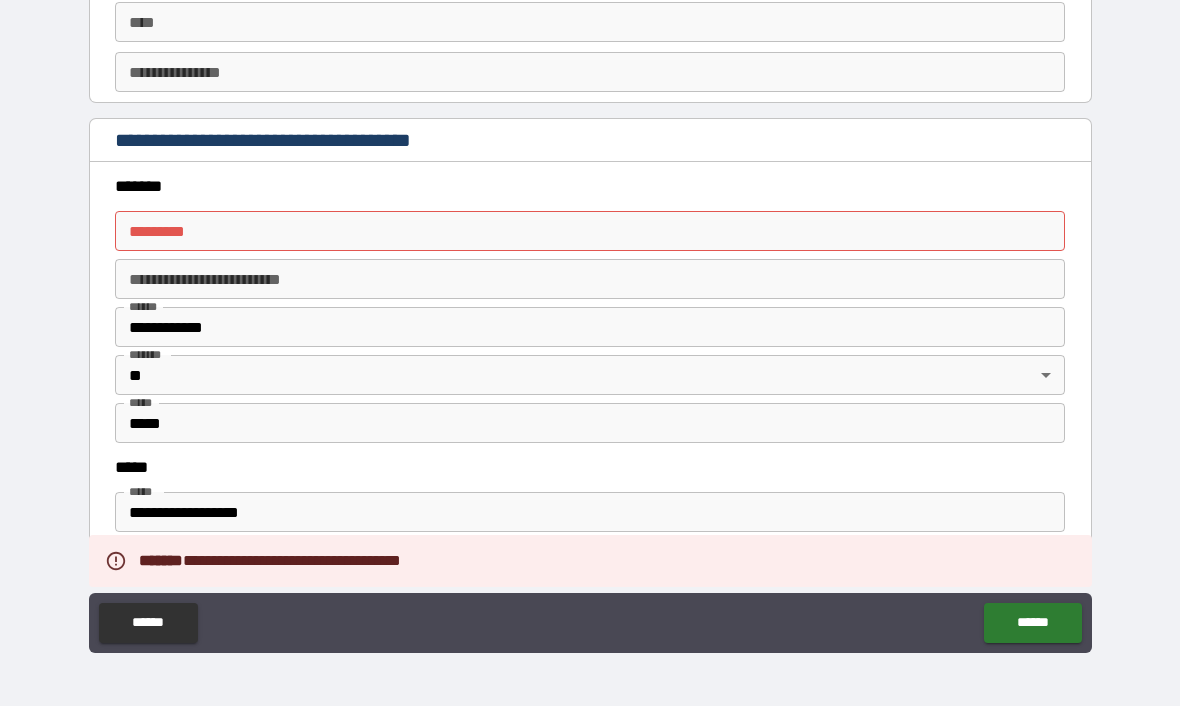 scroll, scrollTop: 2186, scrollLeft: 0, axis: vertical 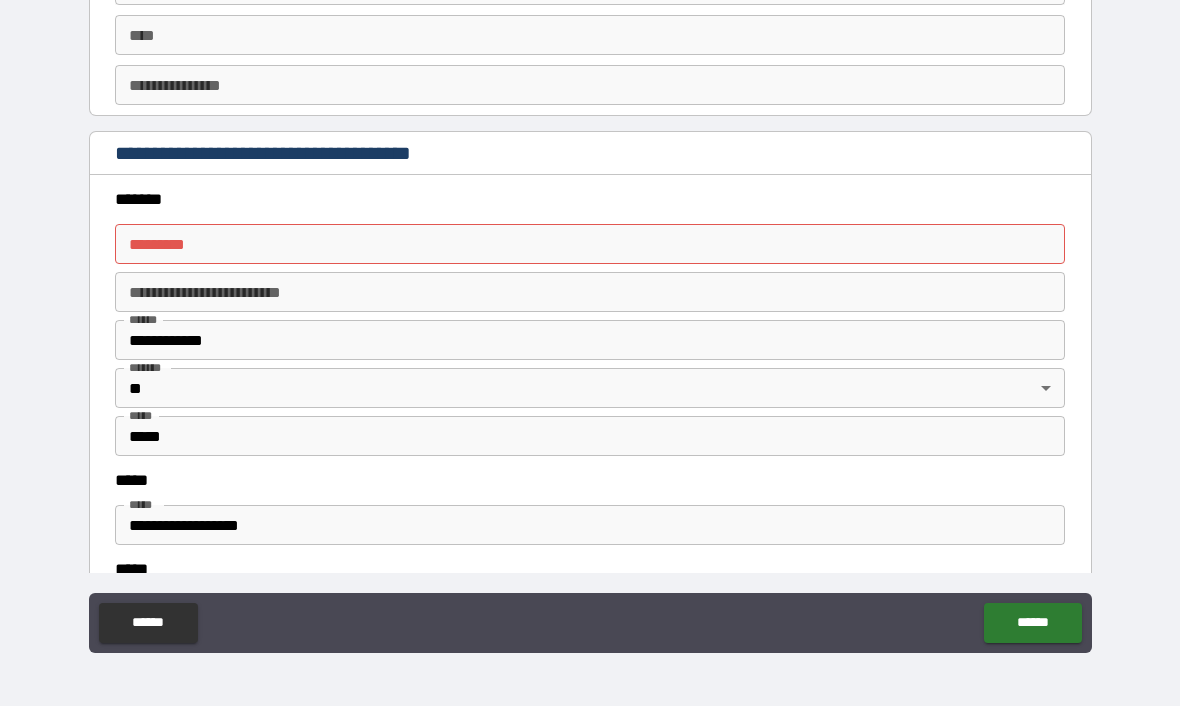 click on "*******   * *******   *" at bounding box center [590, 245] 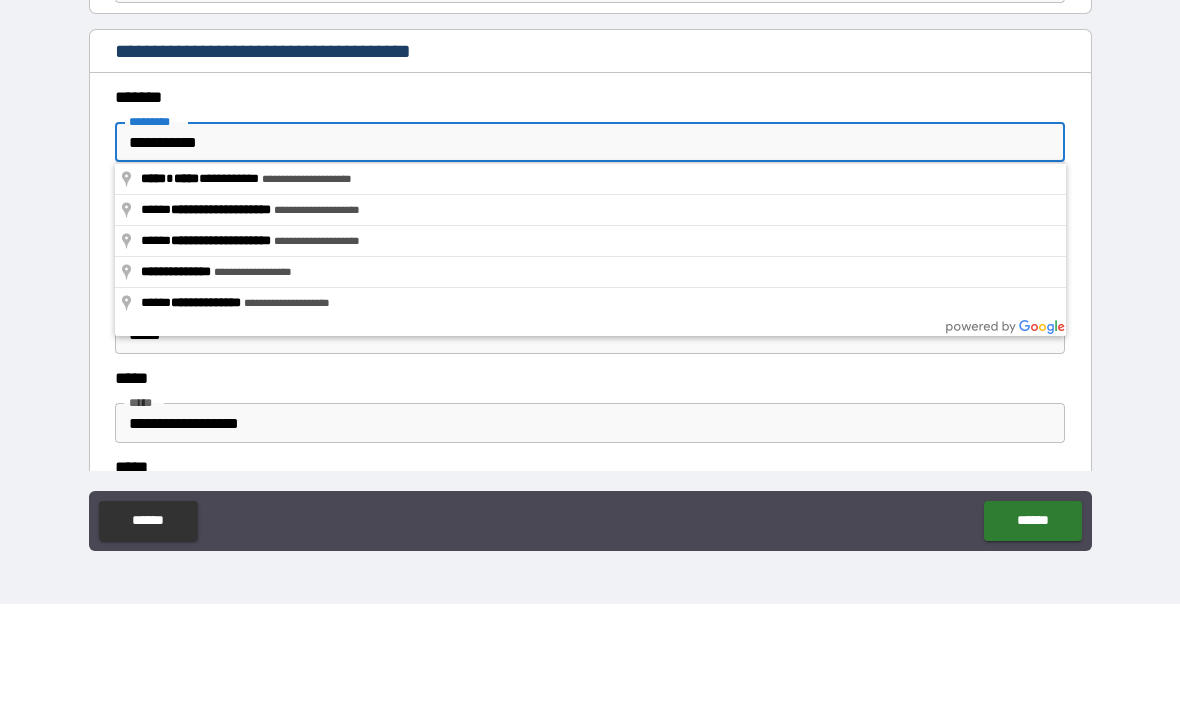 type on "**********" 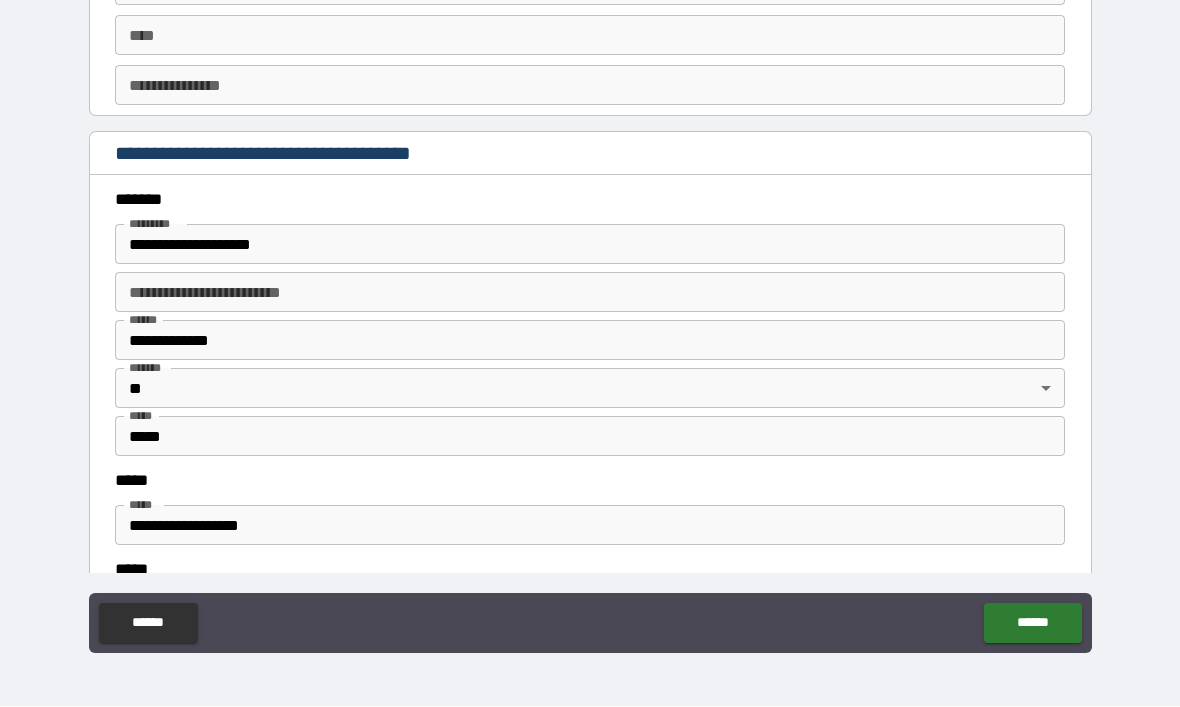 click on "******" at bounding box center (1032, 624) 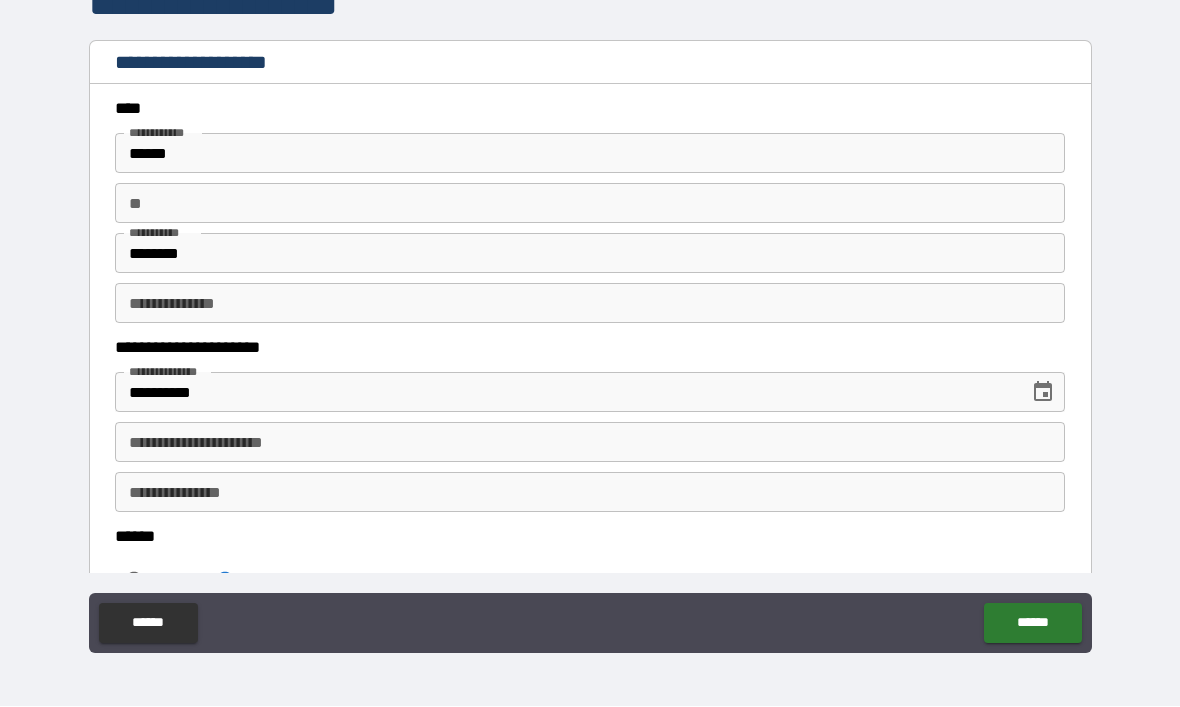scroll, scrollTop: 0, scrollLeft: 0, axis: both 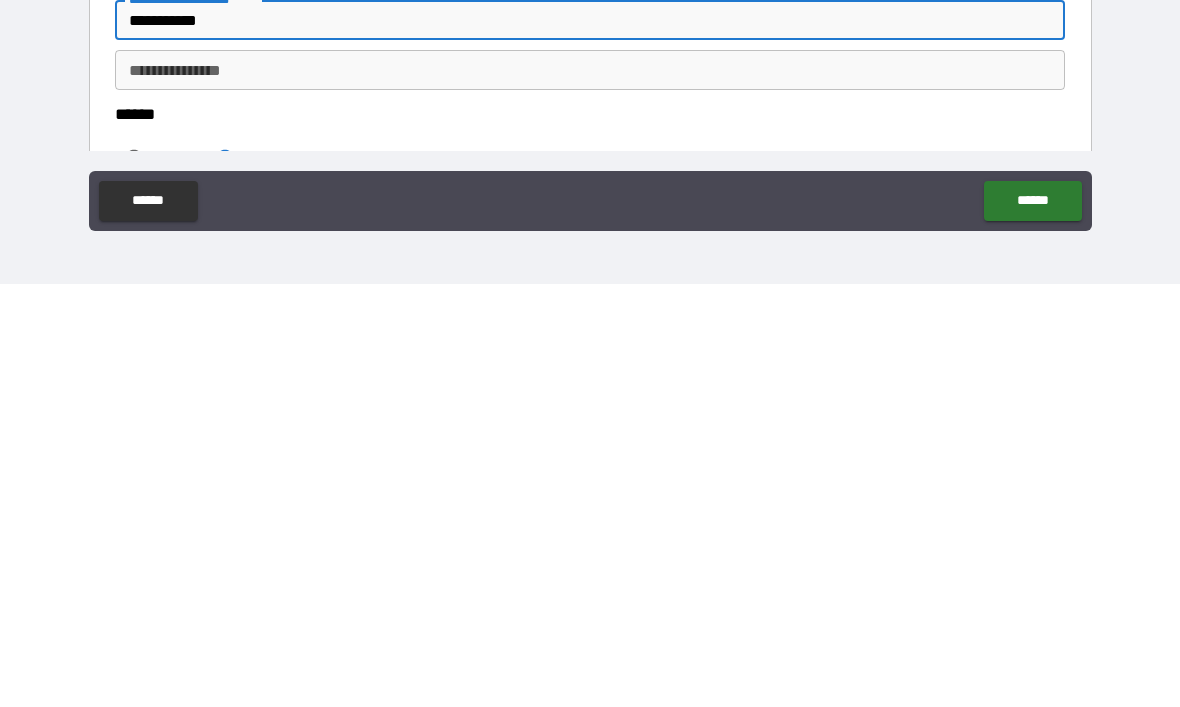type on "**********" 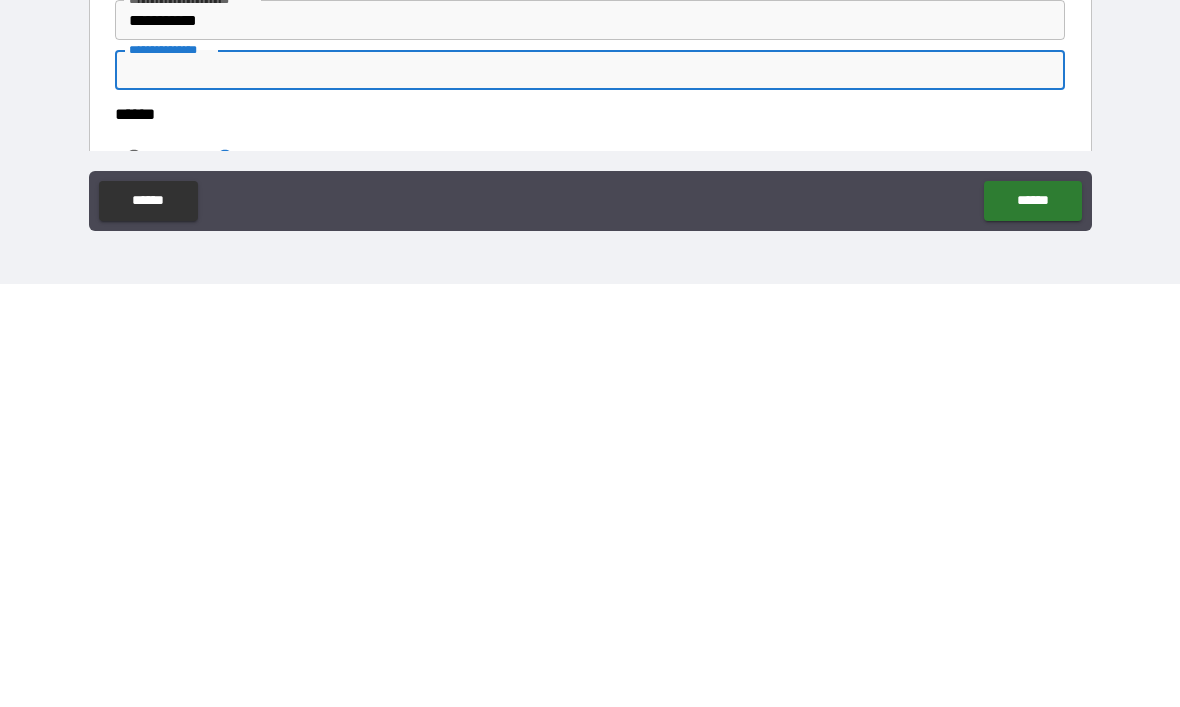 scroll, scrollTop: 68, scrollLeft: 0, axis: vertical 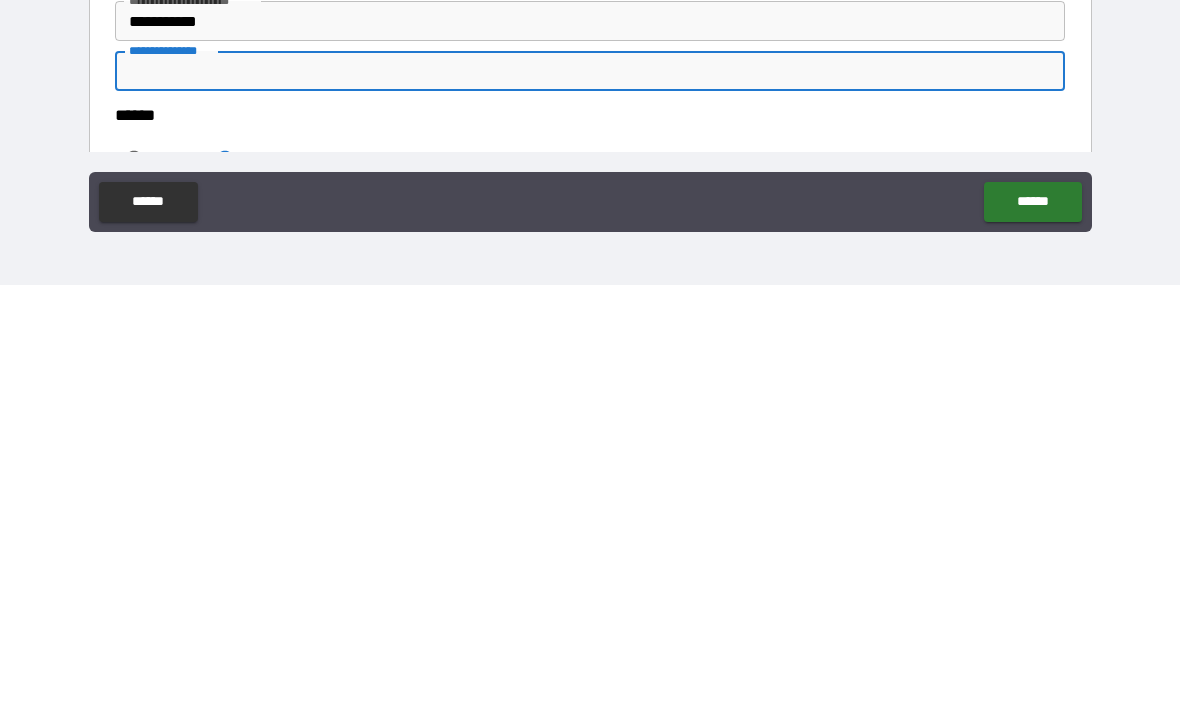 click on "******" at bounding box center (1032, 624) 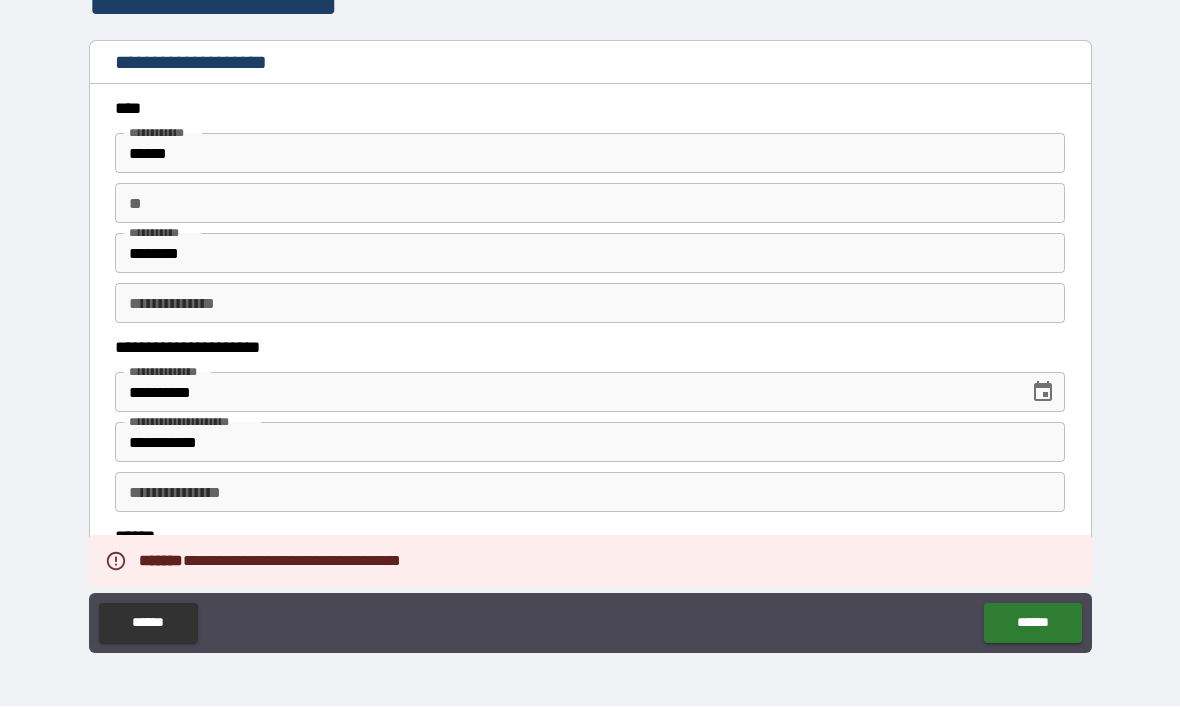 click on "******" at bounding box center (160, 581) 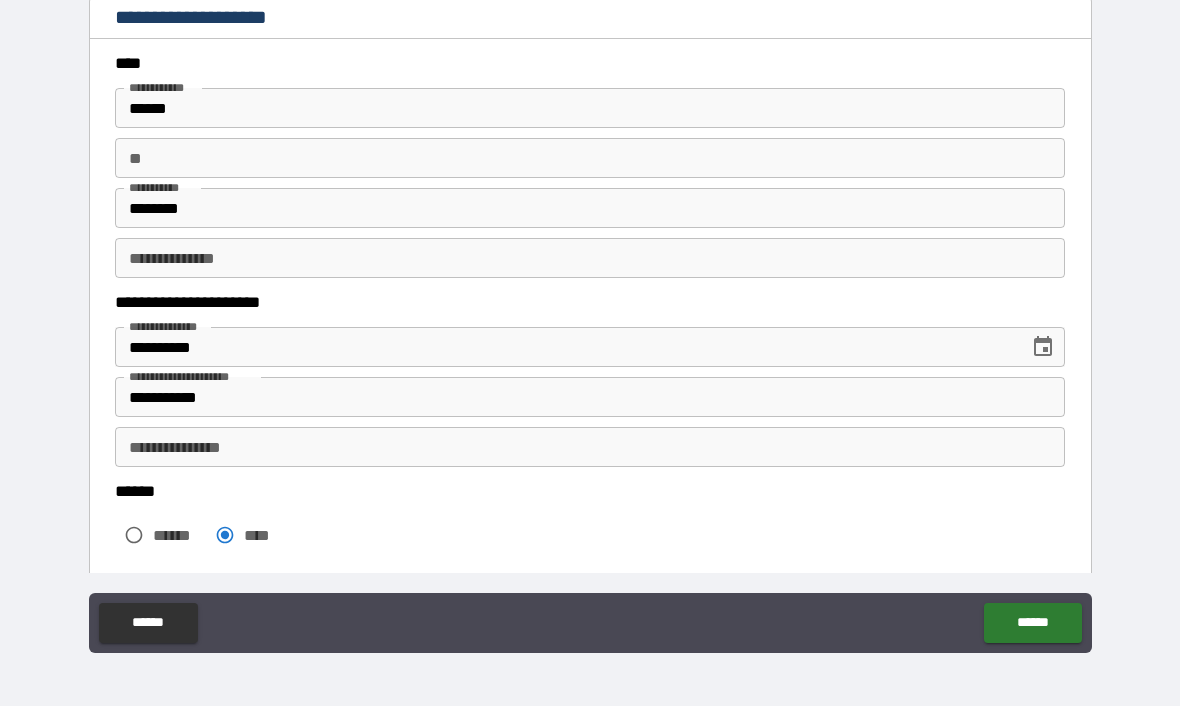 scroll, scrollTop: 54, scrollLeft: 0, axis: vertical 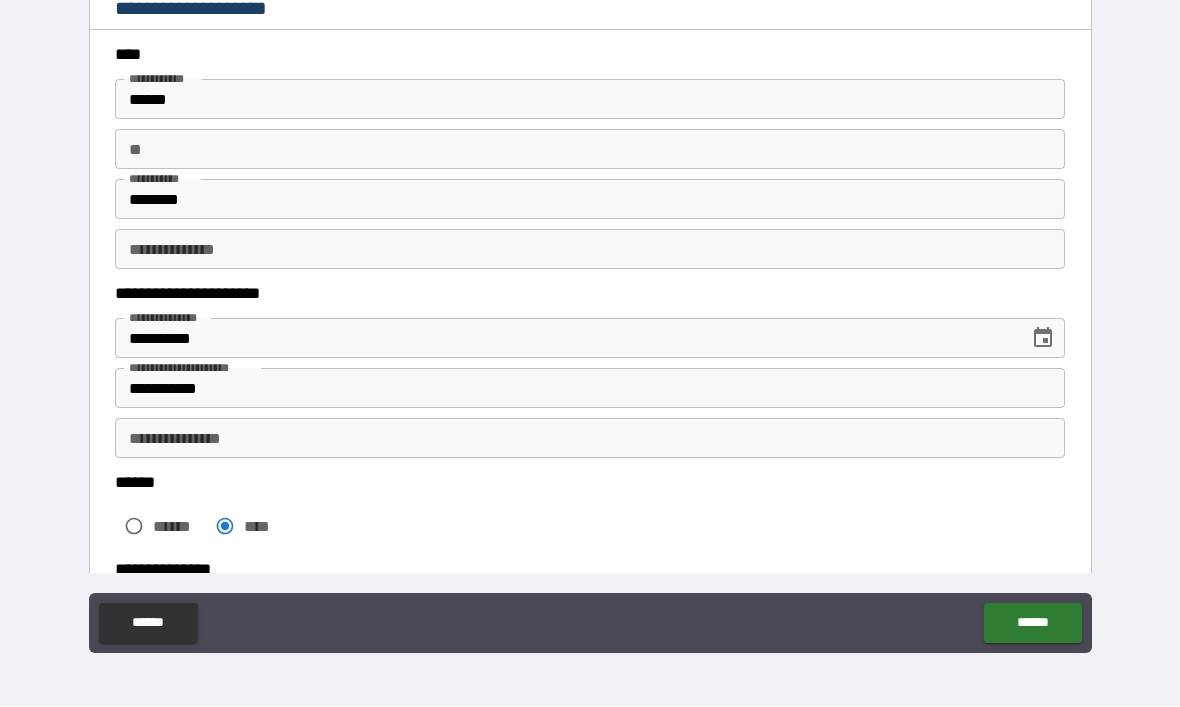 click on "**********" at bounding box center (590, 439) 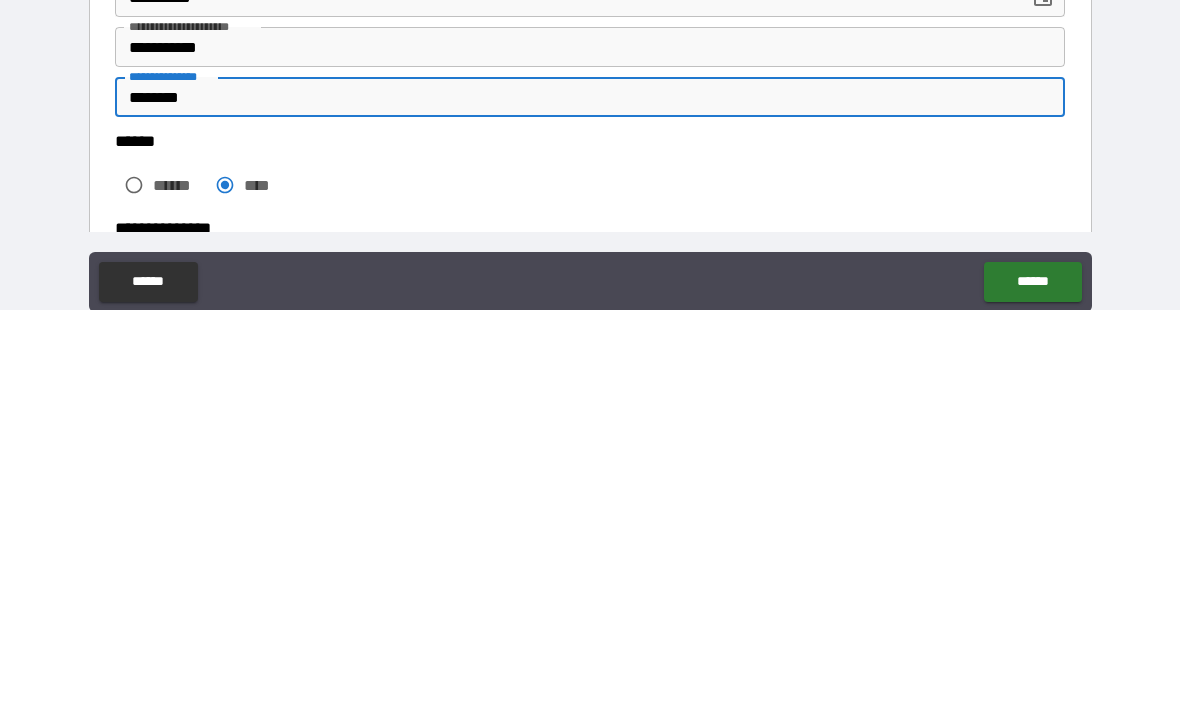 scroll, scrollTop: 67, scrollLeft: 0, axis: vertical 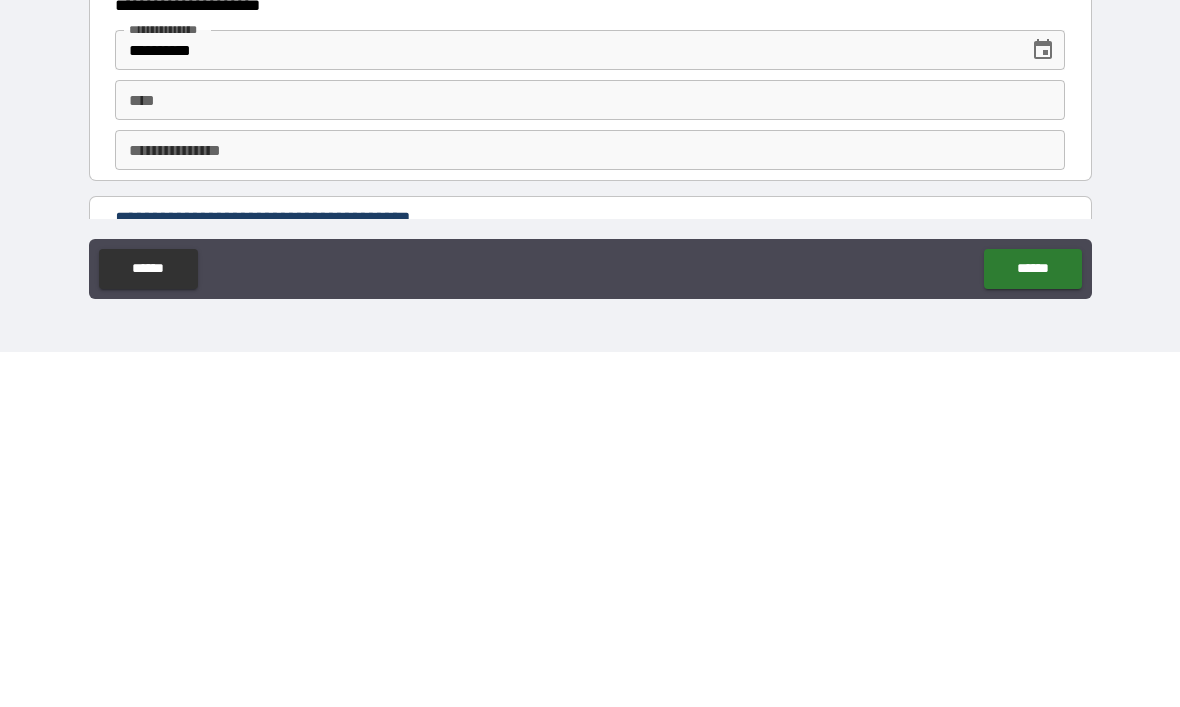 type on "********" 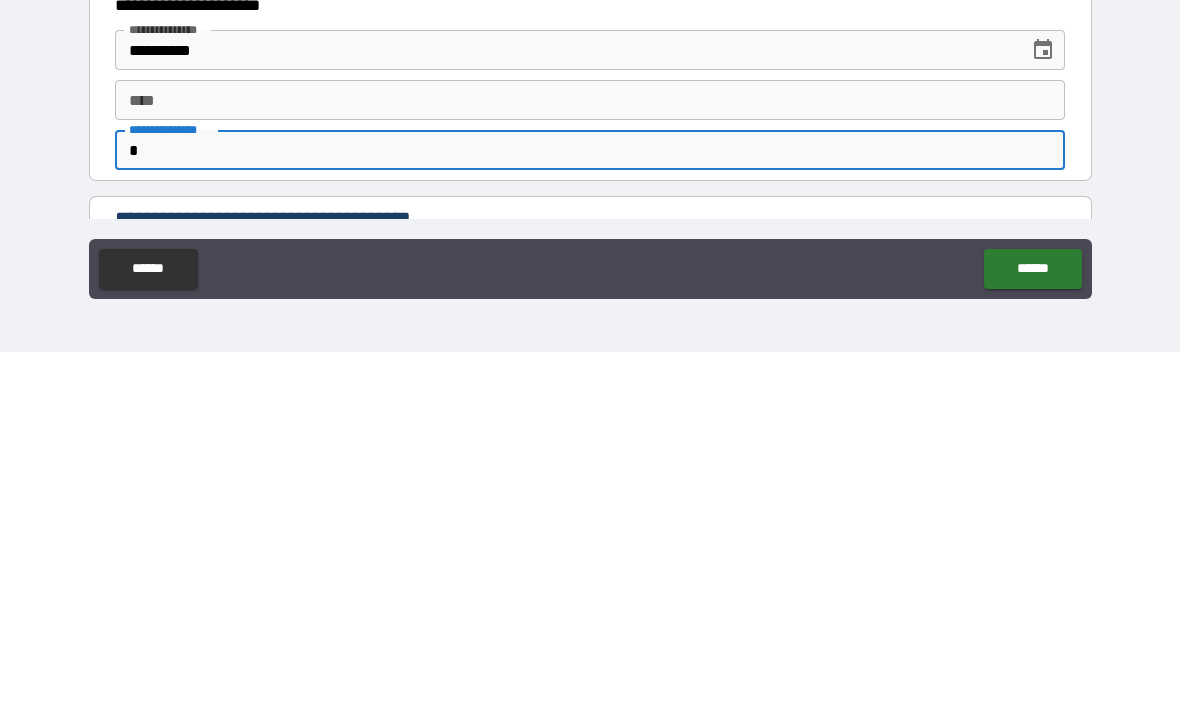 scroll, scrollTop: 67, scrollLeft: 0, axis: vertical 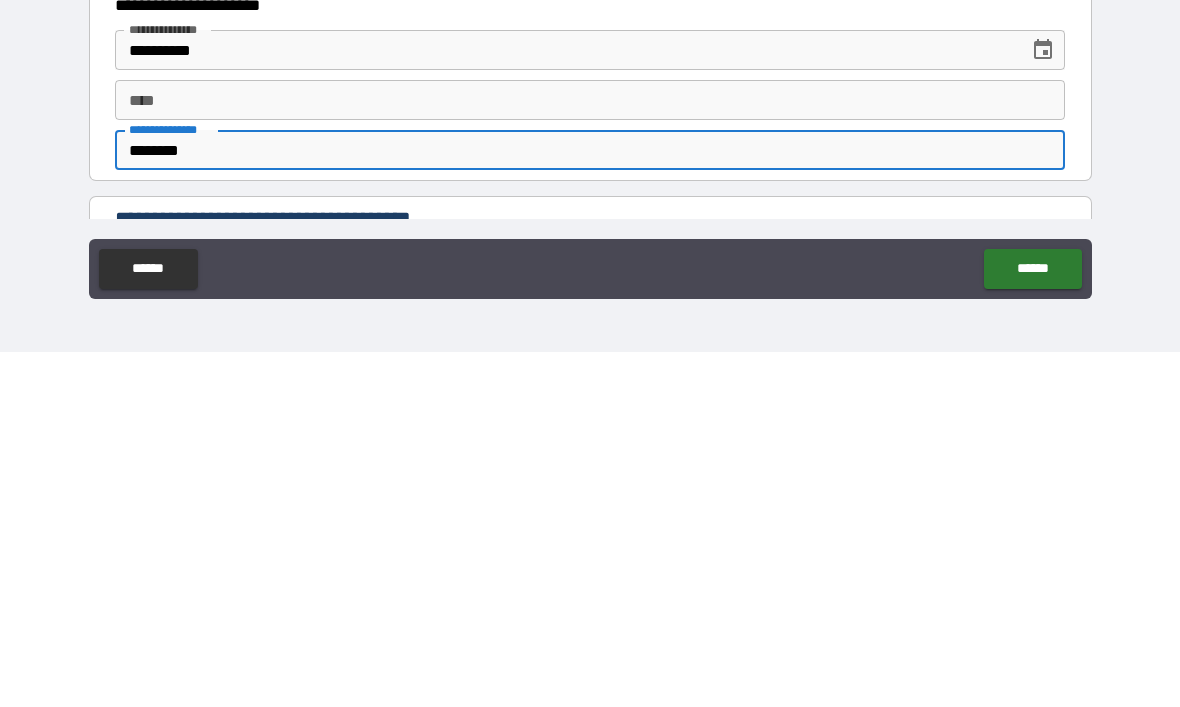type on "********" 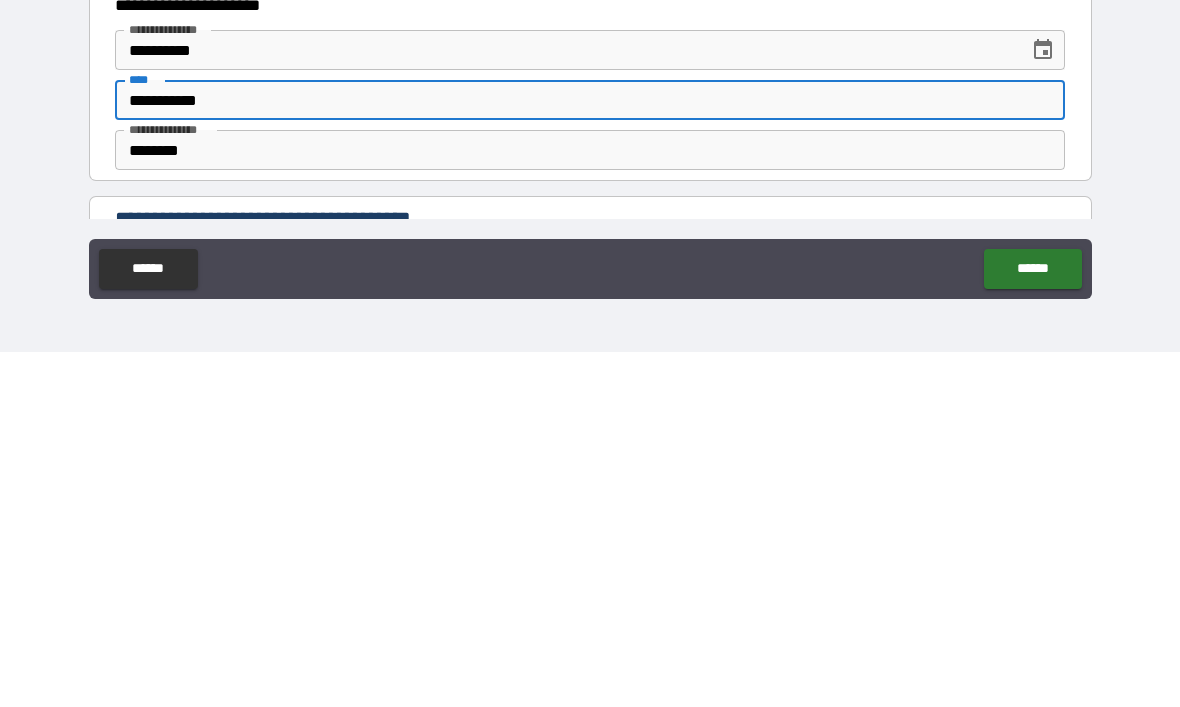 type on "**********" 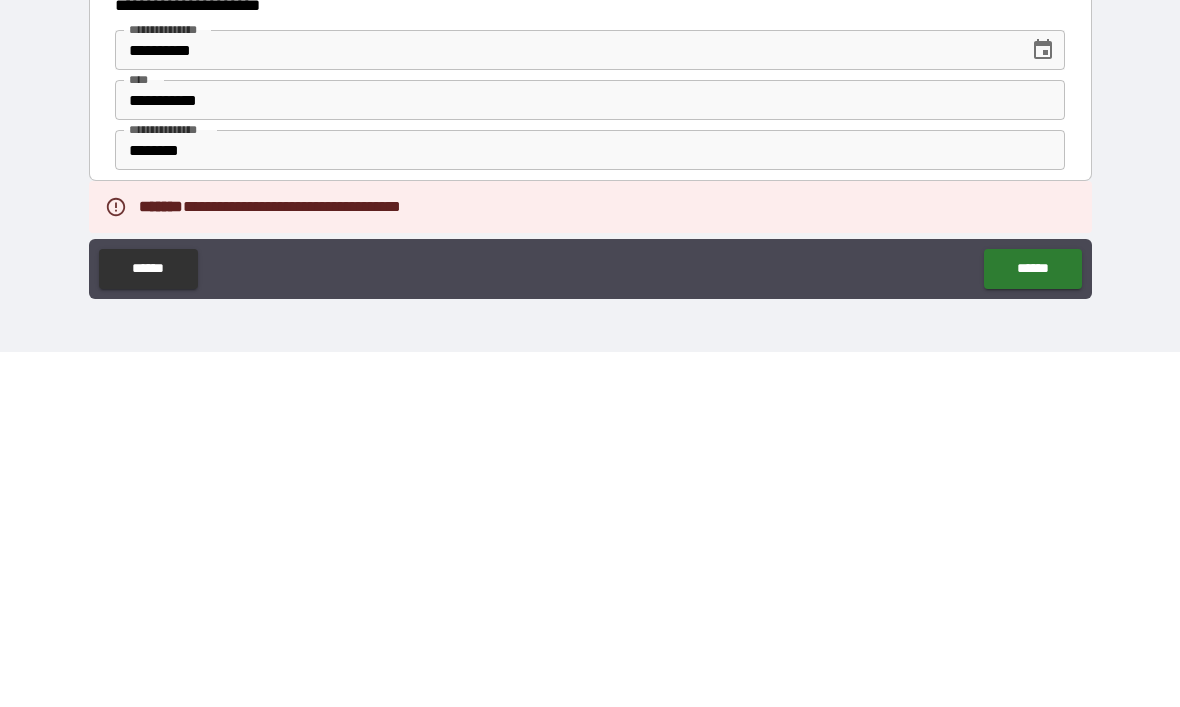 scroll, scrollTop: 0, scrollLeft: 0, axis: both 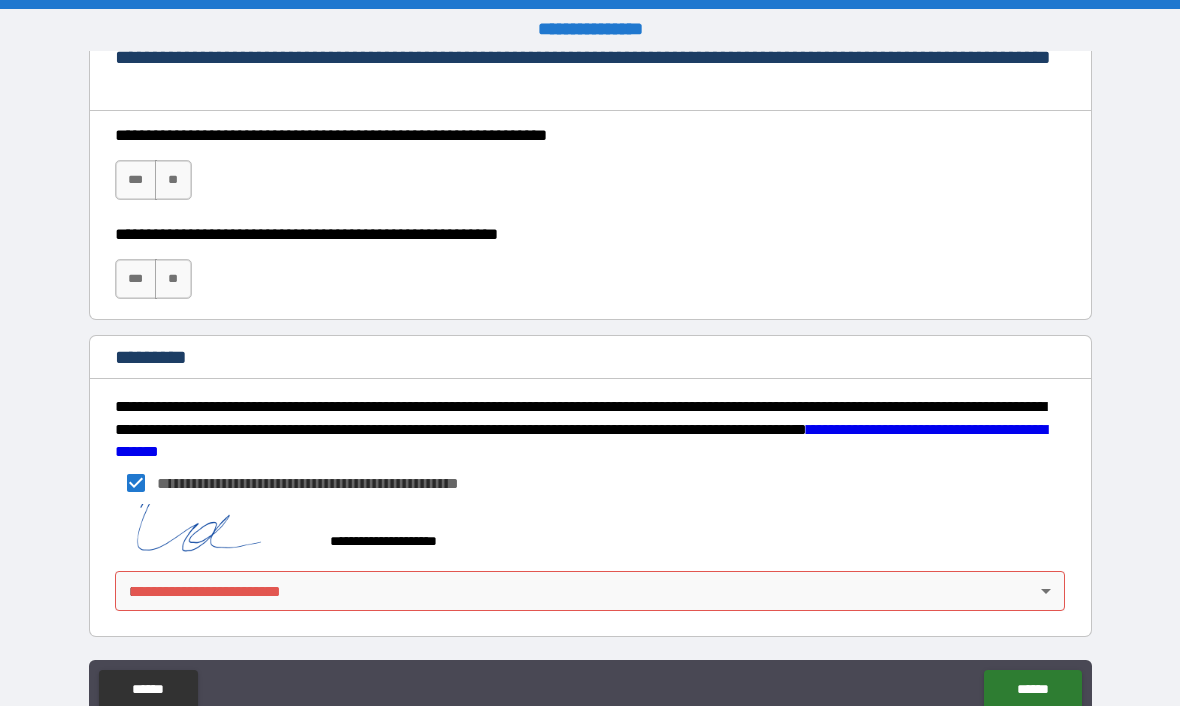 click on "***" at bounding box center (136, 181) 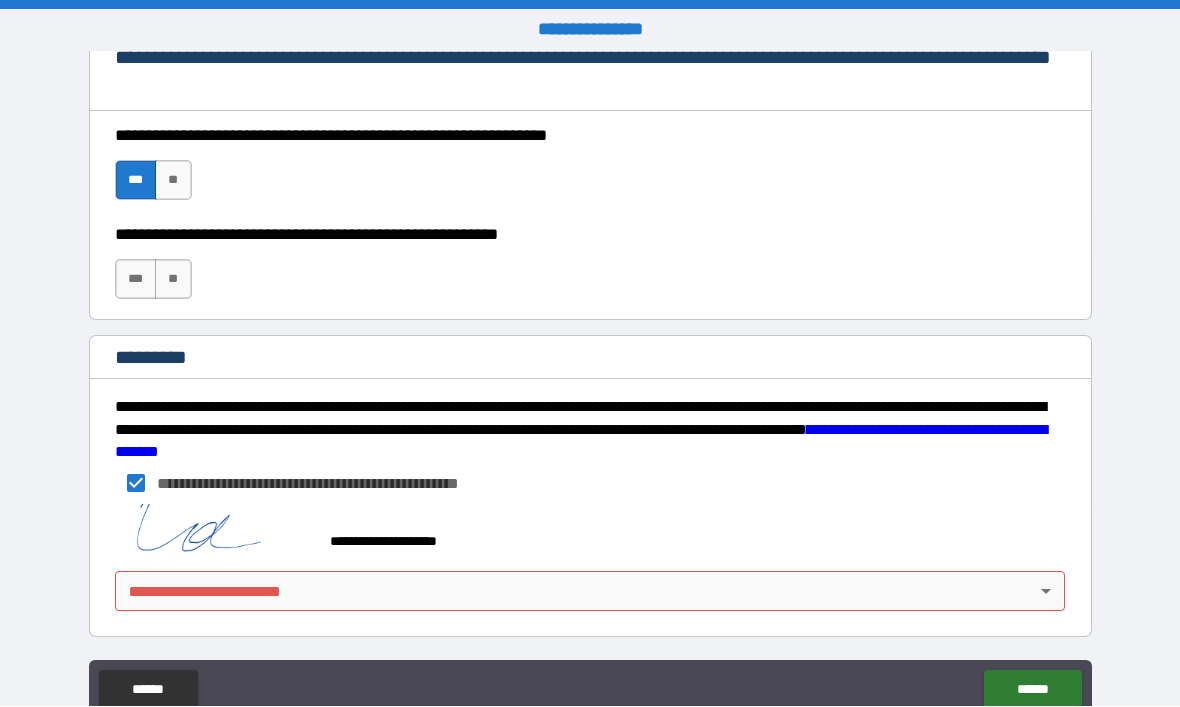 click on "***" at bounding box center (136, 280) 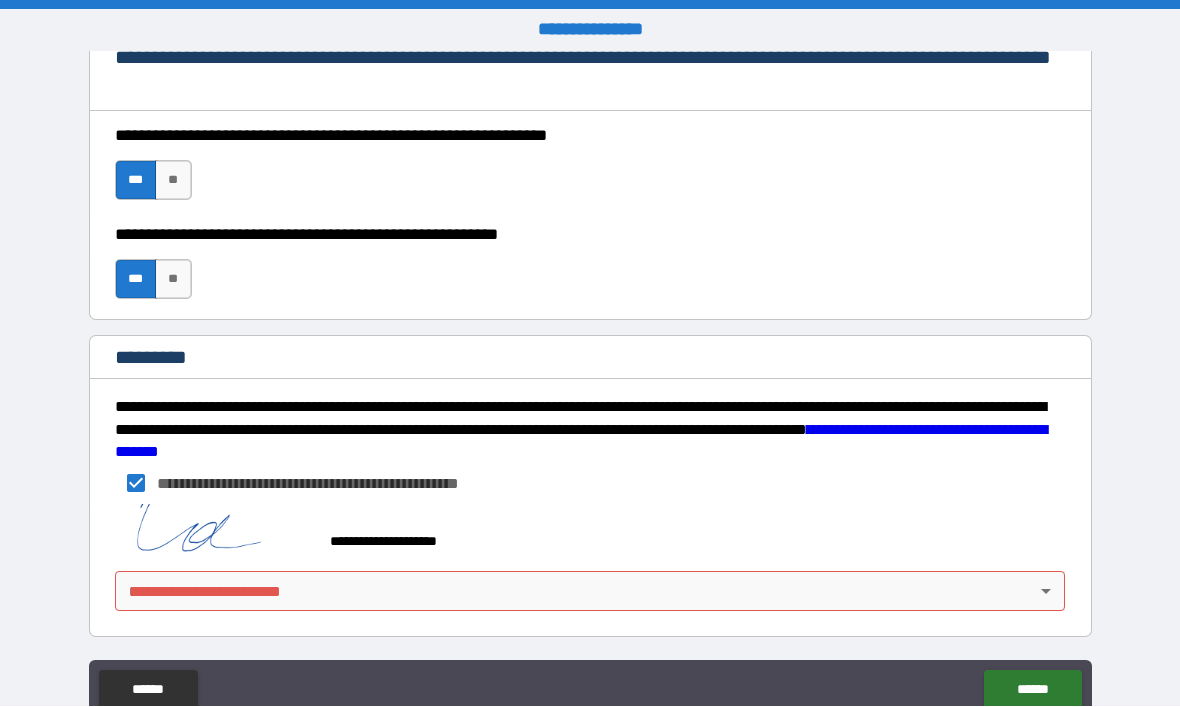 click on "******" at bounding box center [1032, 691] 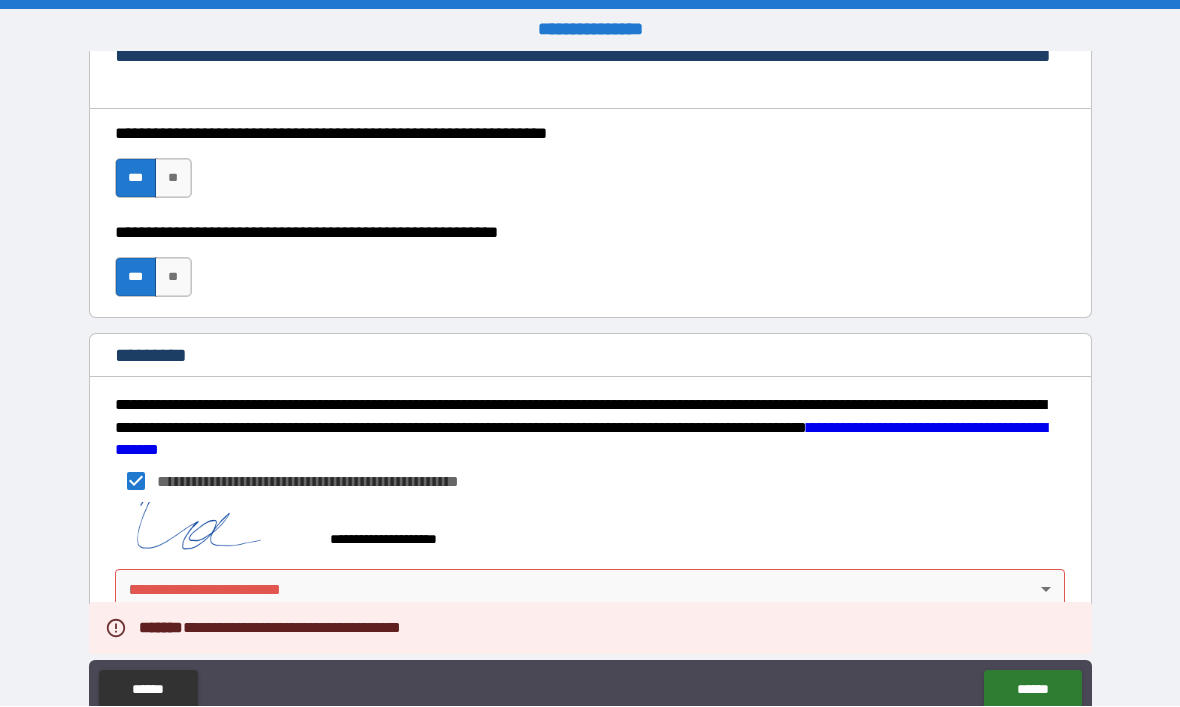scroll, scrollTop: 2980, scrollLeft: 0, axis: vertical 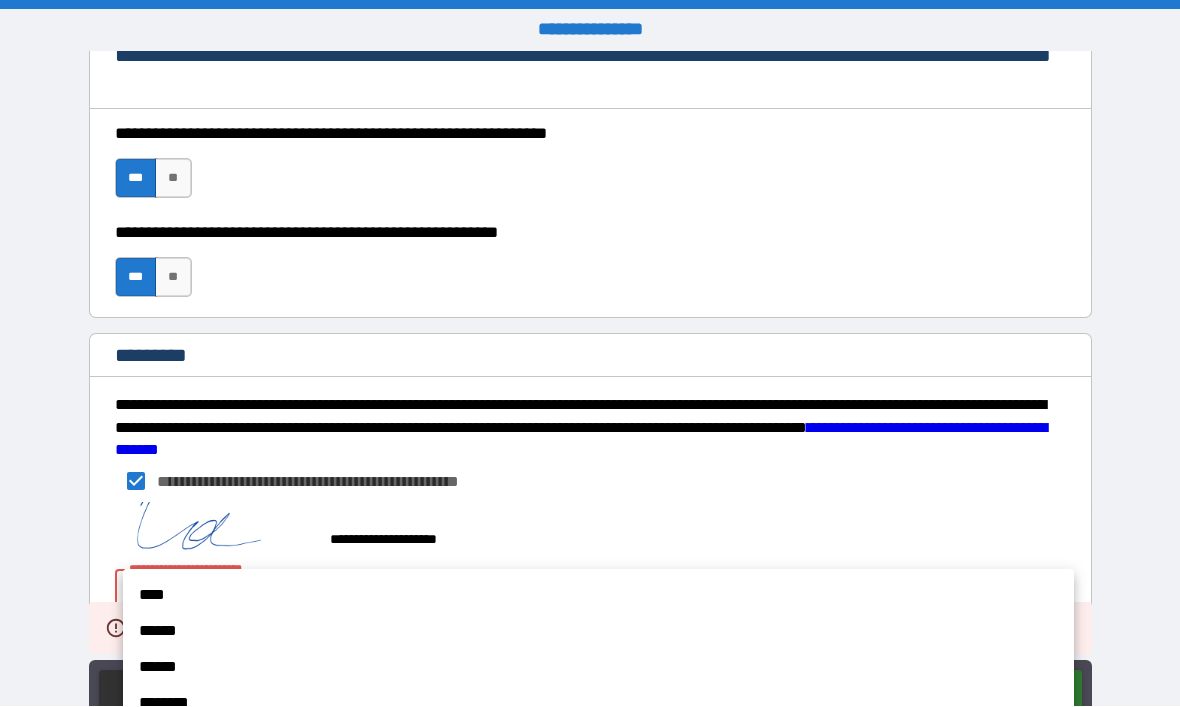 click on "****" at bounding box center [598, 596] 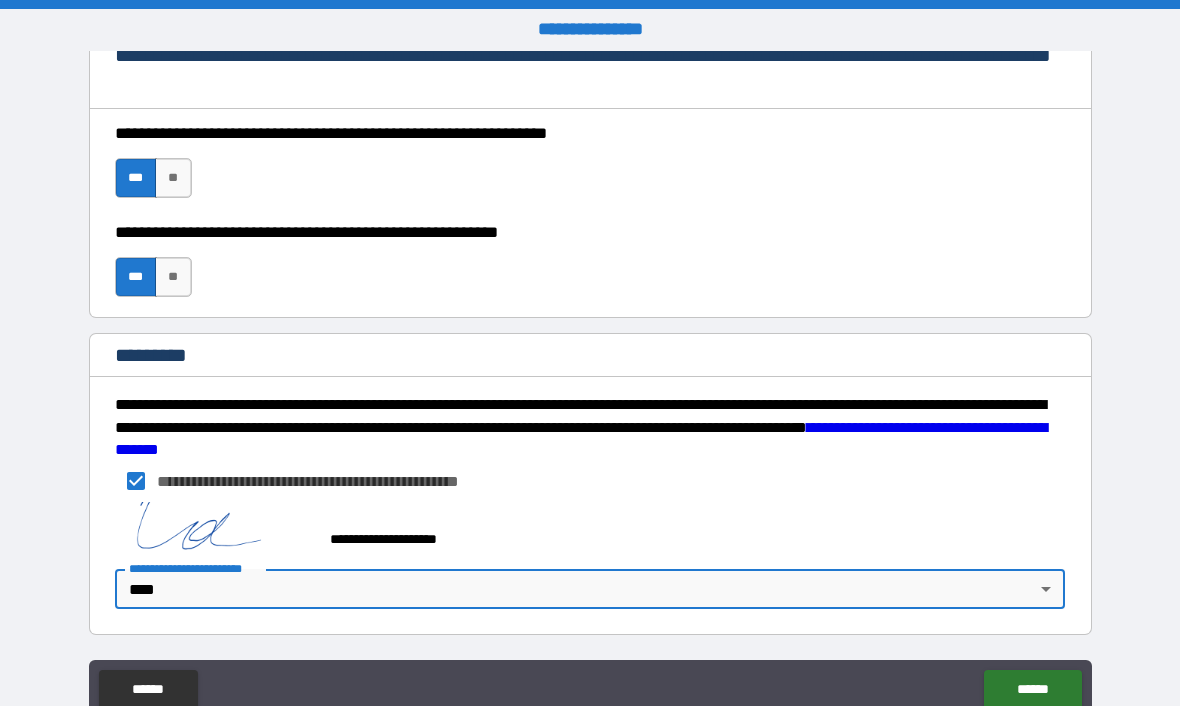 click on "******" at bounding box center [1032, 691] 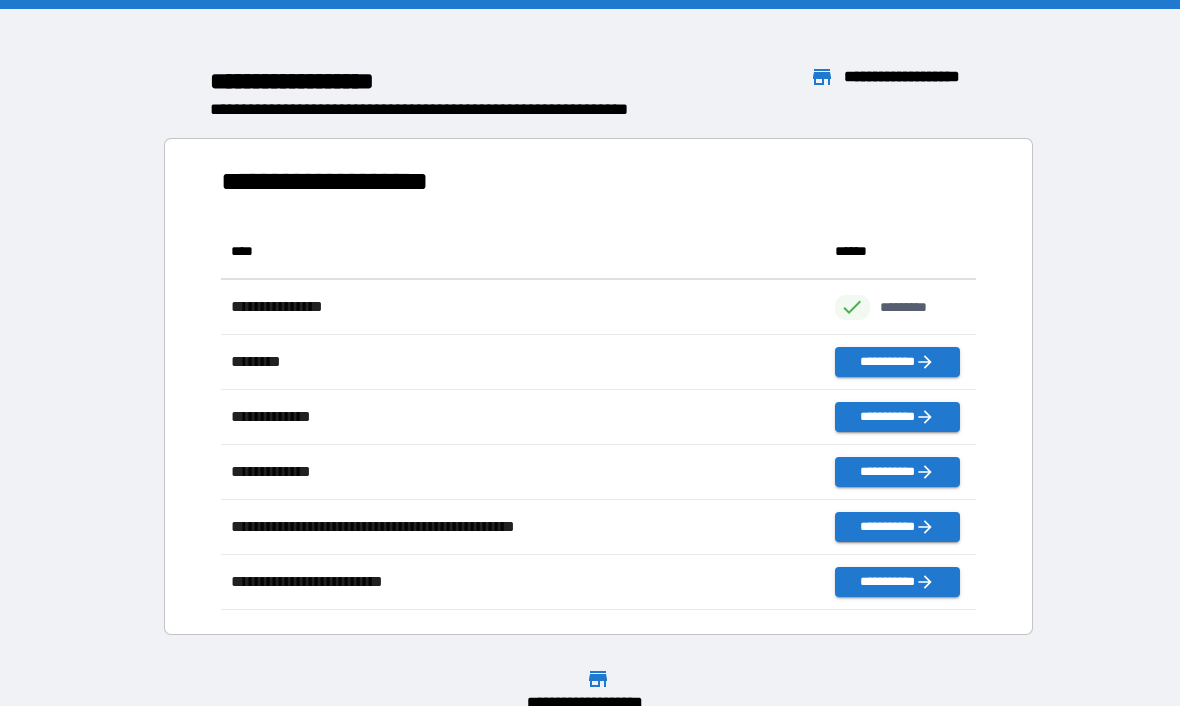 scroll, scrollTop: 1, scrollLeft: 1, axis: both 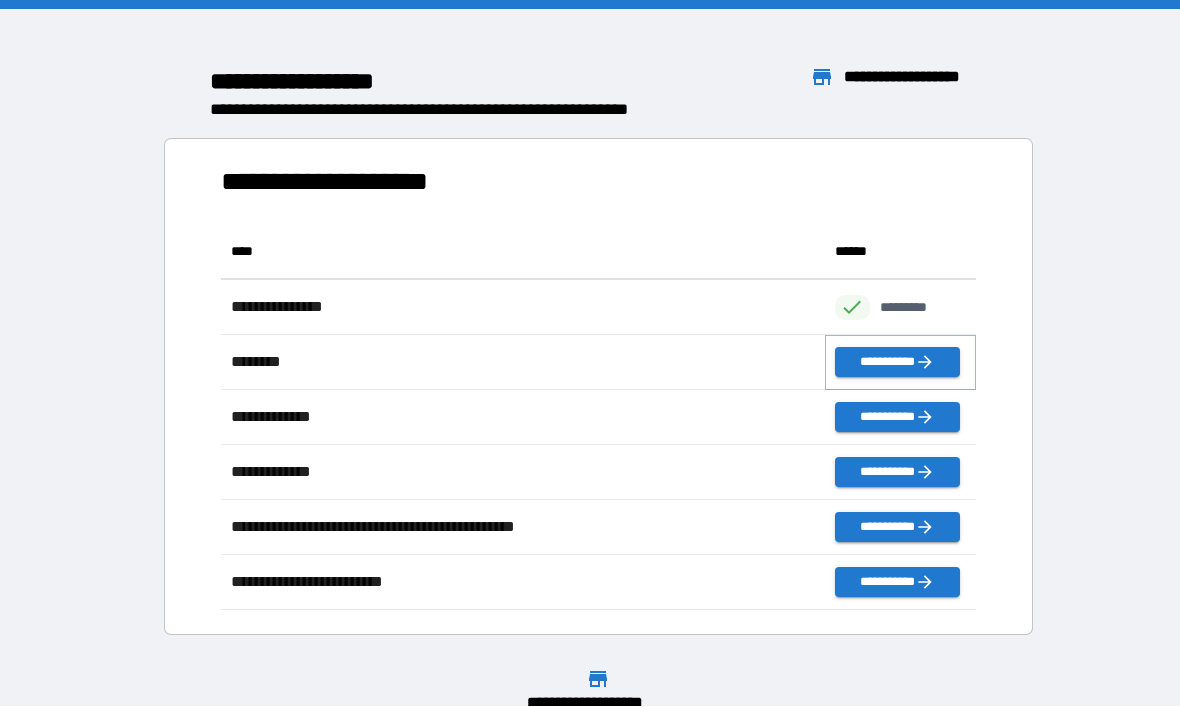 click 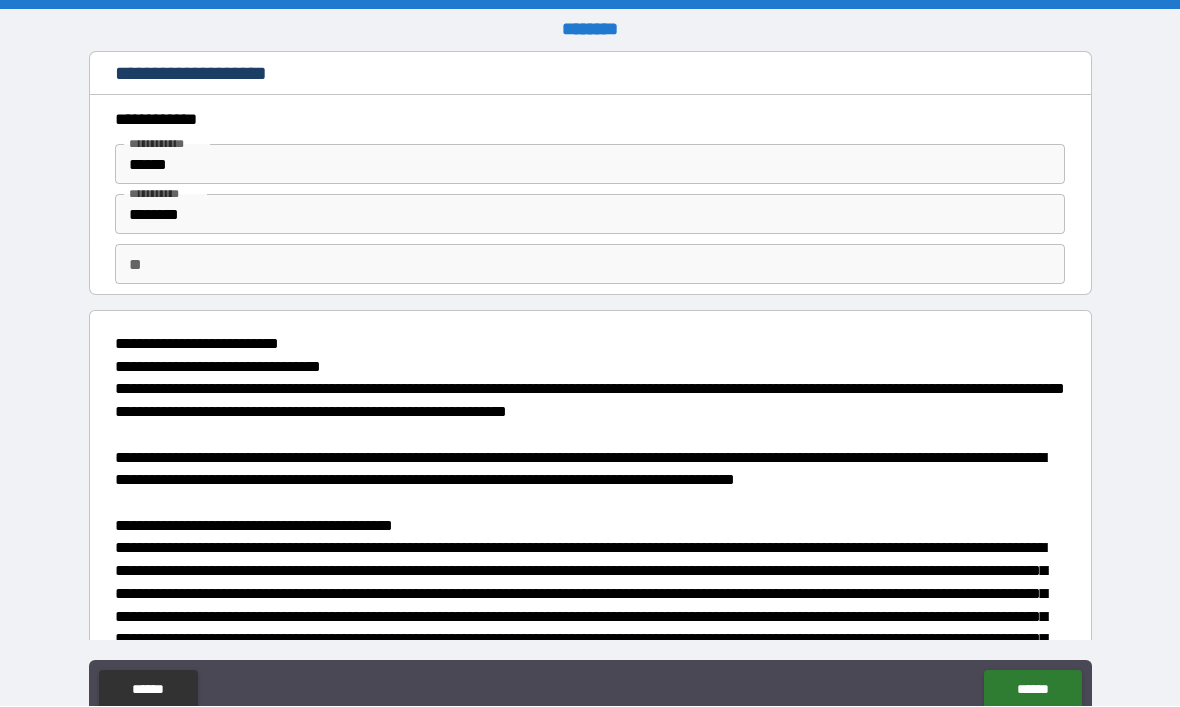 click on "******" at bounding box center [1032, 691] 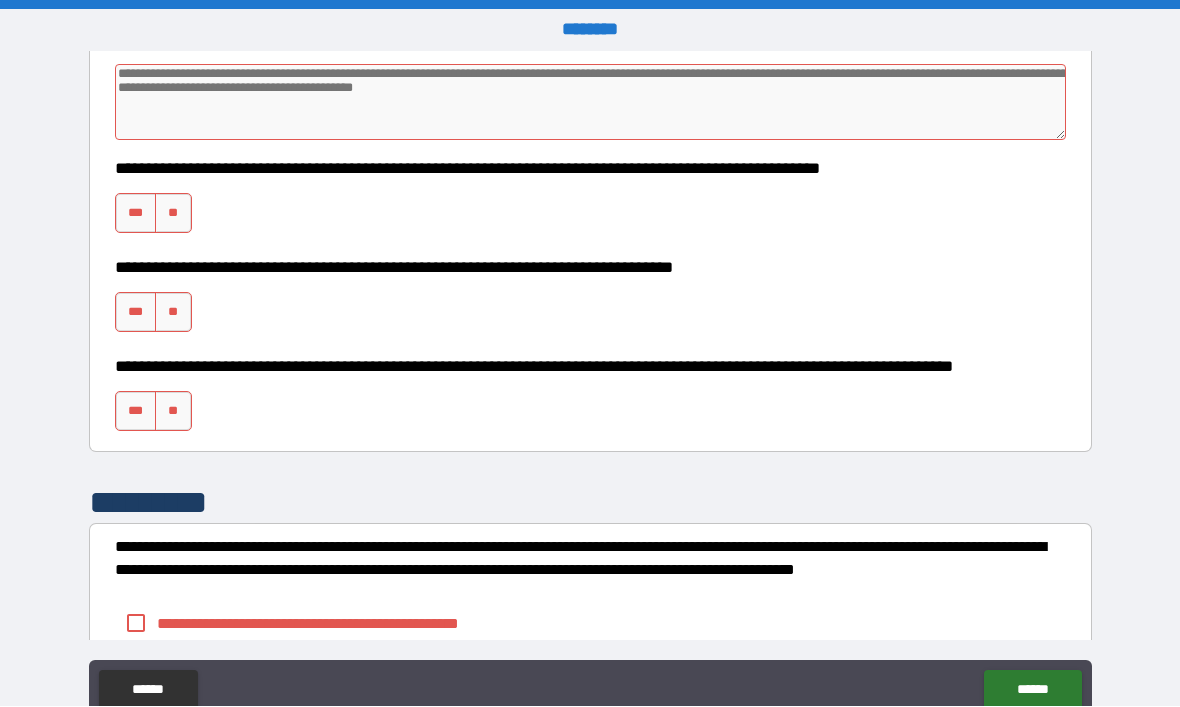 scroll, scrollTop: 2995, scrollLeft: 0, axis: vertical 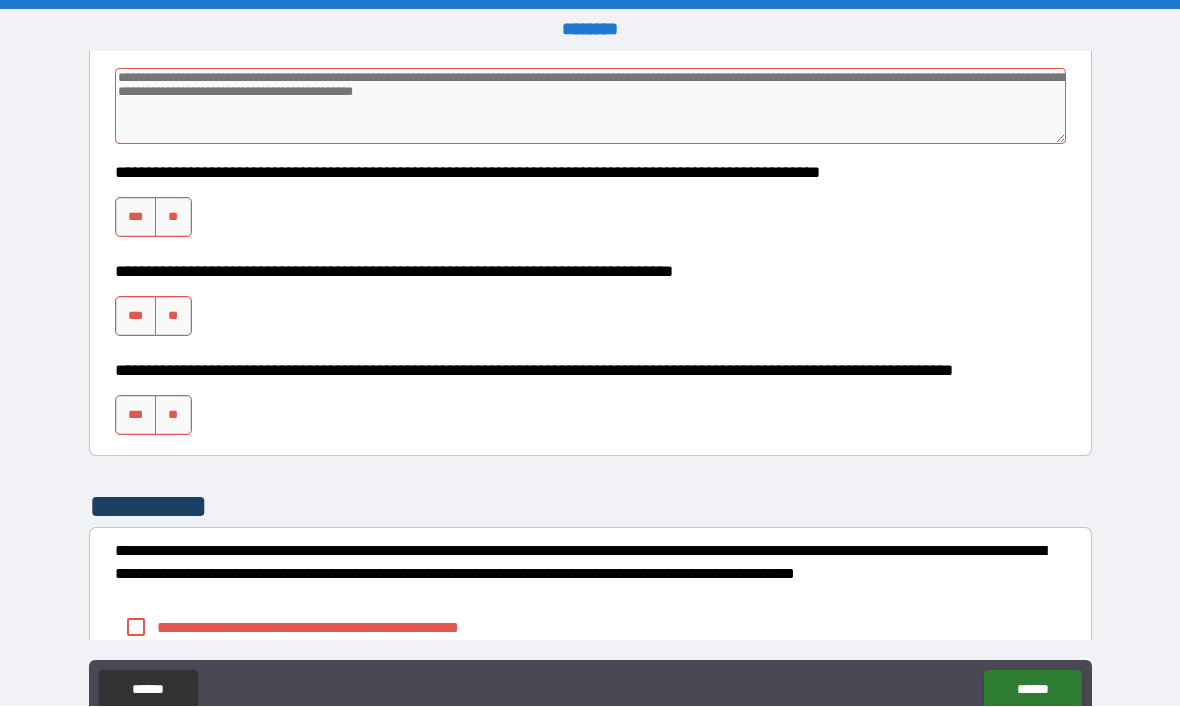 click on "***" at bounding box center [136, 218] 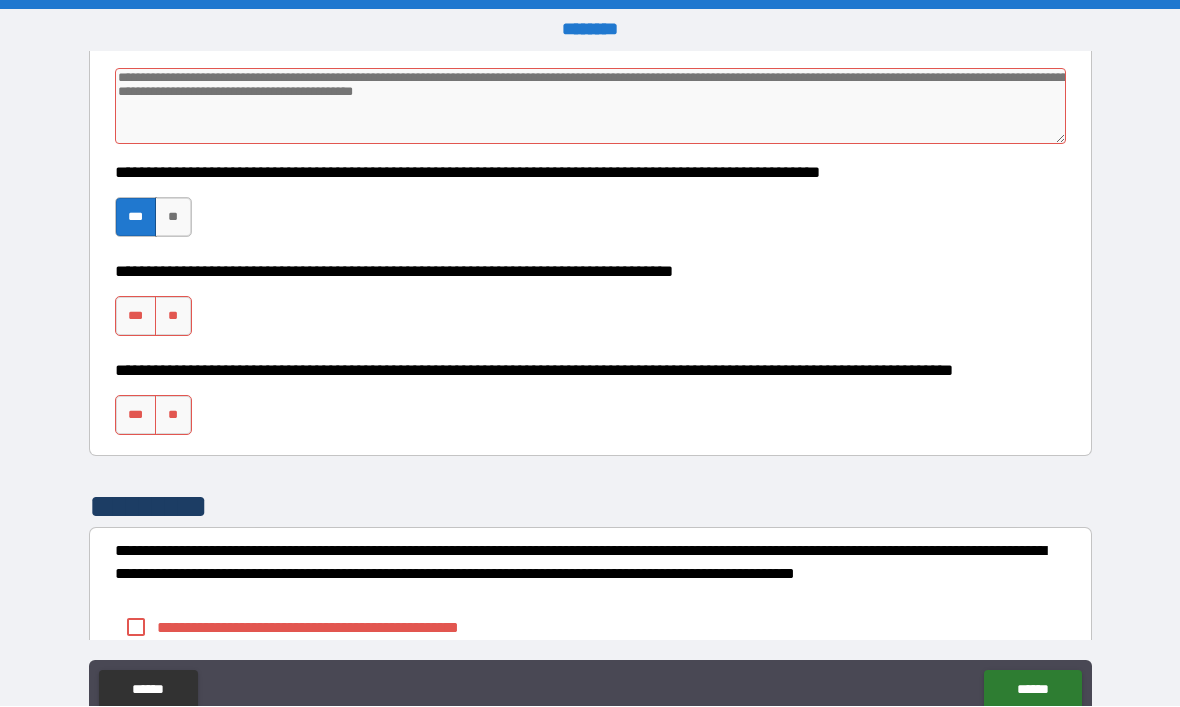 click on "***" at bounding box center [136, 317] 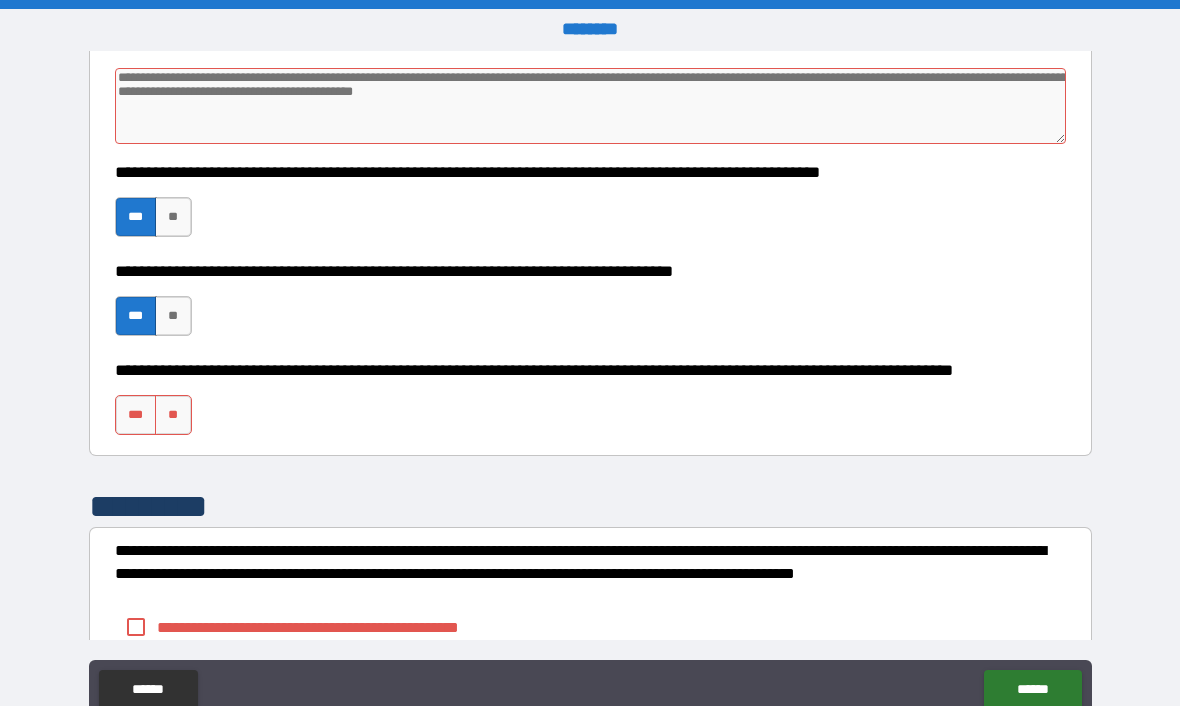 click on "***" at bounding box center (136, 416) 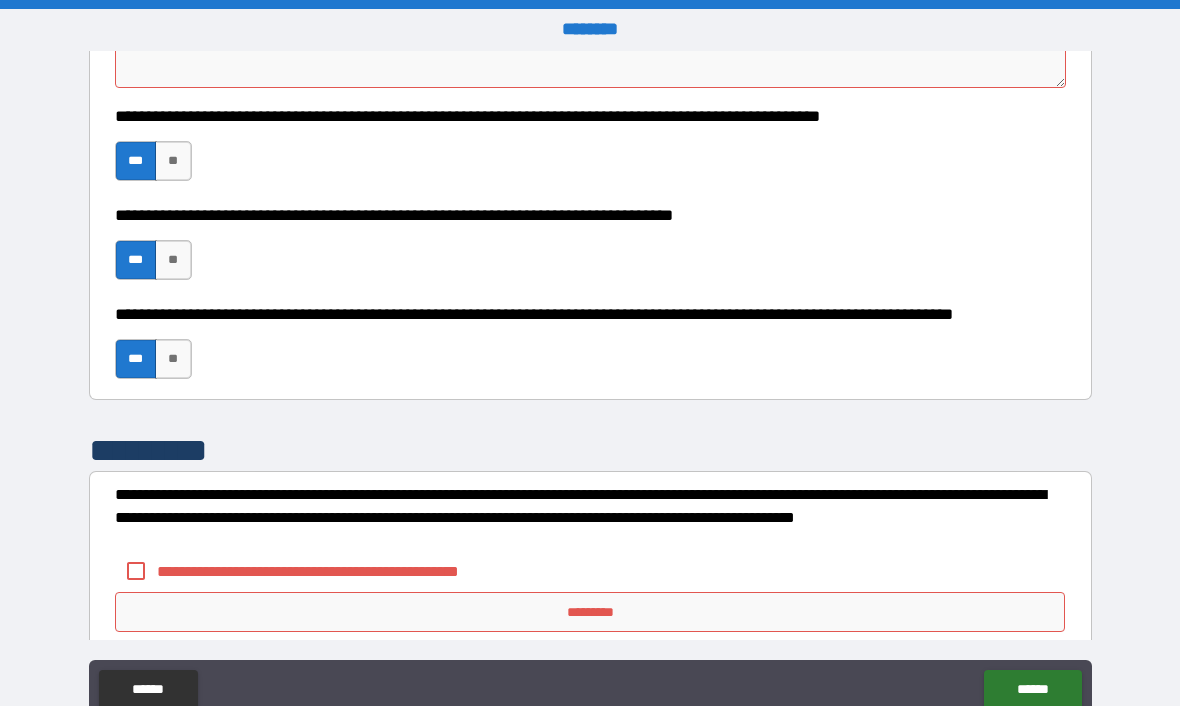 scroll, scrollTop: 3052, scrollLeft: 0, axis: vertical 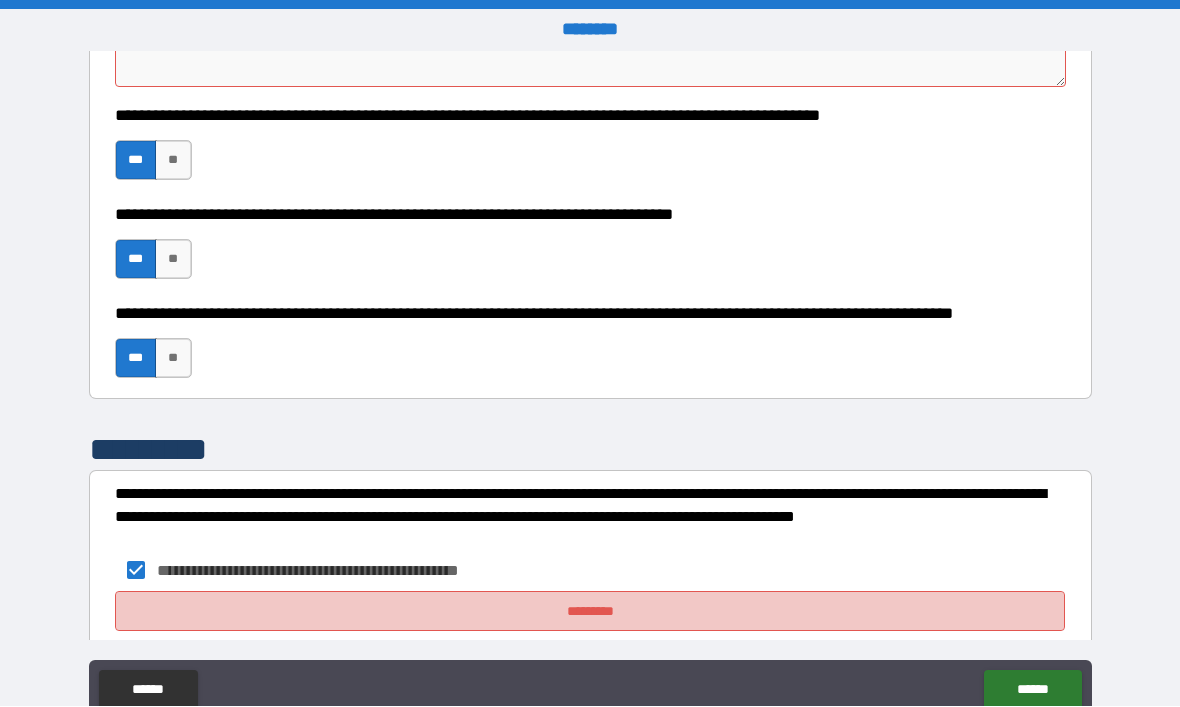 click on "*********" at bounding box center [590, 612] 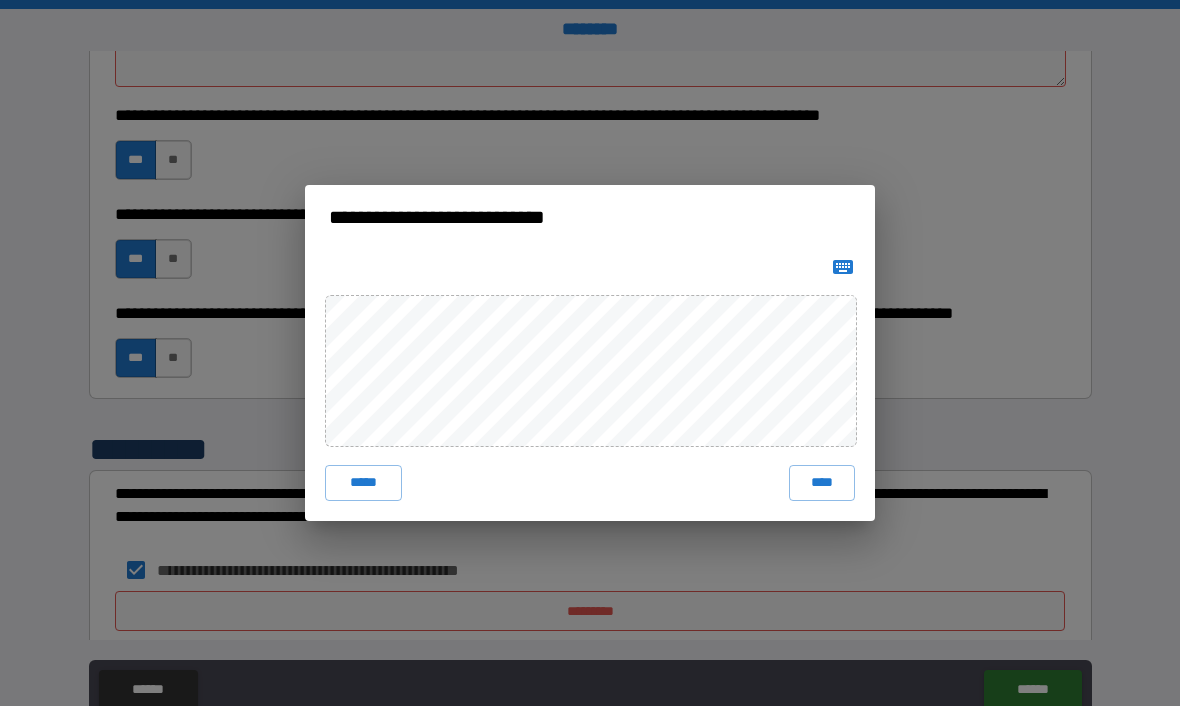 click on "****" at bounding box center (822, 484) 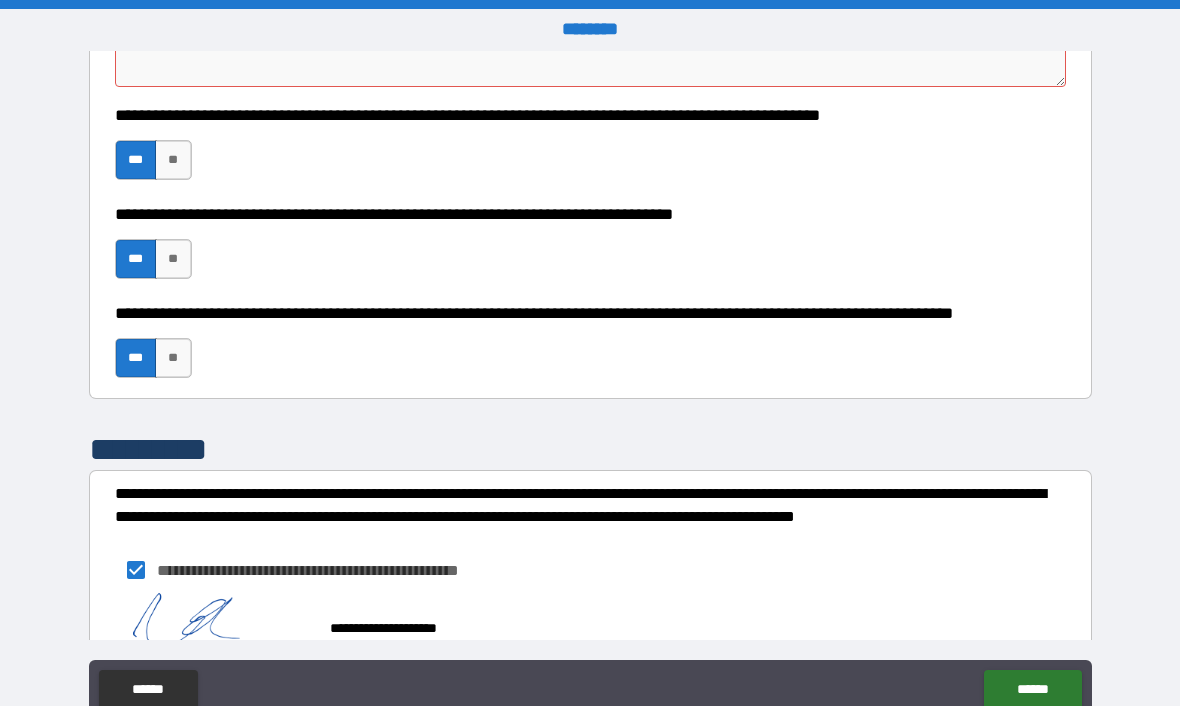 click on "******" at bounding box center (1032, 691) 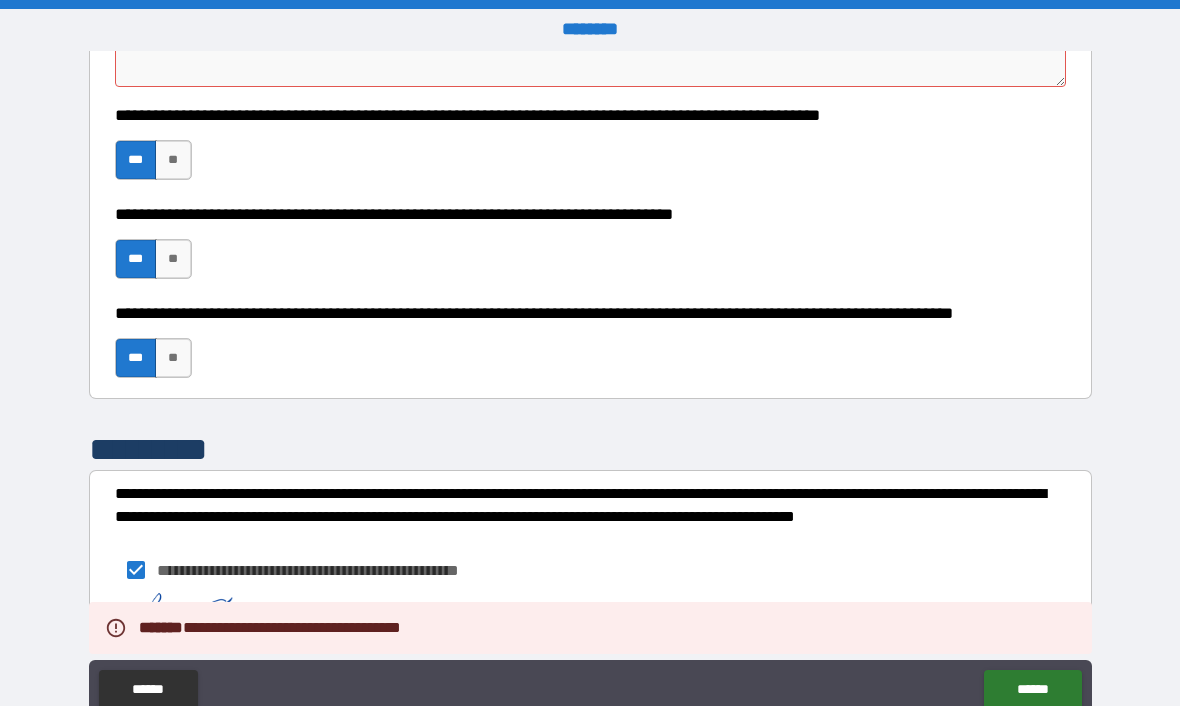 type on "*" 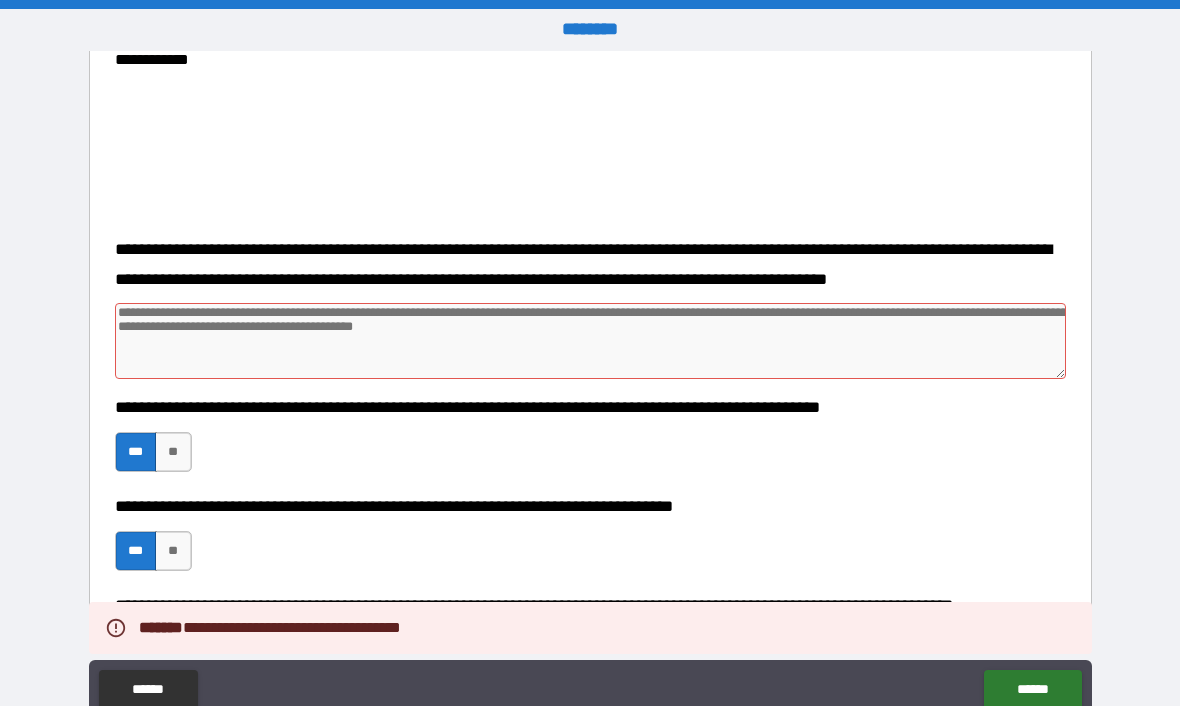 scroll, scrollTop: 2752, scrollLeft: 0, axis: vertical 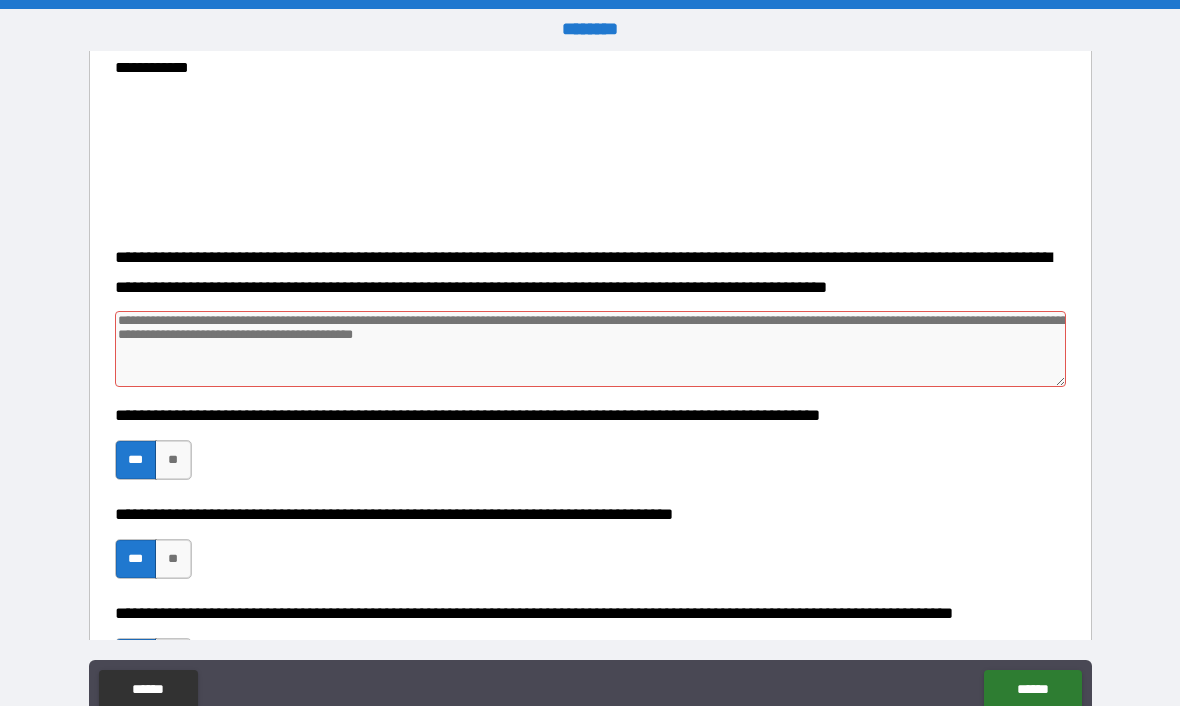 click at bounding box center (591, 350) 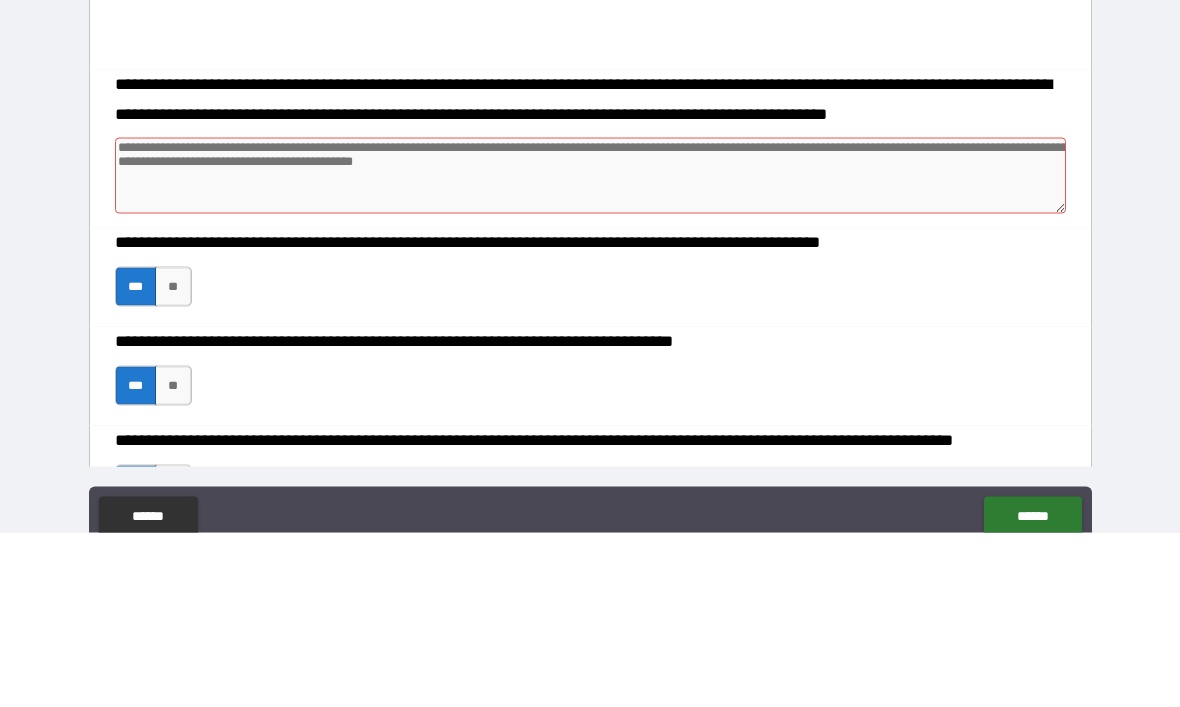 type on "*" 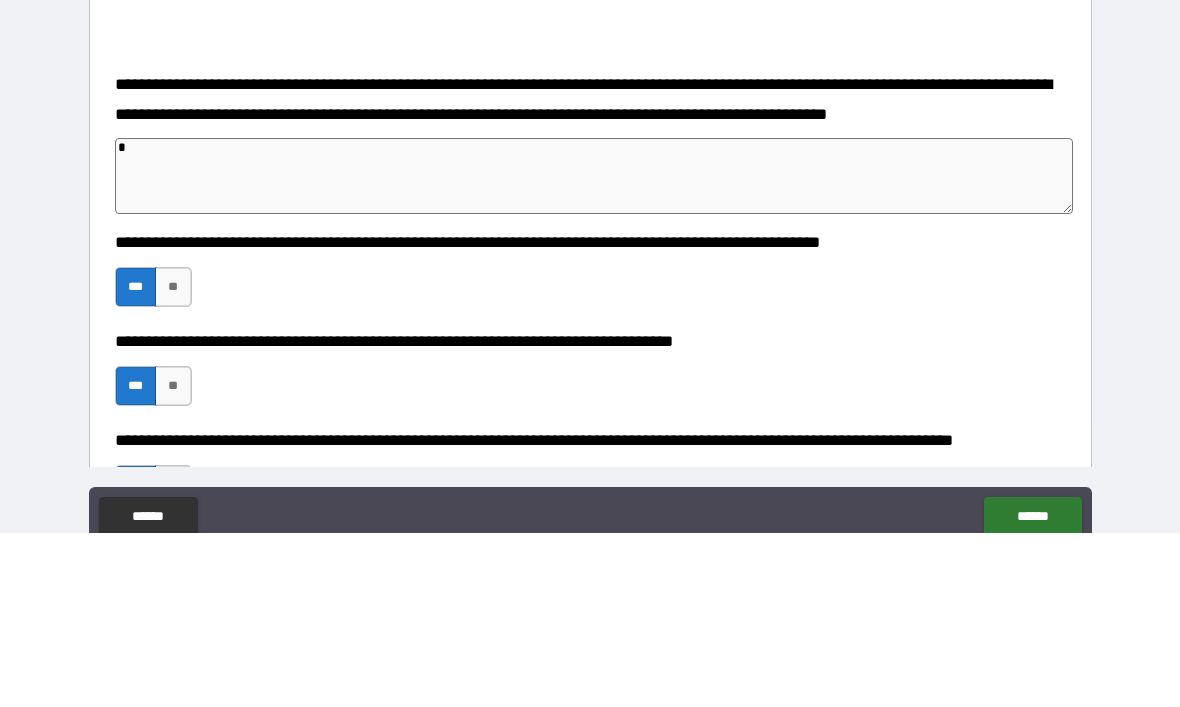 type on "*" 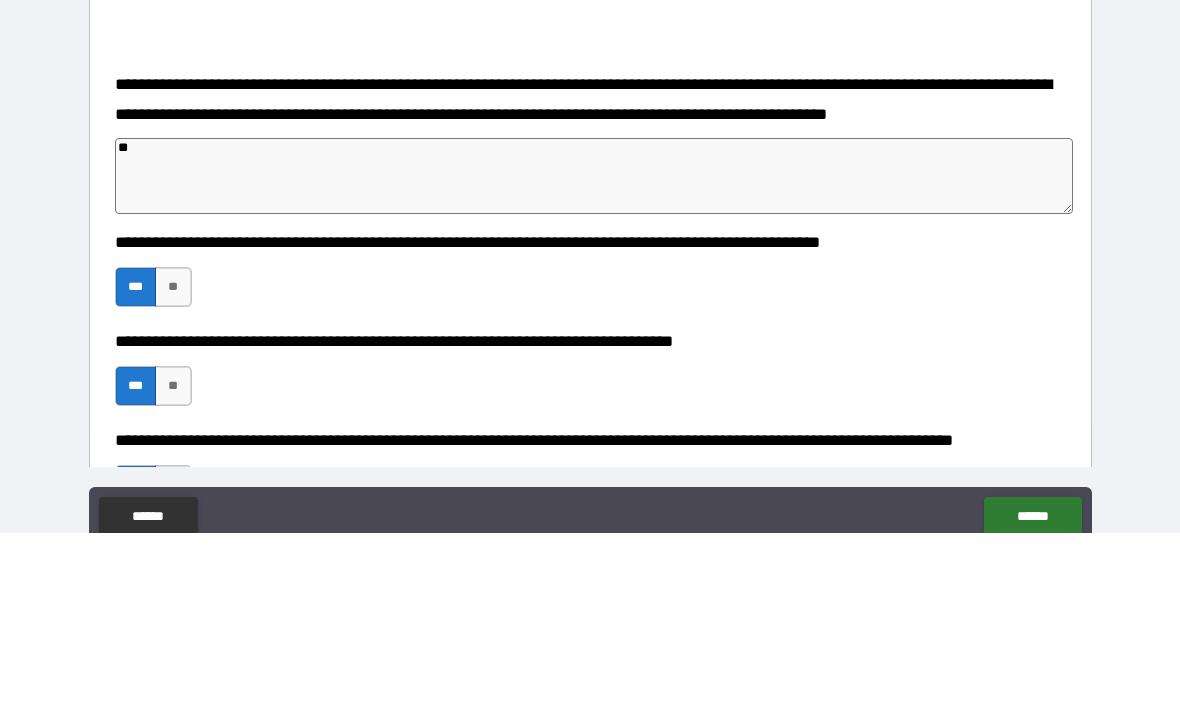 type on "*" 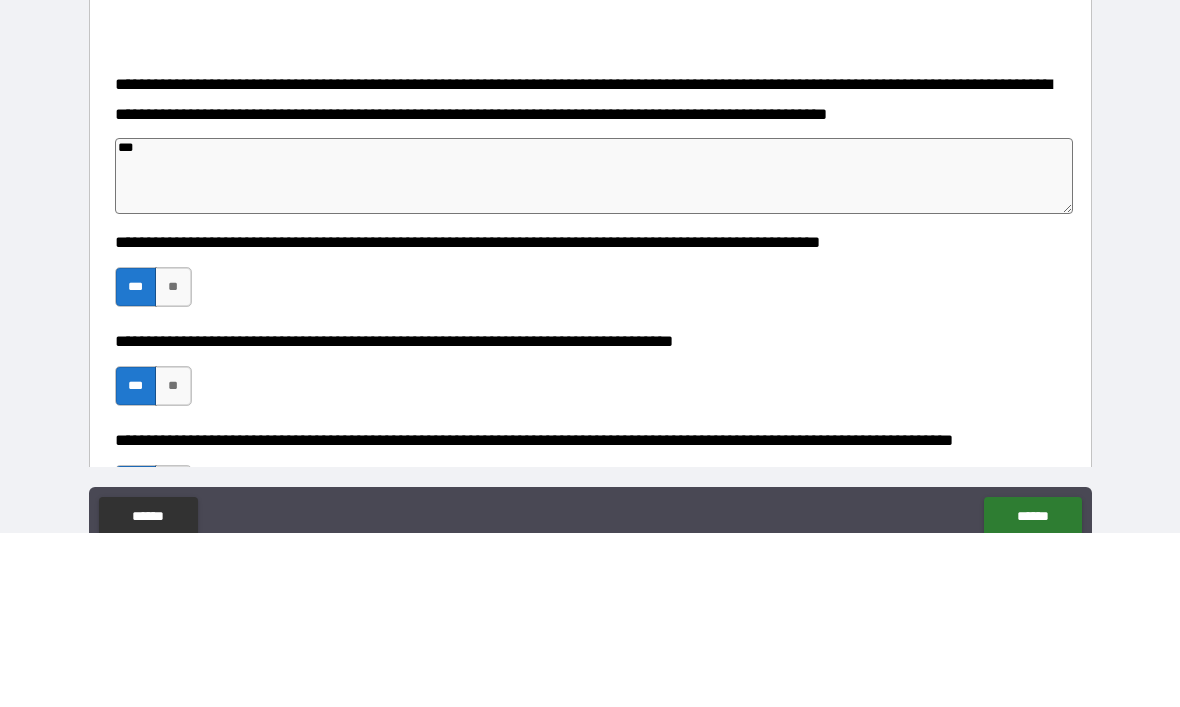type on "*" 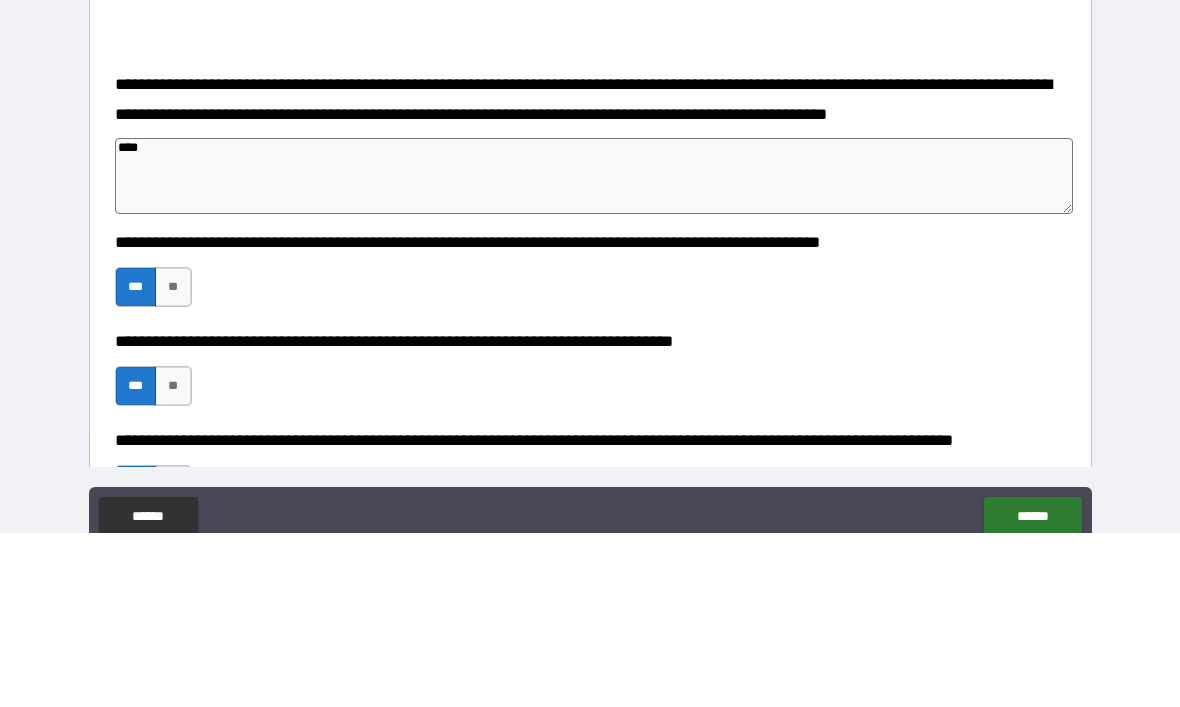type on "*" 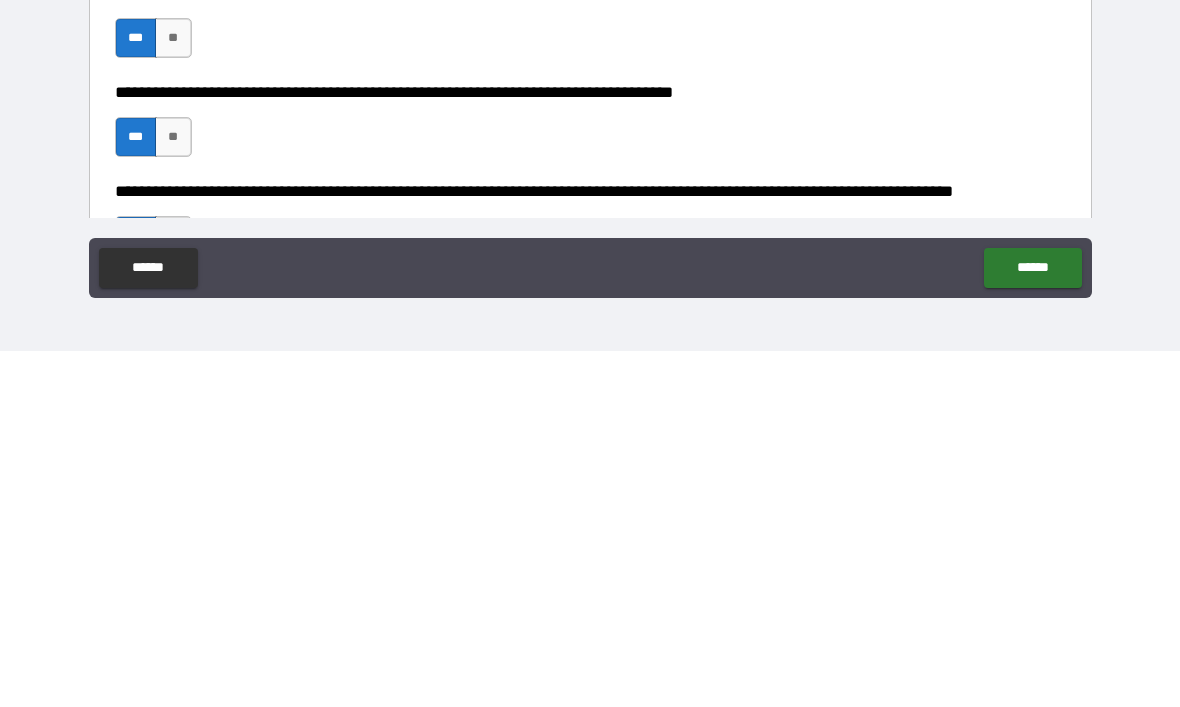 scroll, scrollTop: 68, scrollLeft: 0, axis: vertical 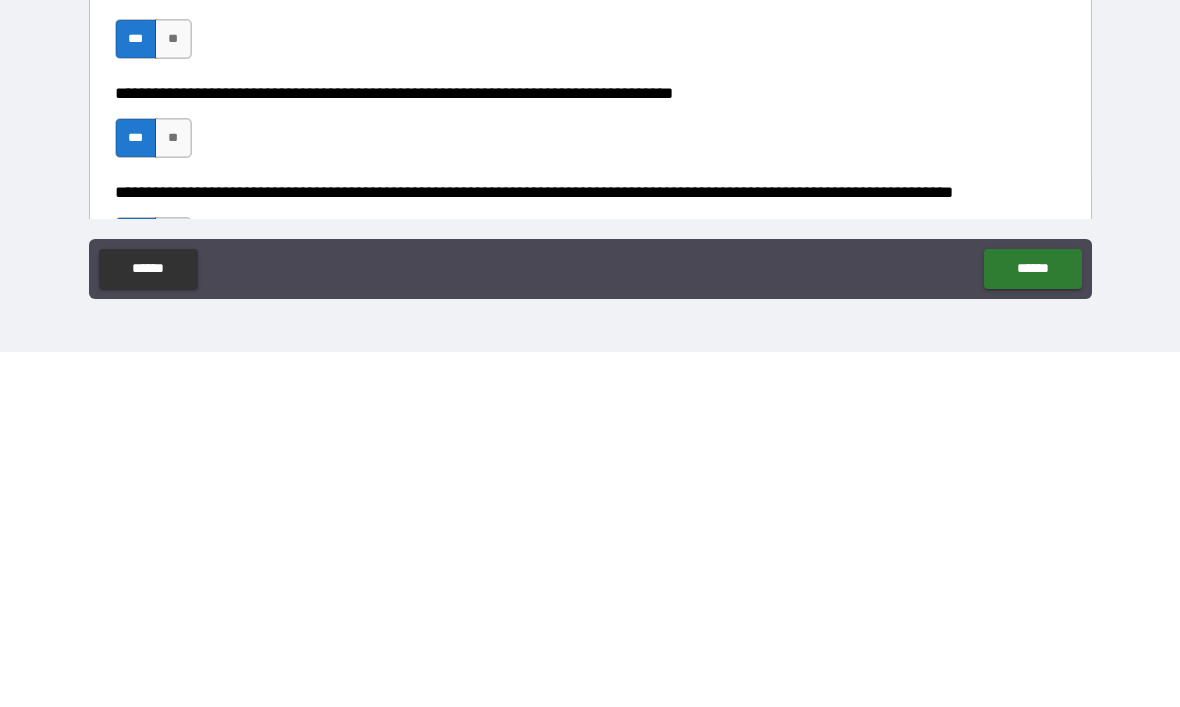 type on "****" 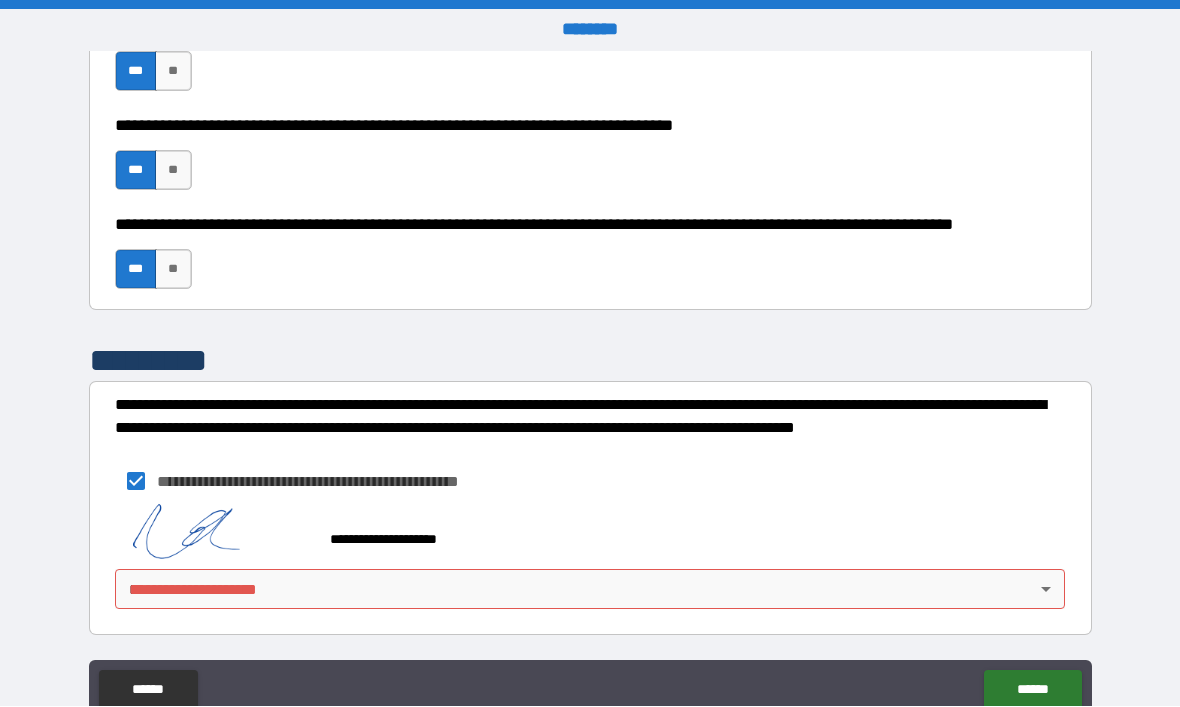 scroll, scrollTop: 3141, scrollLeft: 0, axis: vertical 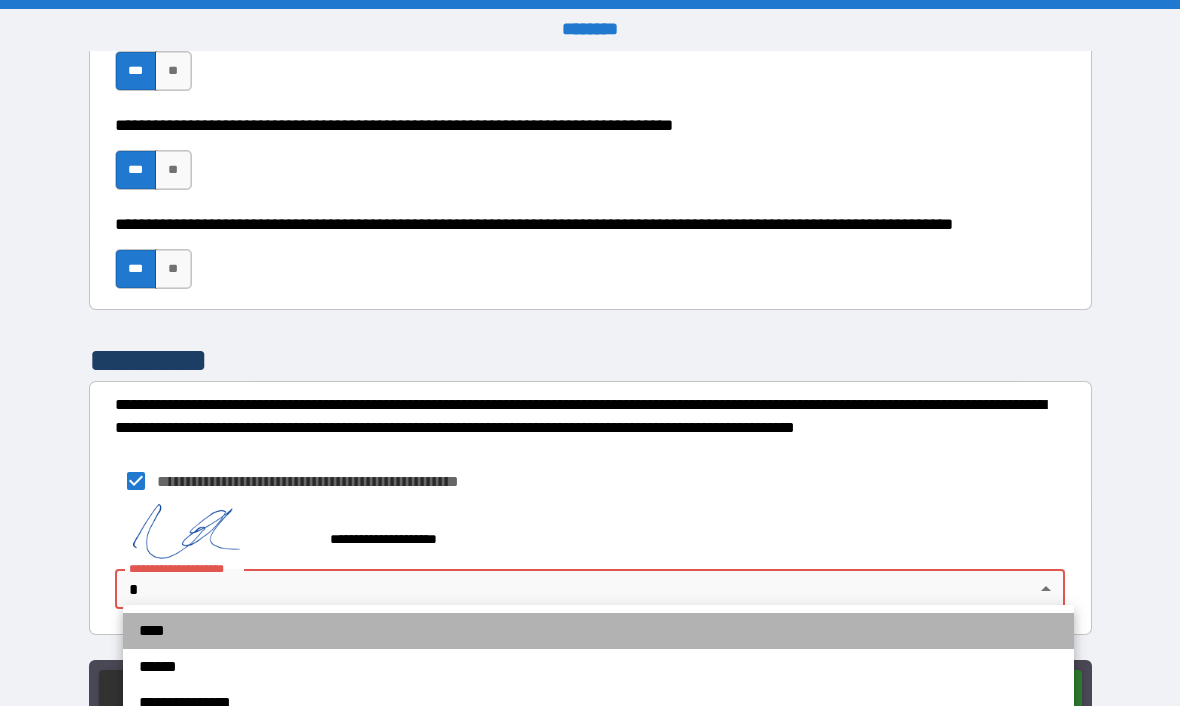 click on "****" at bounding box center [598, 632] 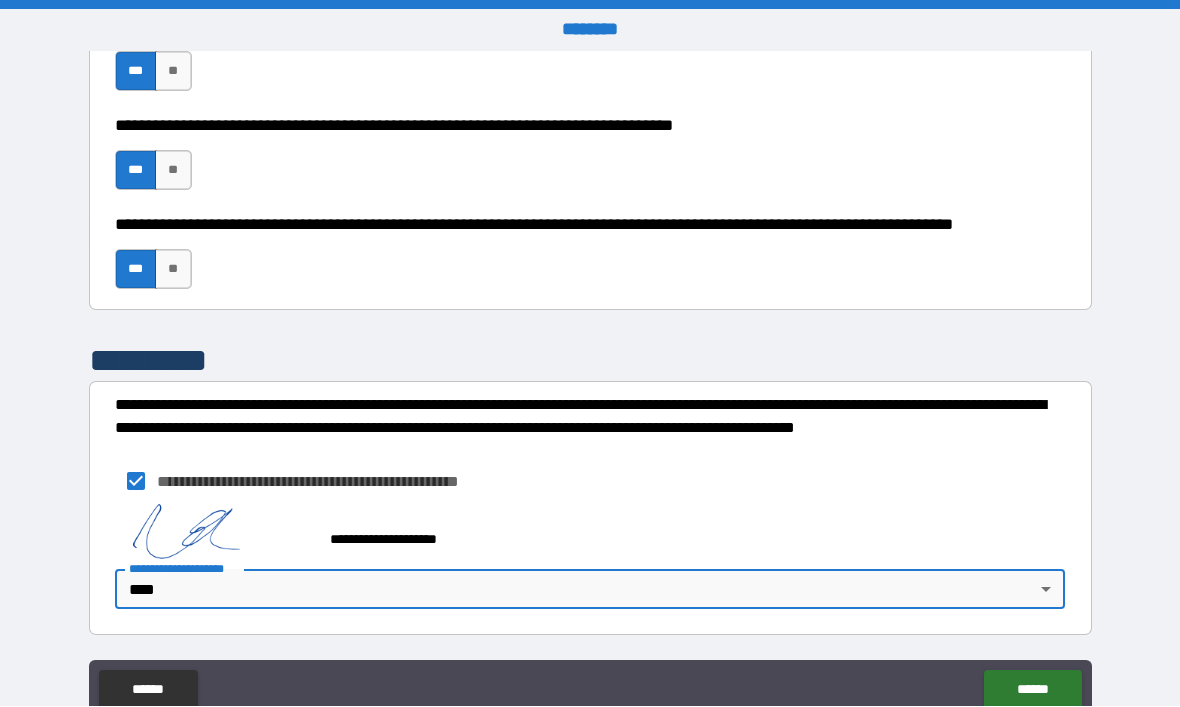 type on "*" 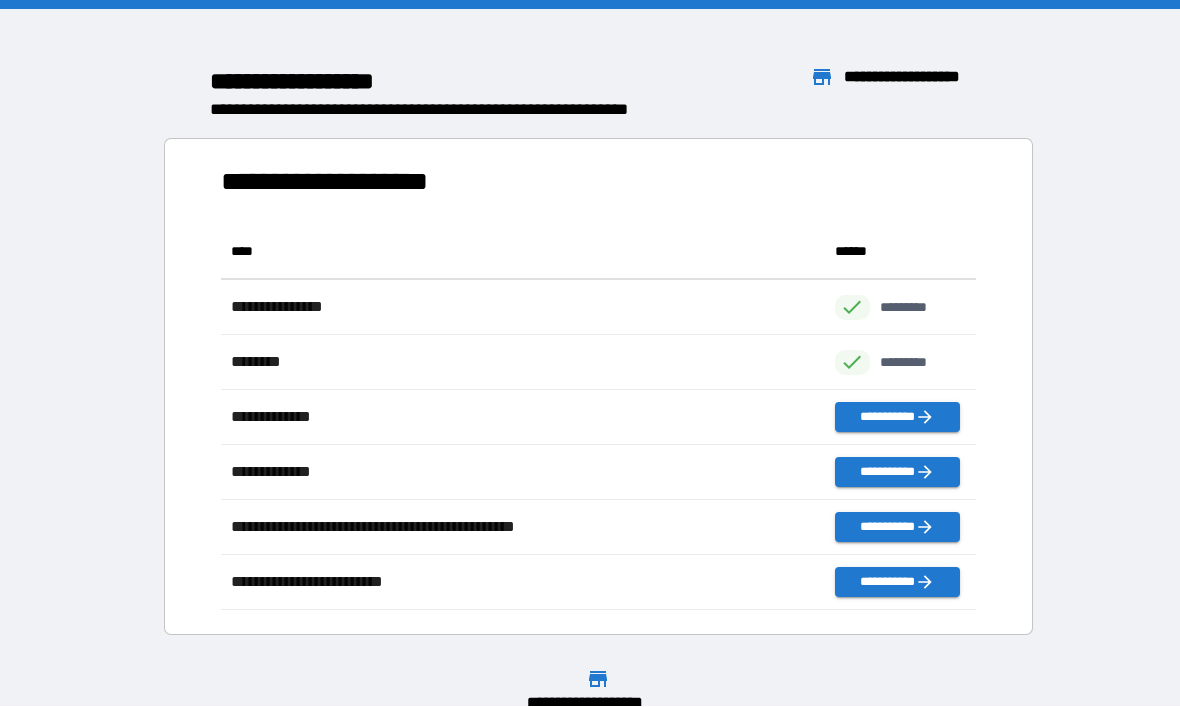scroll, scrollTop: 1, scrollLeft: 1, axis: both 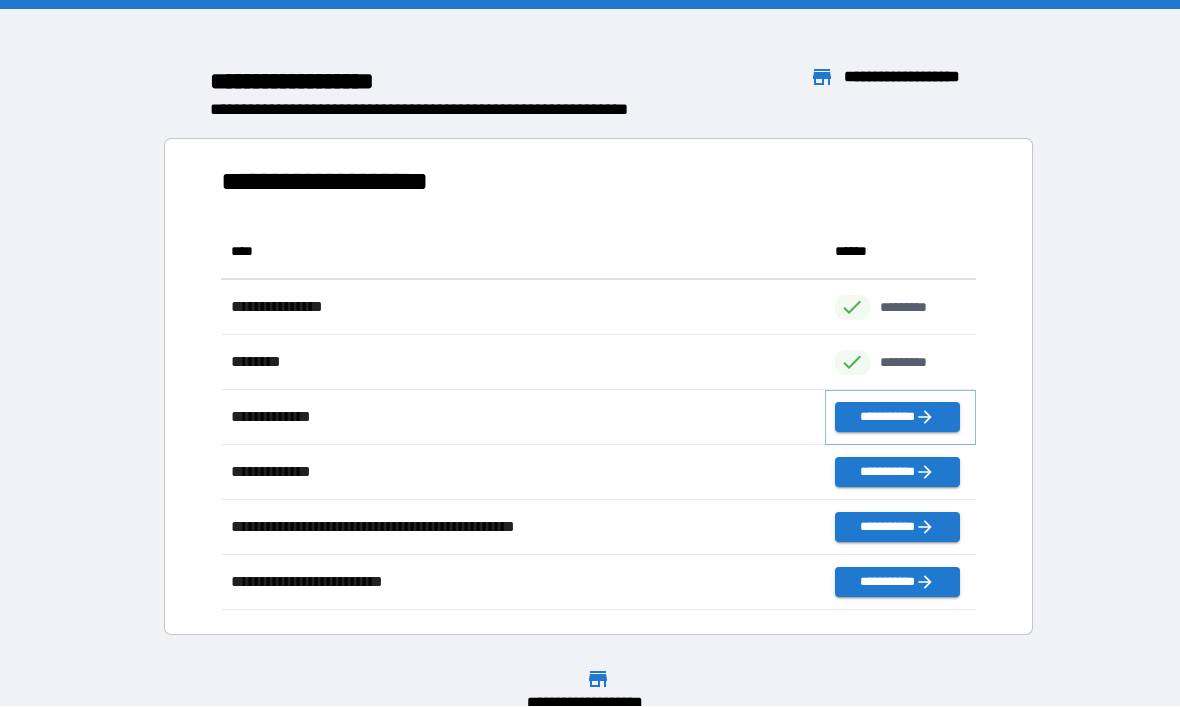click 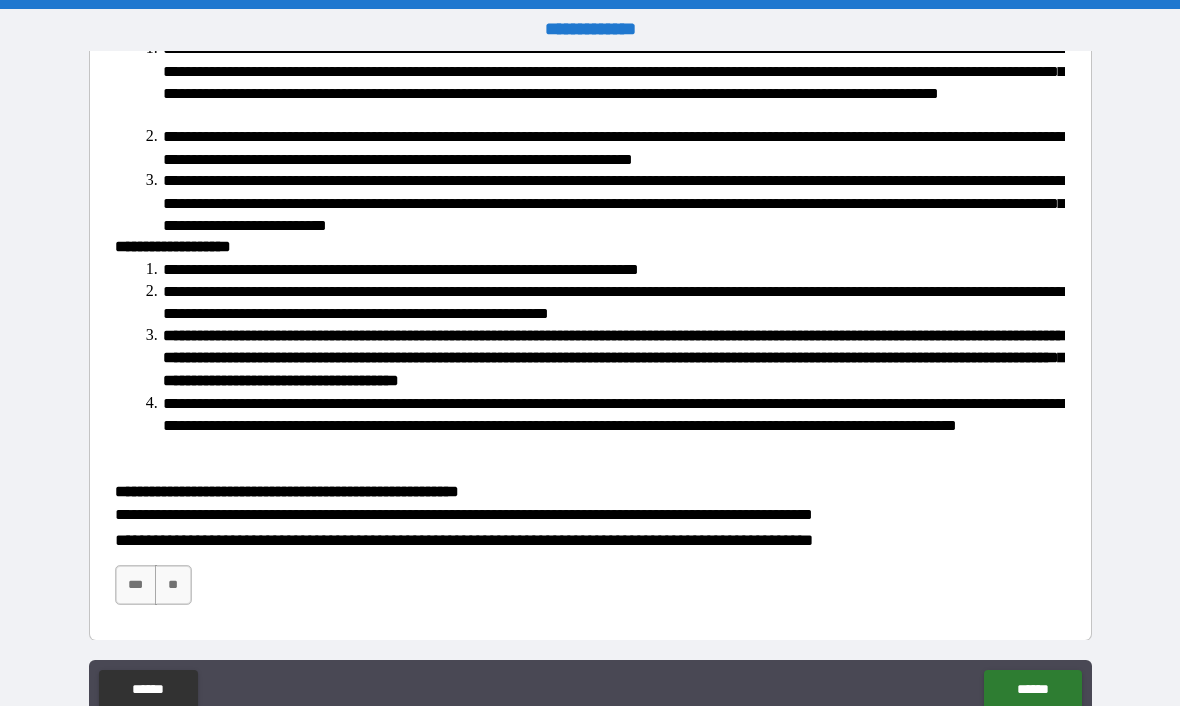 scroll, scrollTop: 555, scrollLeft: 0, axis: vertical 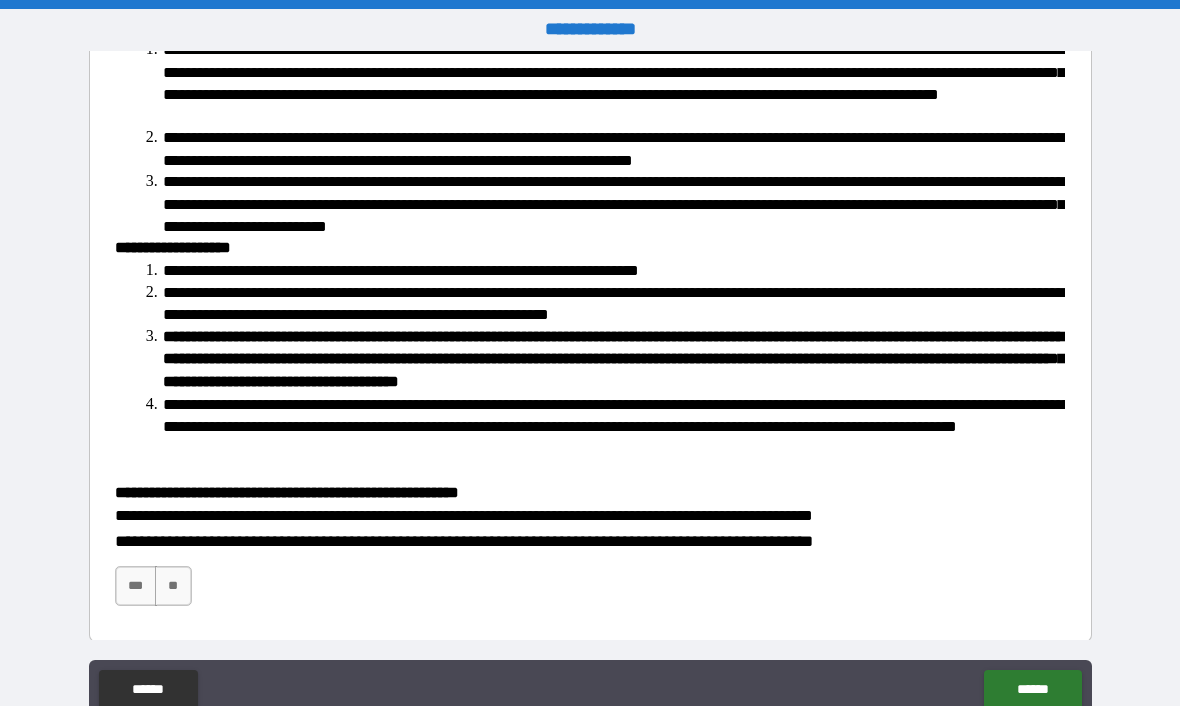 click on "***" at bounding box center [136, 587] 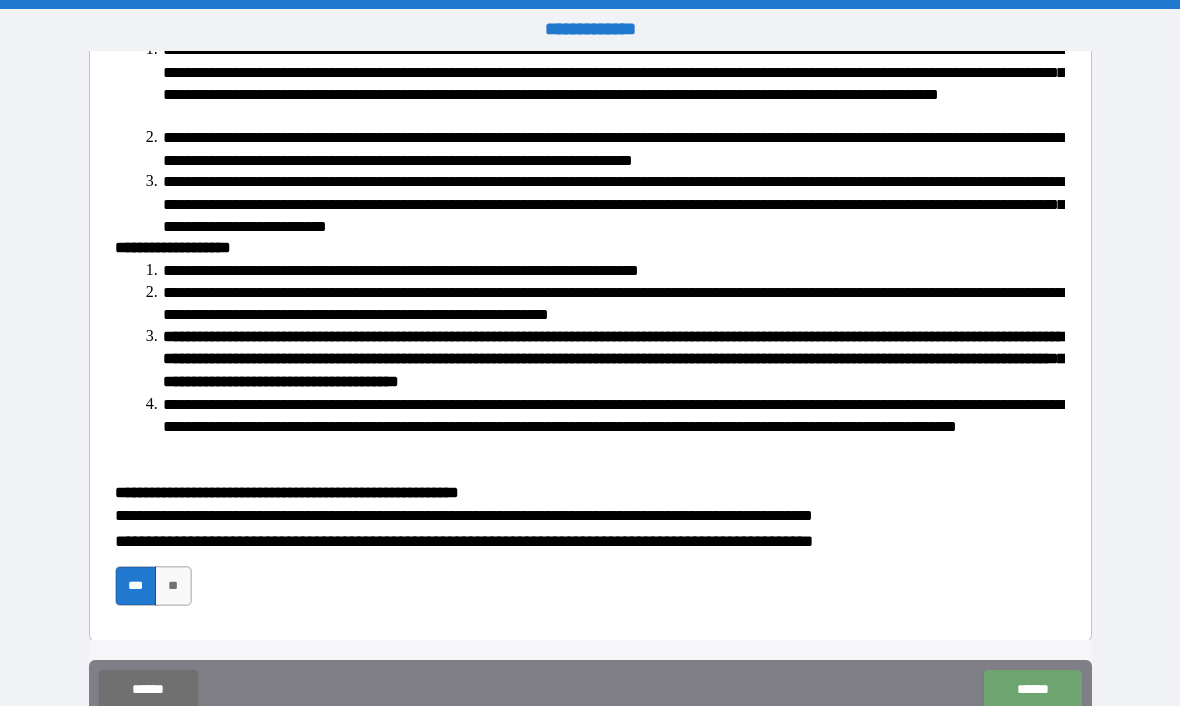 click on "******" at bounding box center (1032, 691) 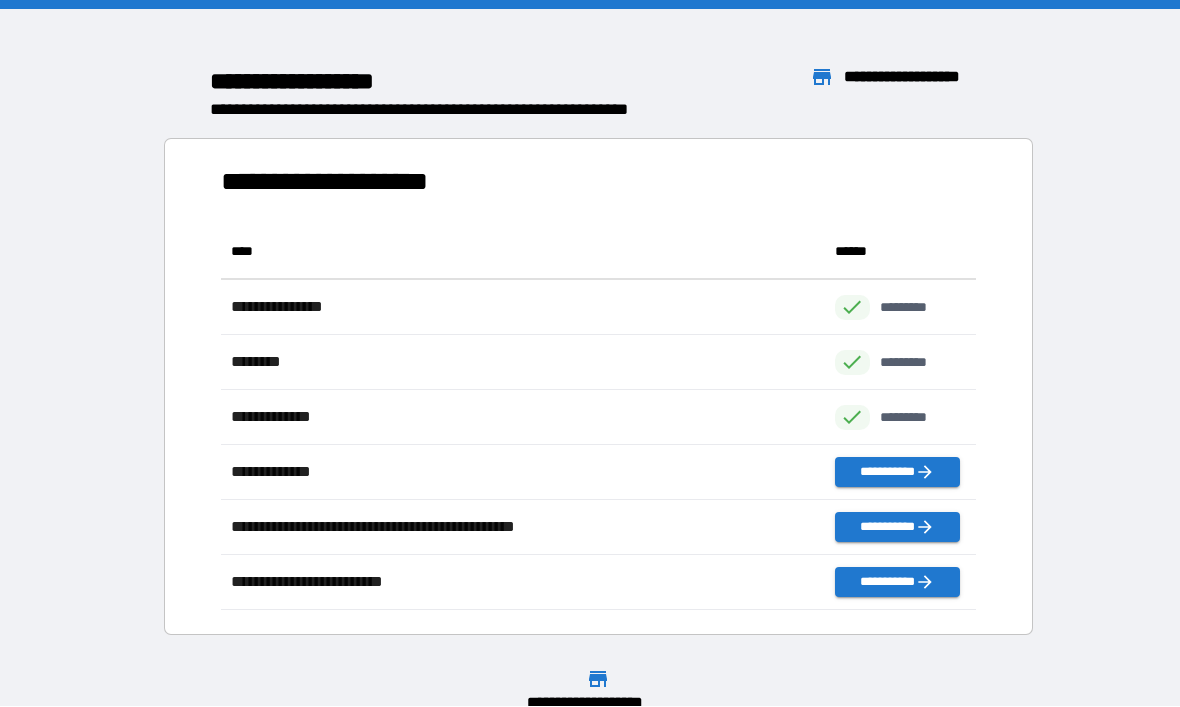 scroll, scrollTop: 1, scrollLeft: 1, axis: both 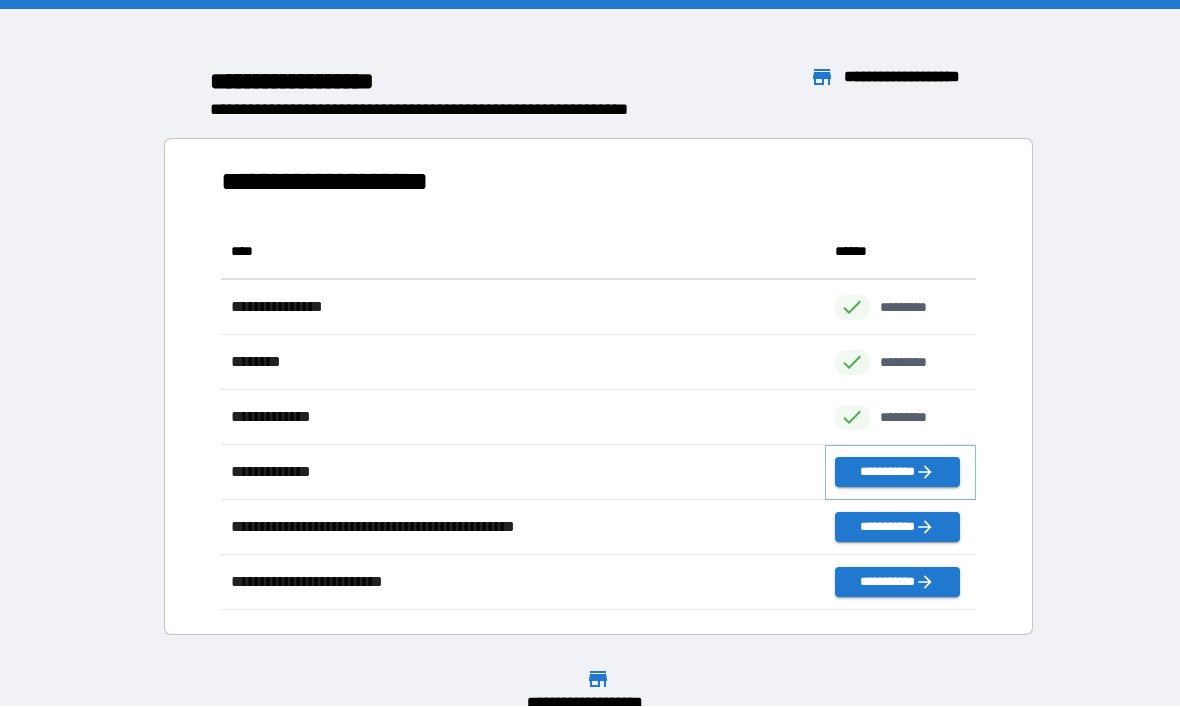 click 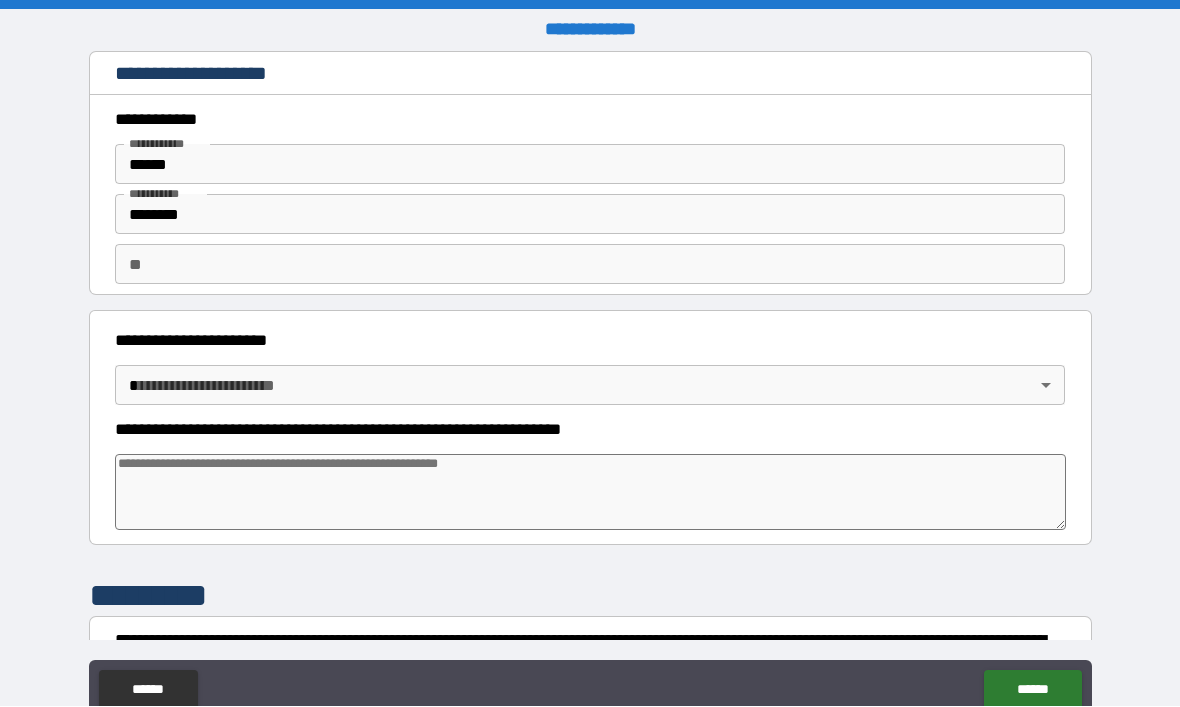 type on "*" 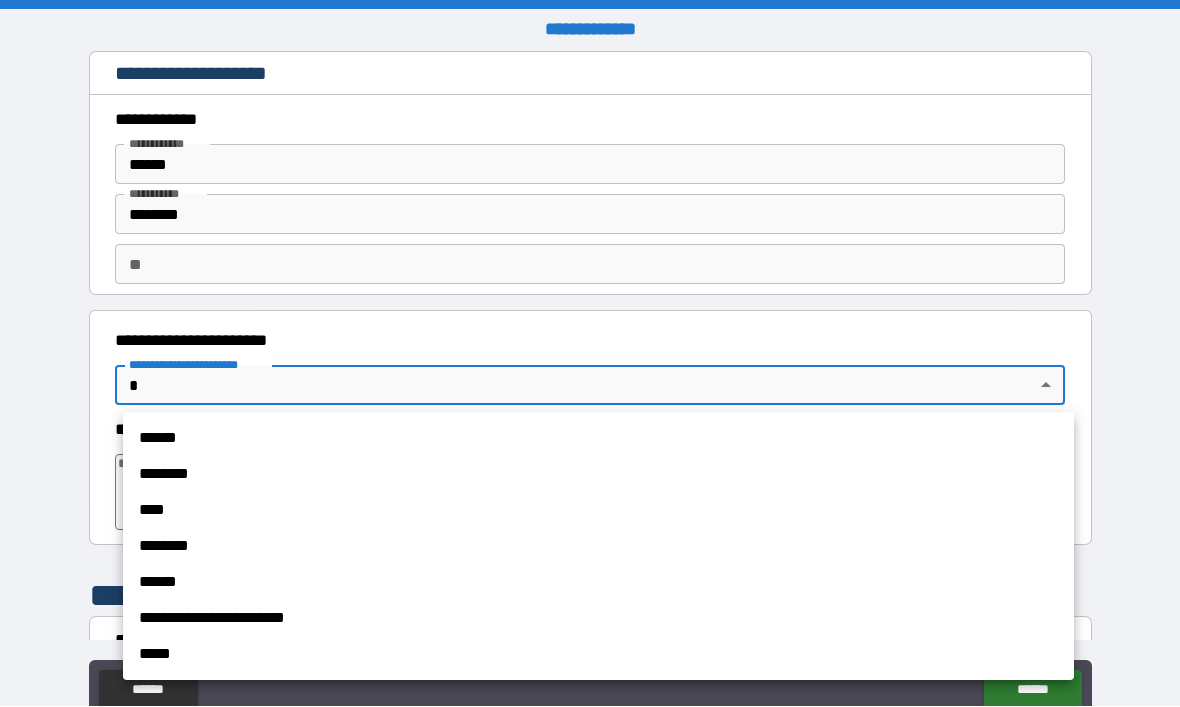 click on "*****" at bounding box center [598, 655] 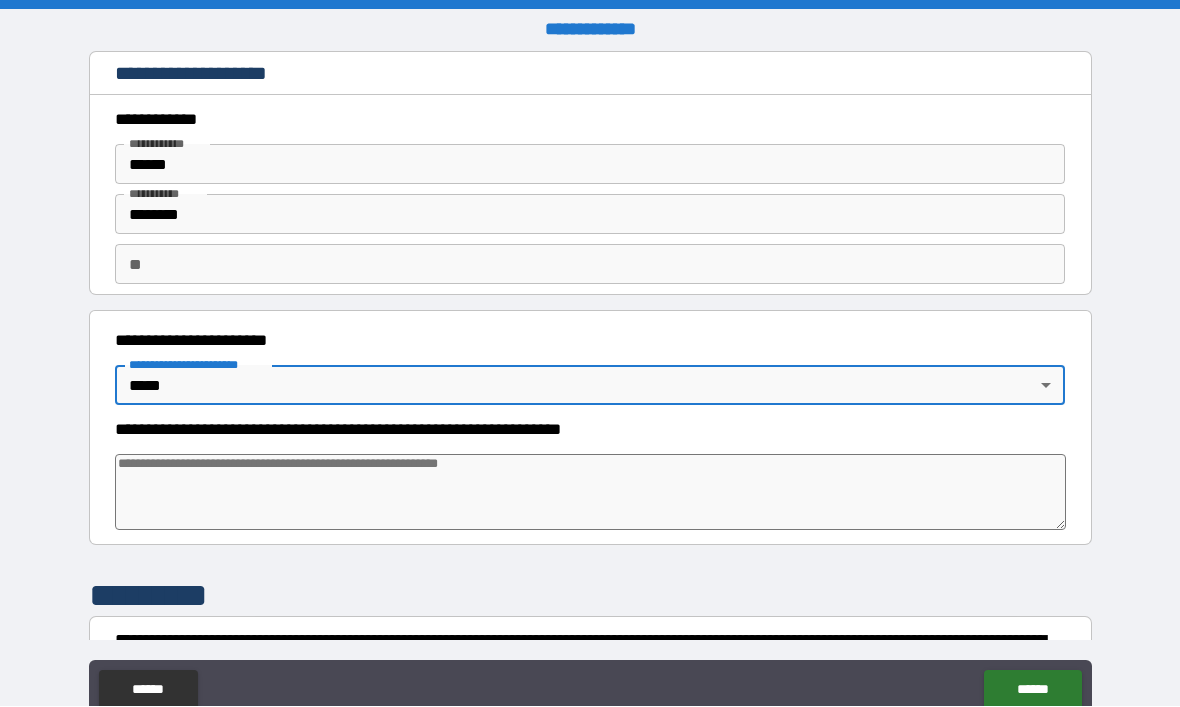 type on "*" 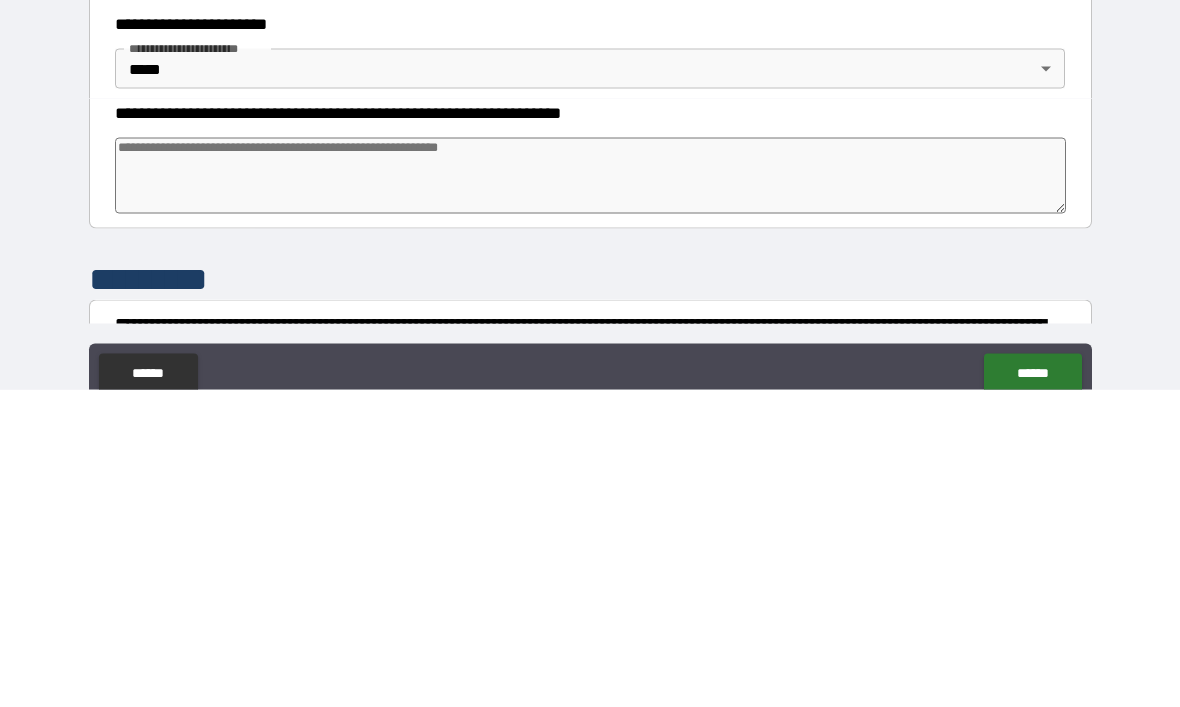 type on "*" 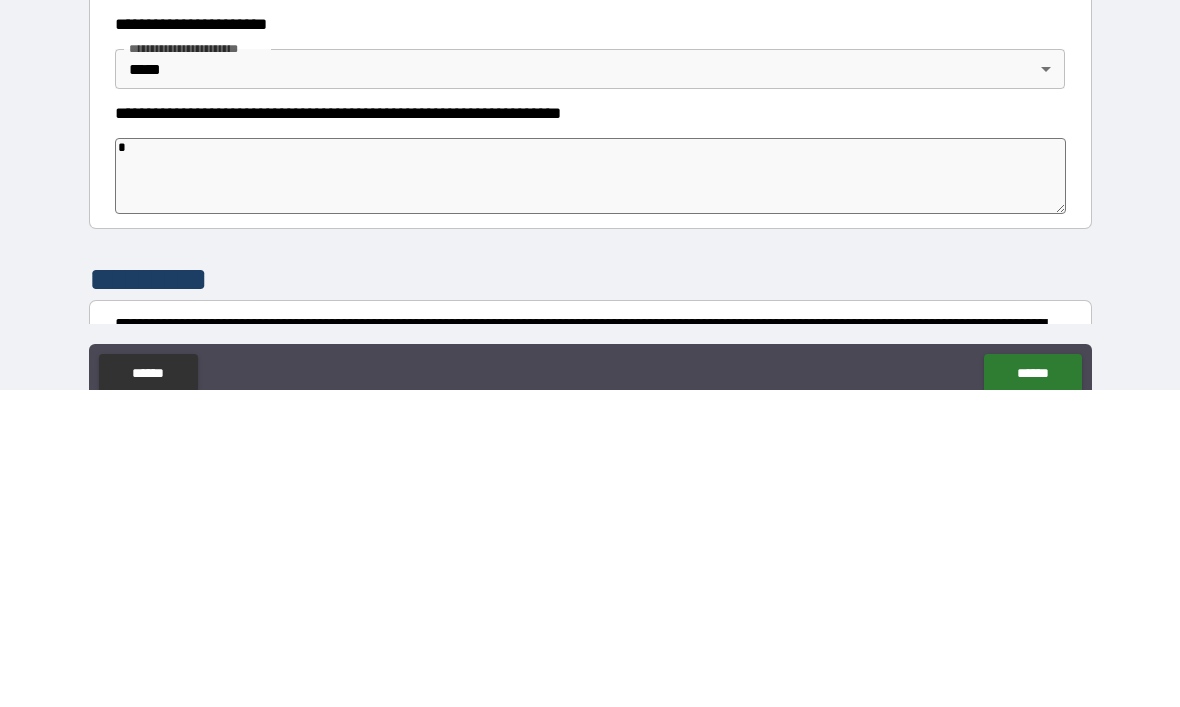 type on "*" 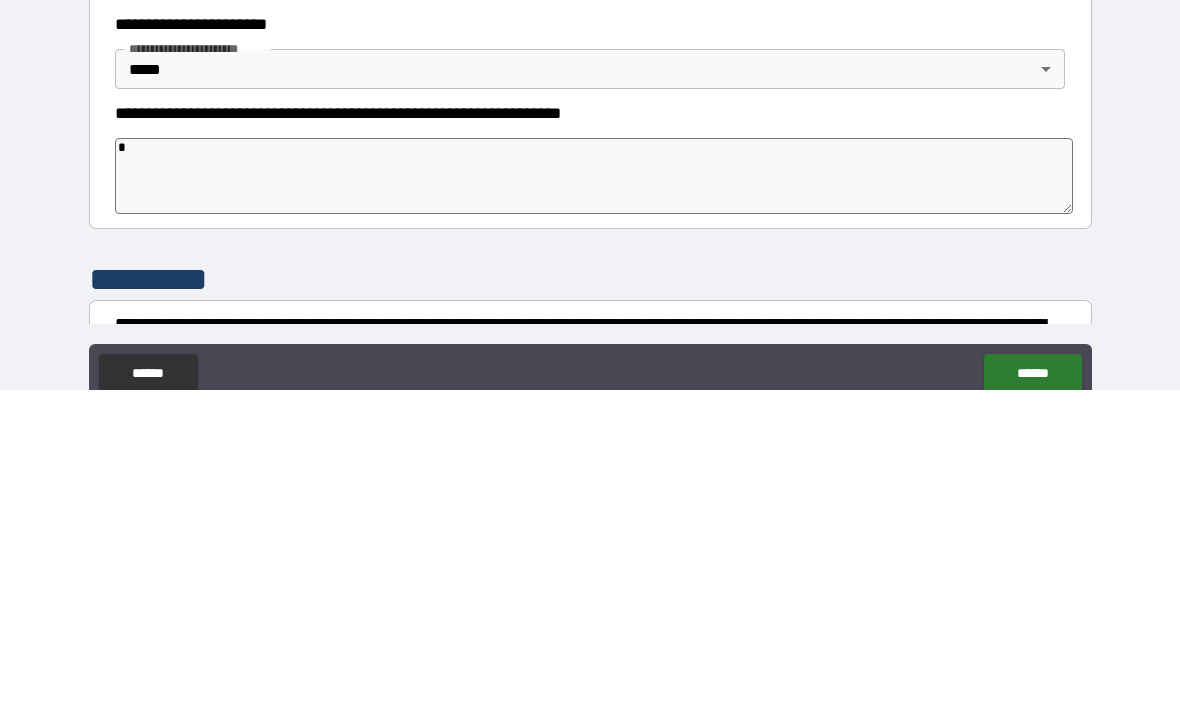 type on "**" 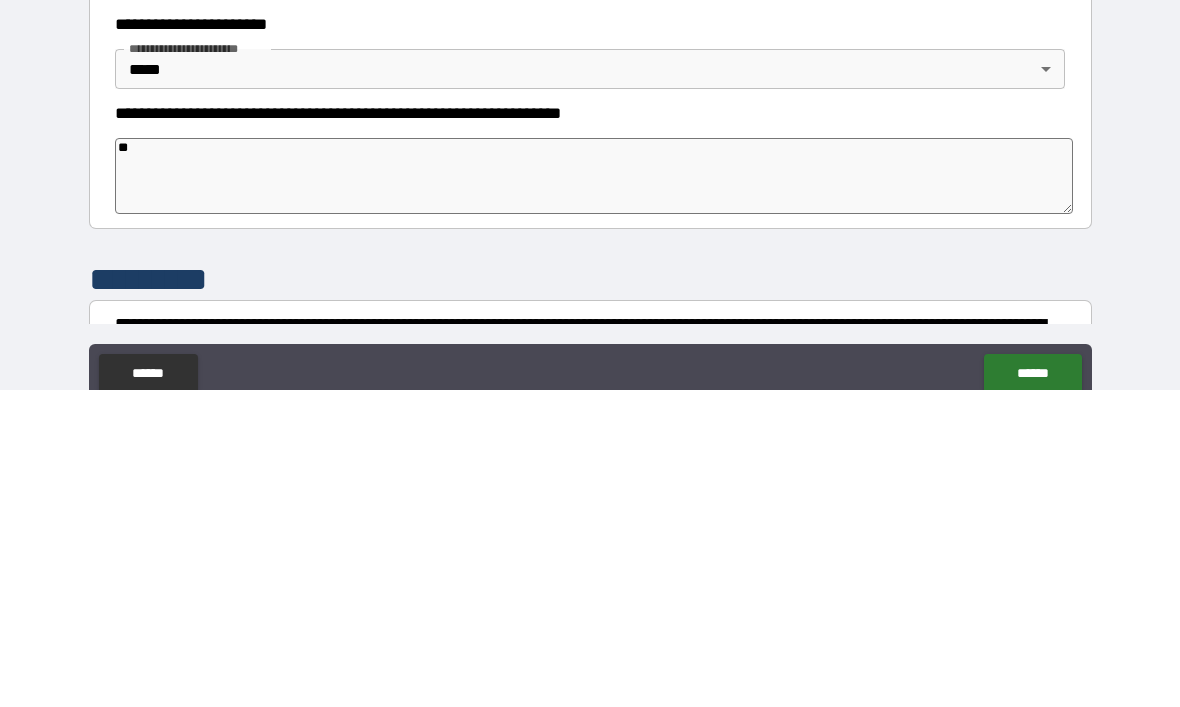 type on "*" 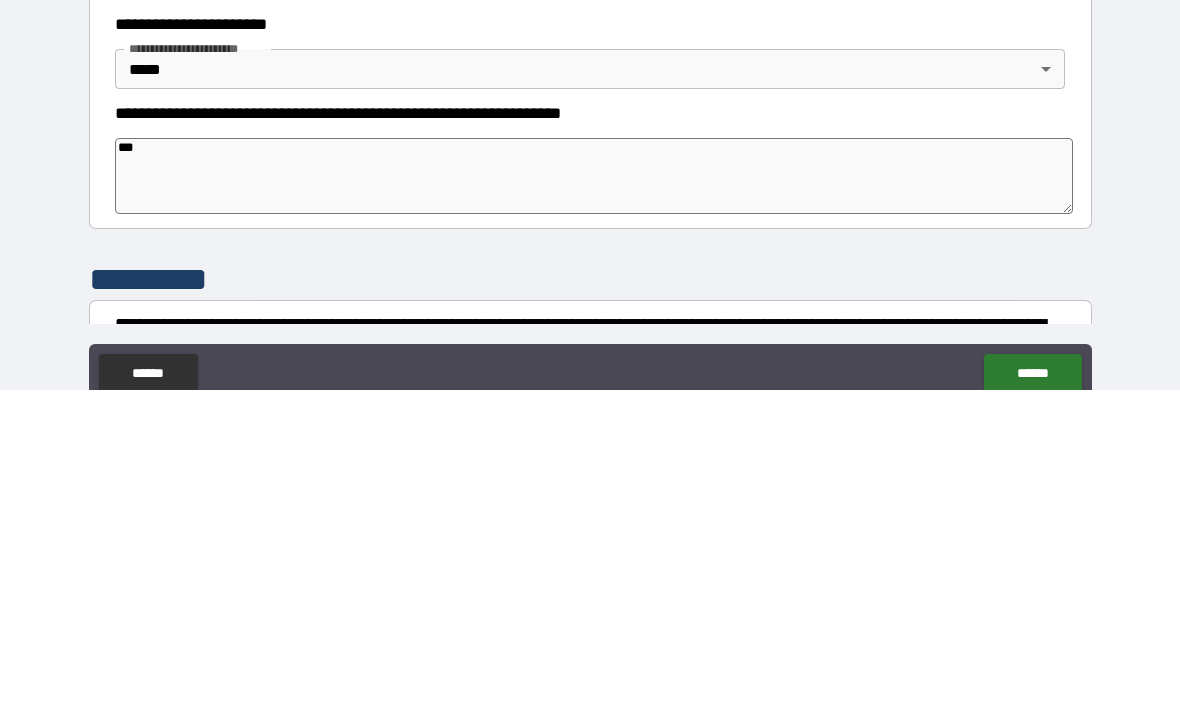 type on "*" 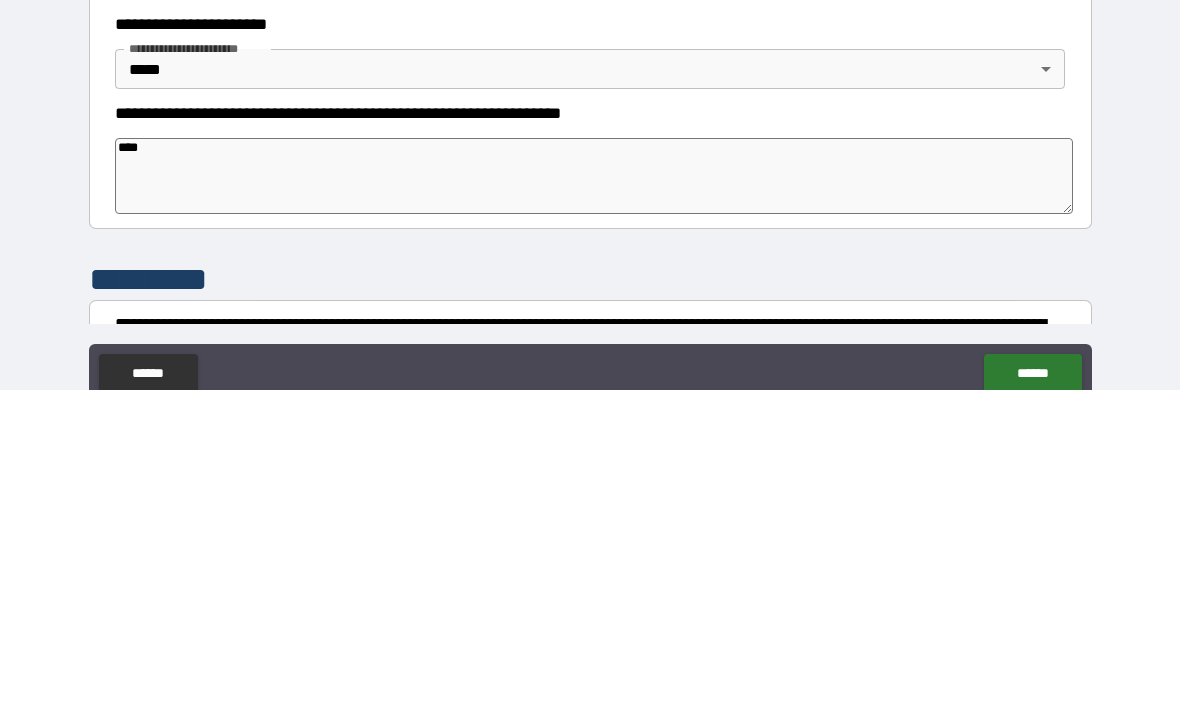 type on "*" 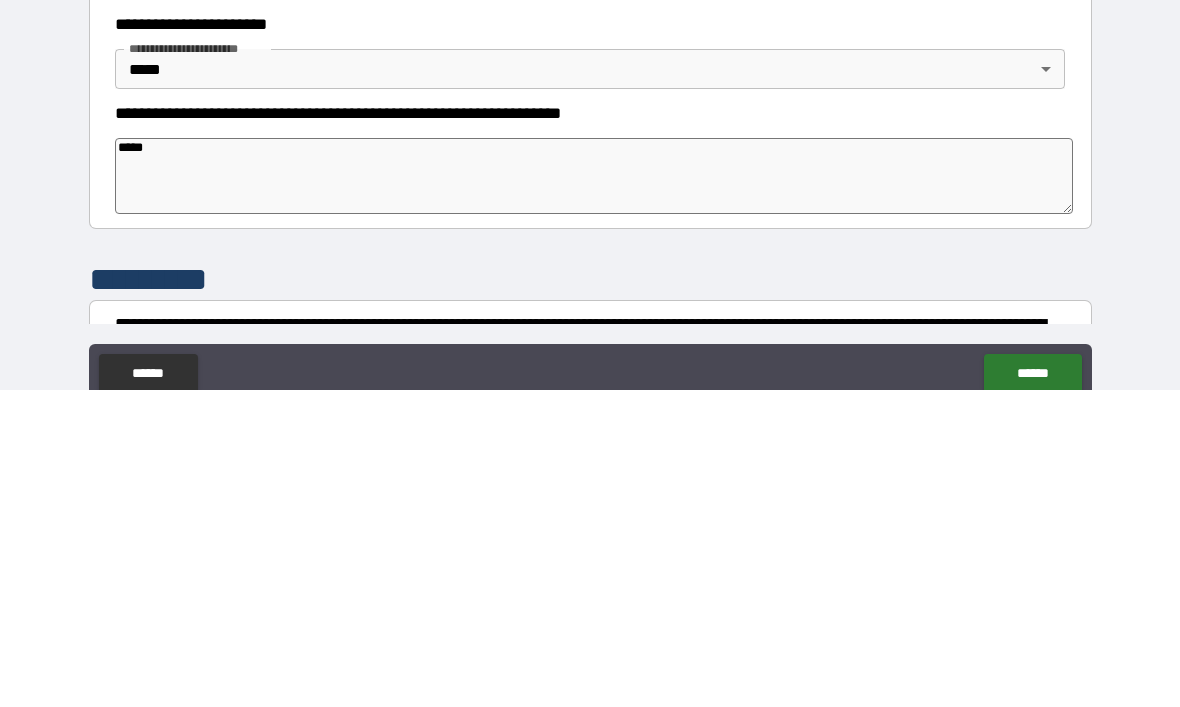 type on "*" 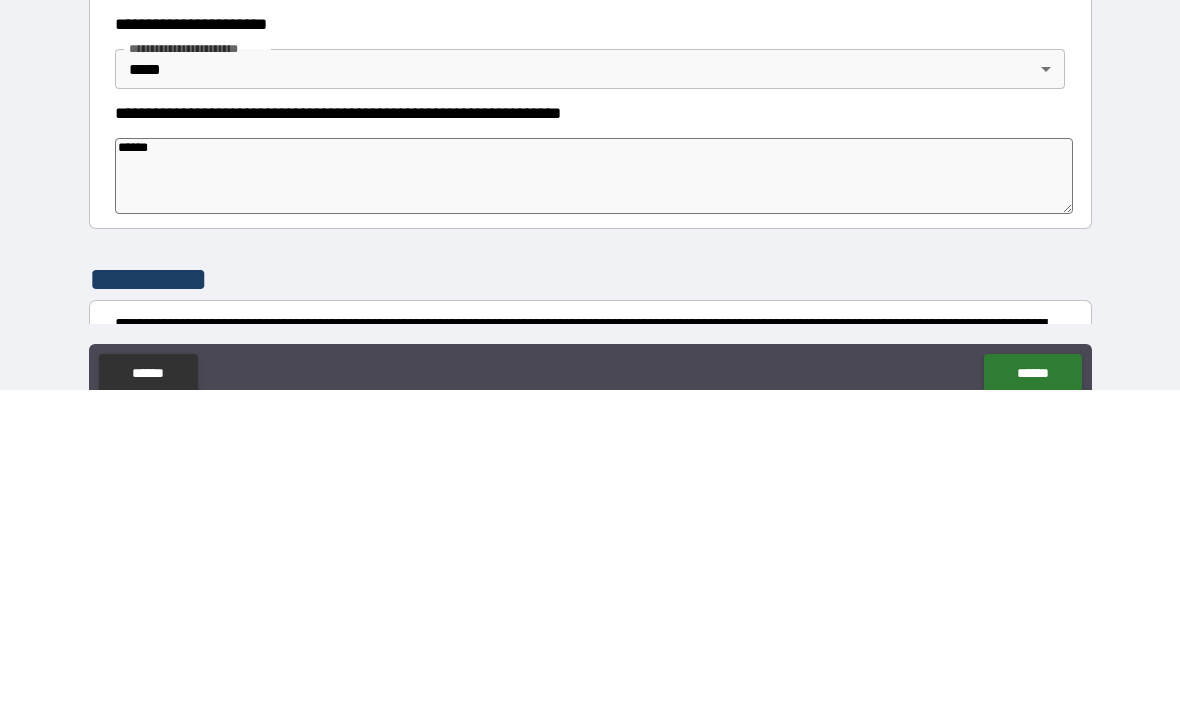 type on "*" 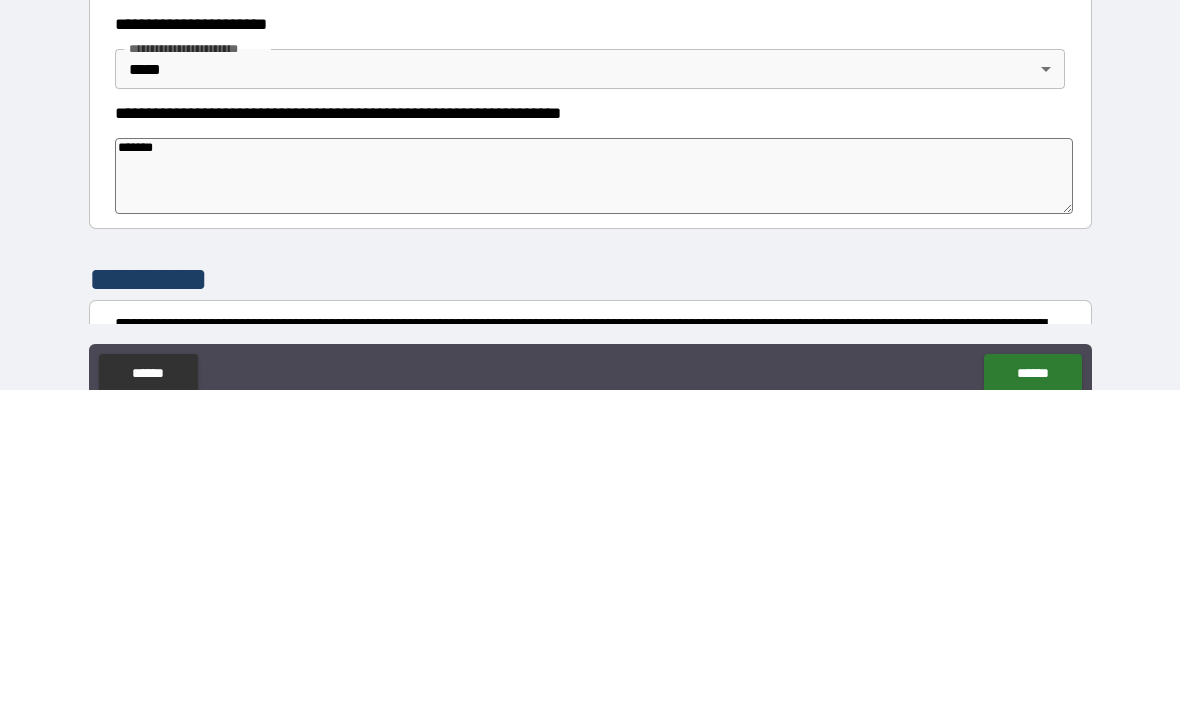 type on "*" 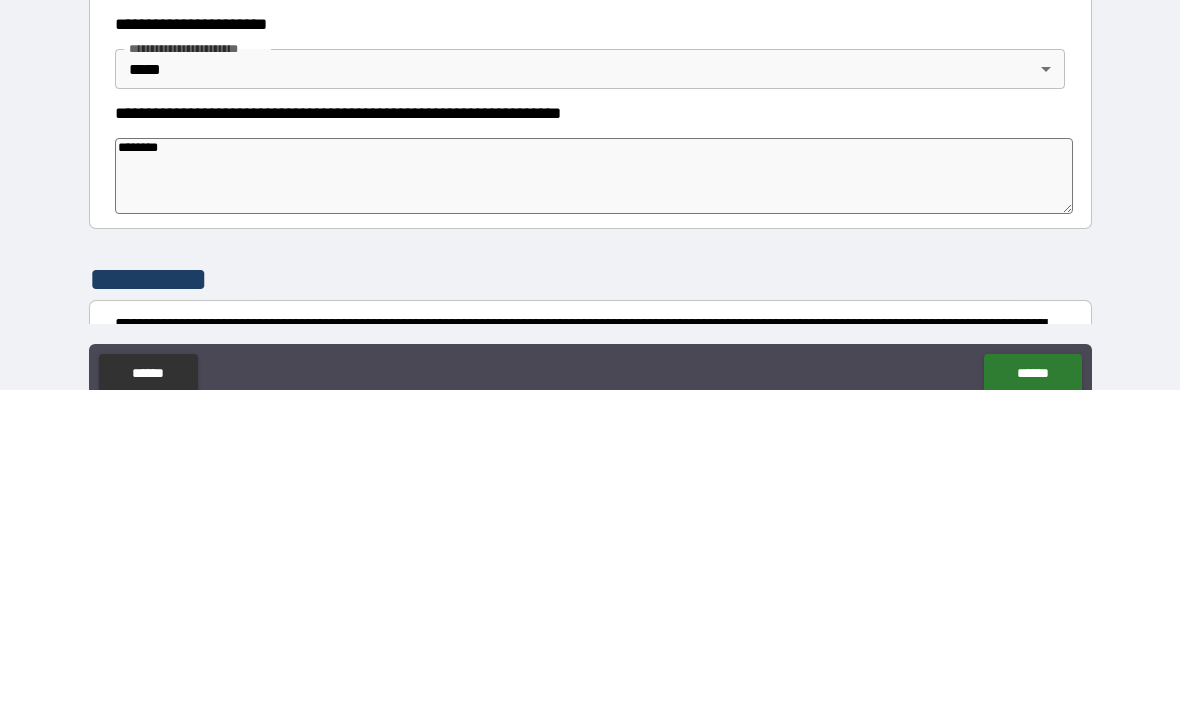 type on "*" 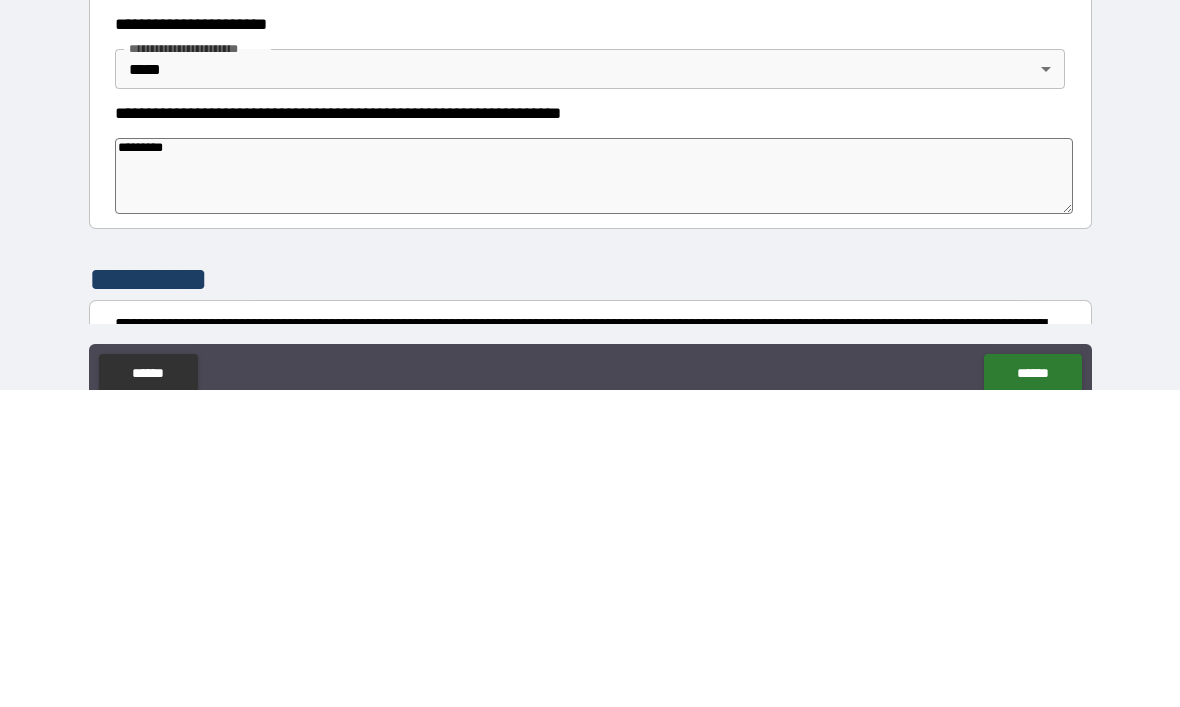 type on "*" 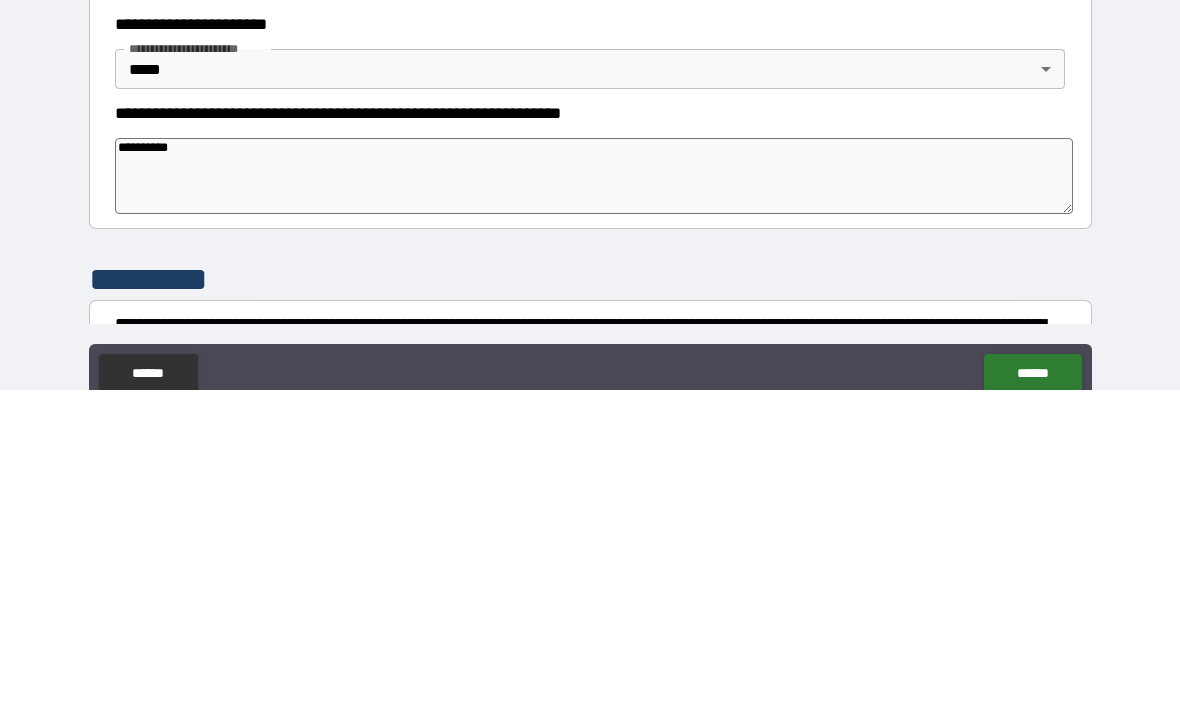 type on "*" 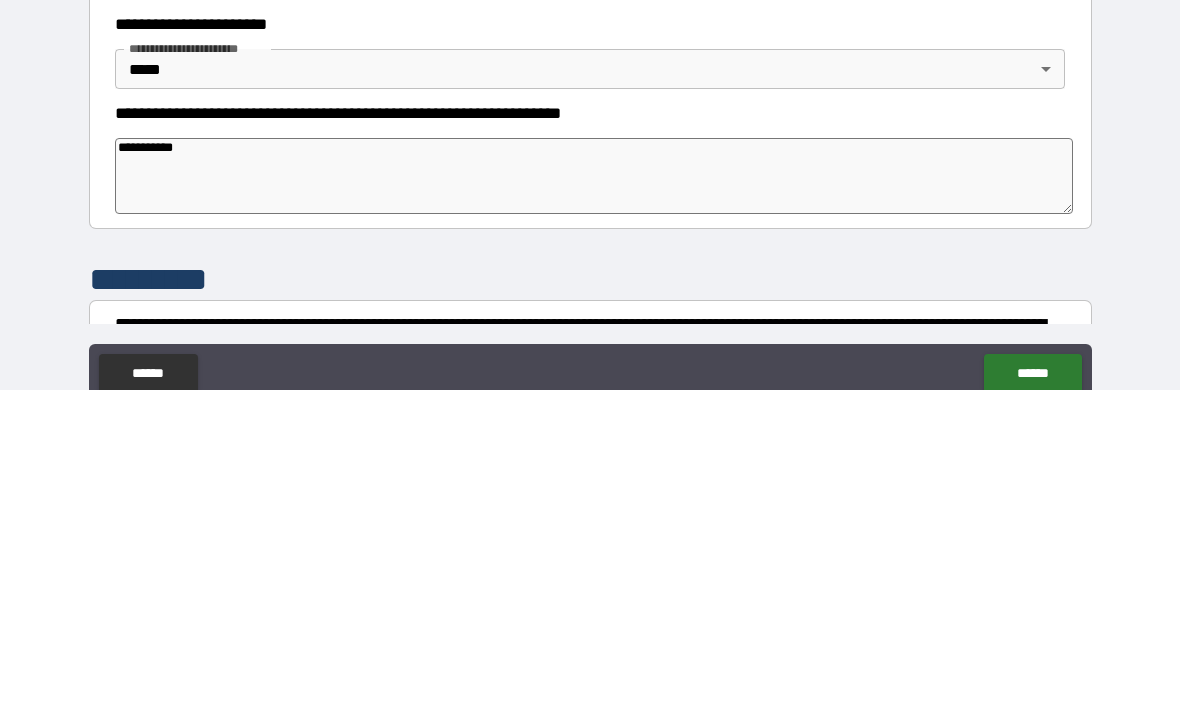 type on "*" 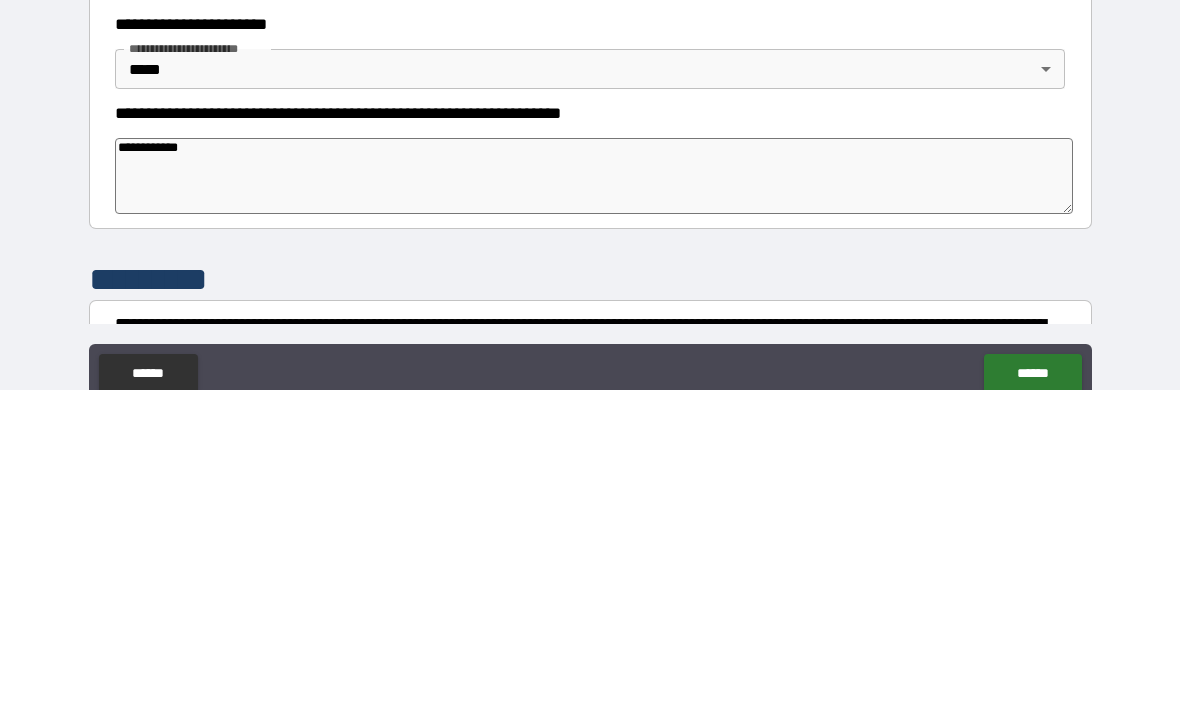 type on "*" 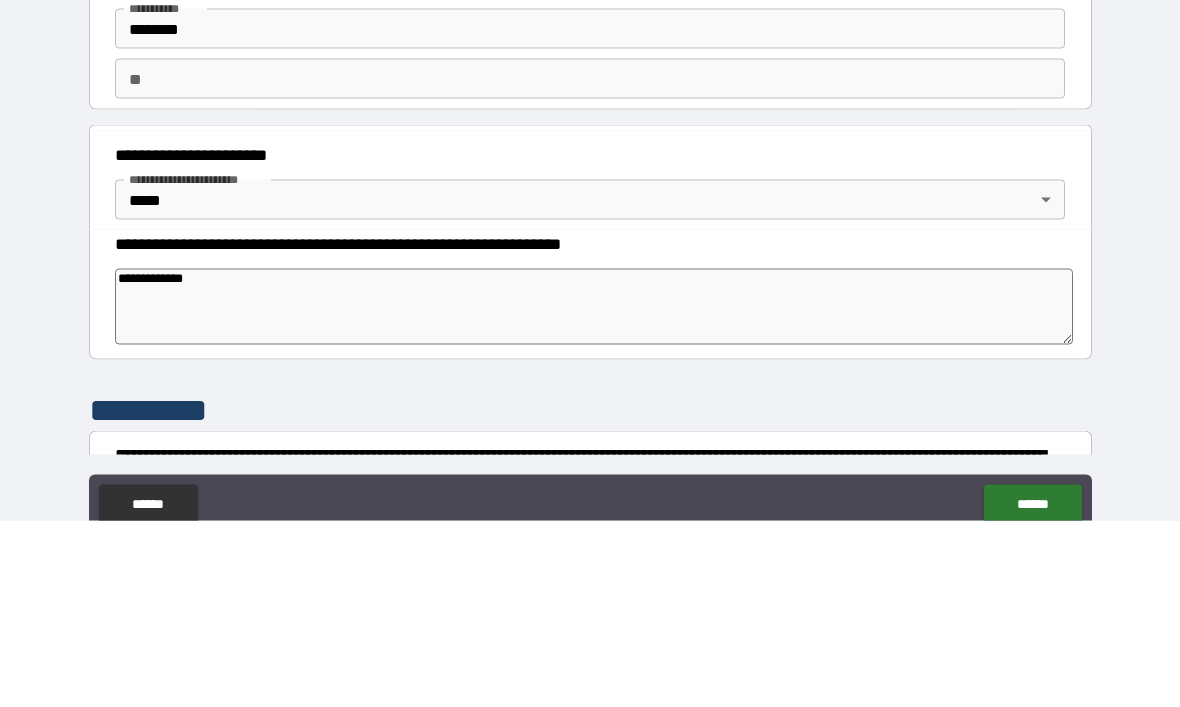 type on "*" 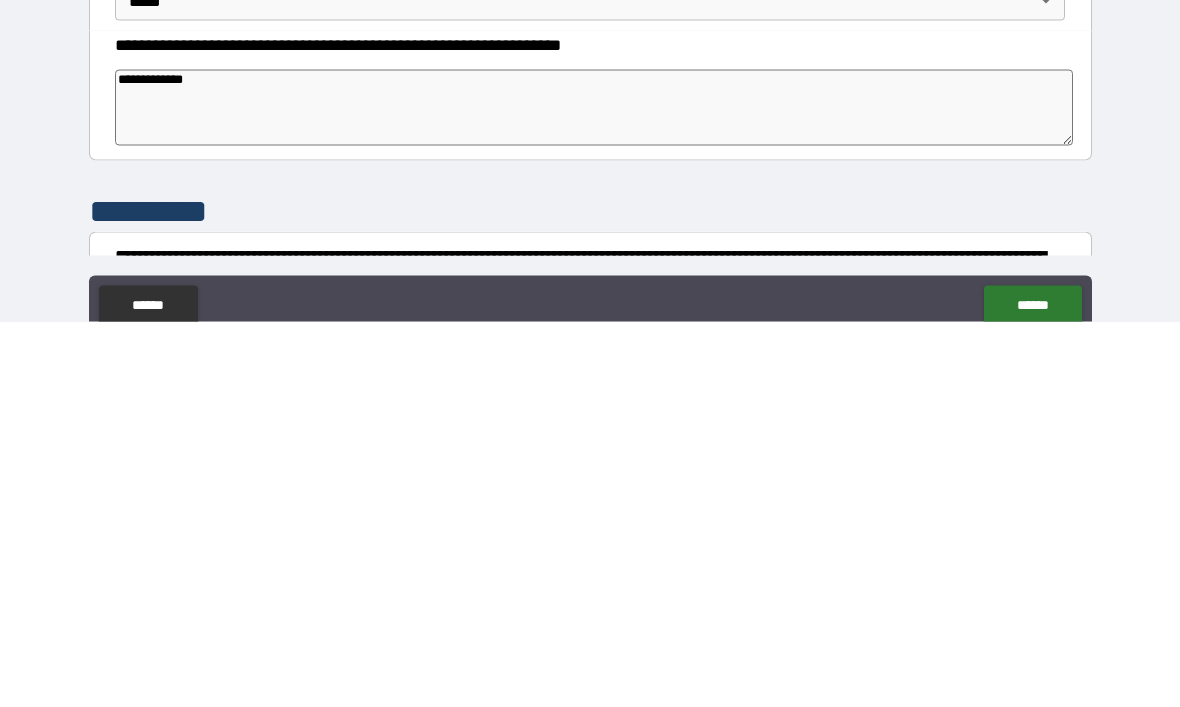 scroll, scrollTop: 67, scrollLeft: 0, axis: vertical 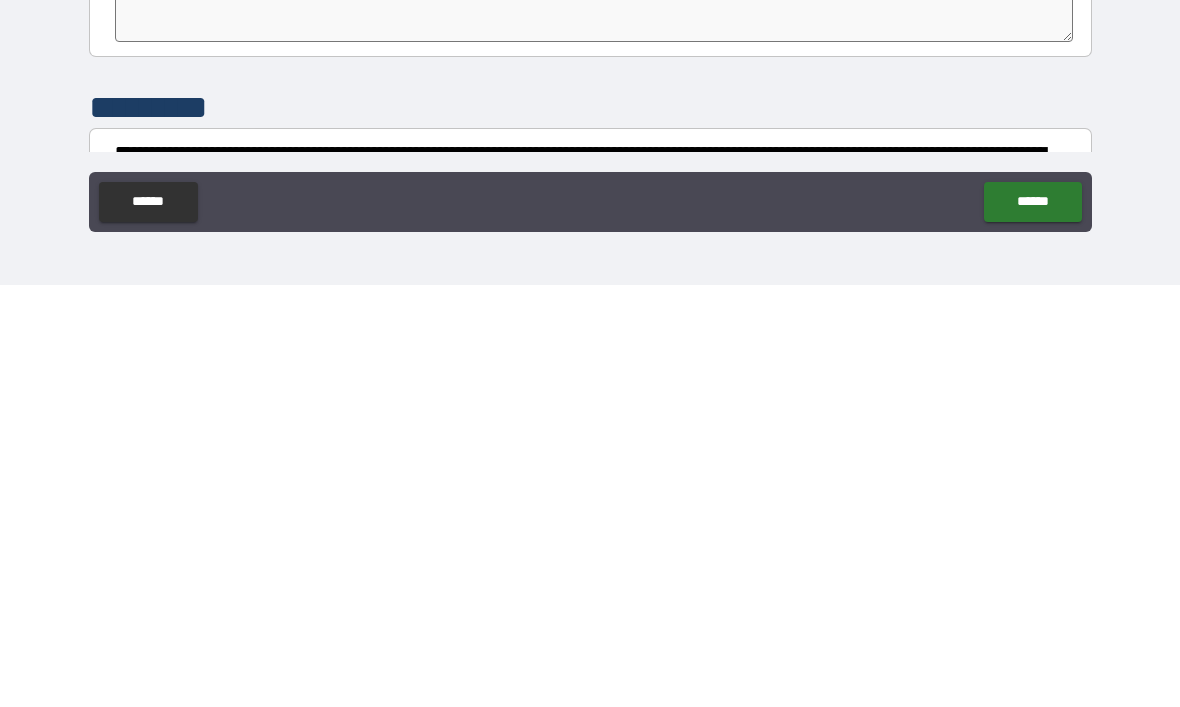 type on "**********" 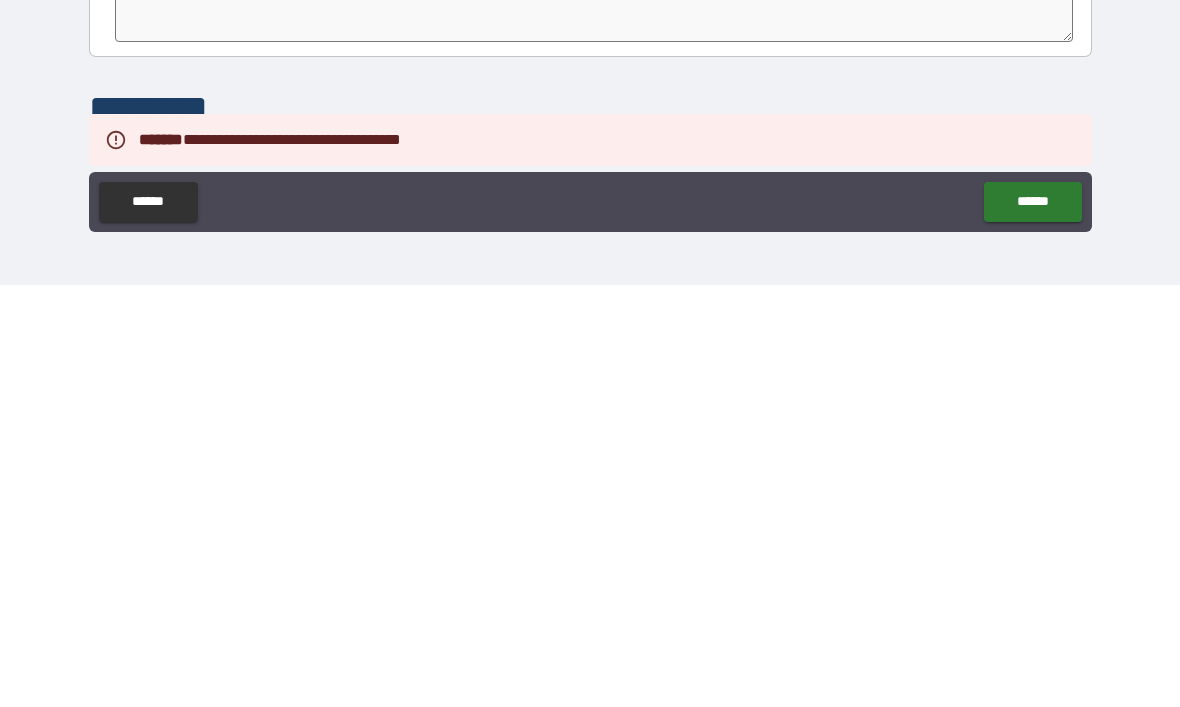 scroll, scrollTop: 67, scrollLeft: 0, axis: vertical 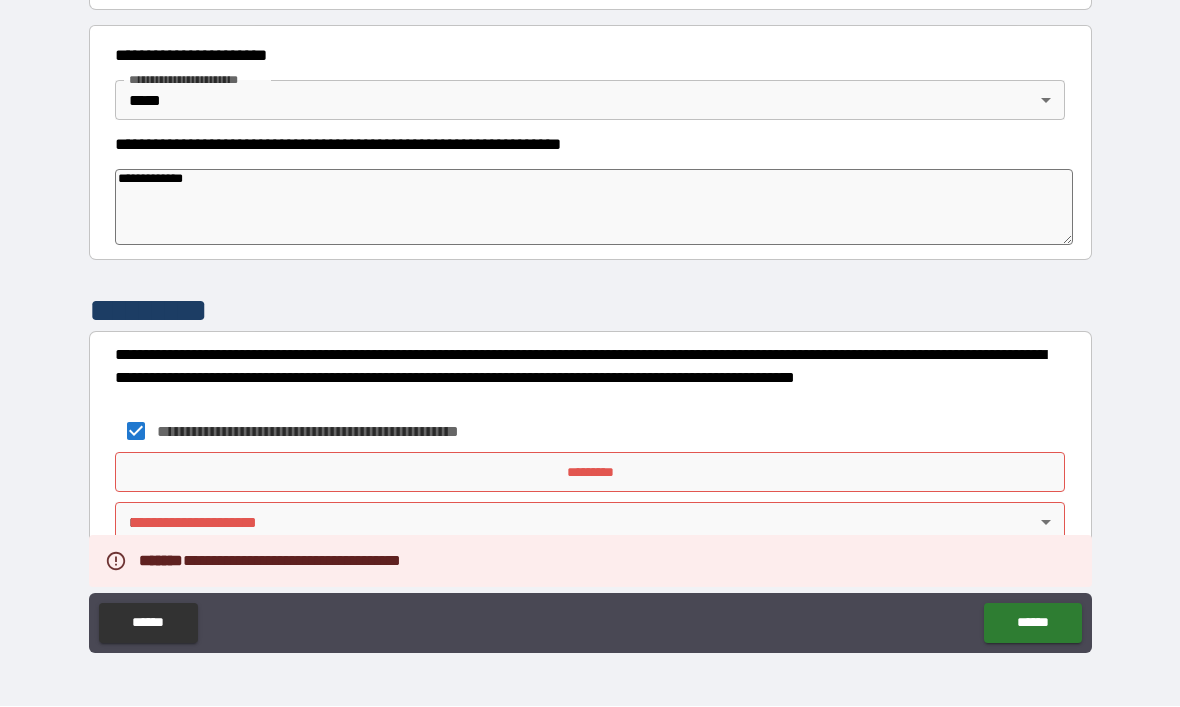click on "*********" at bounding box center (590, 473) 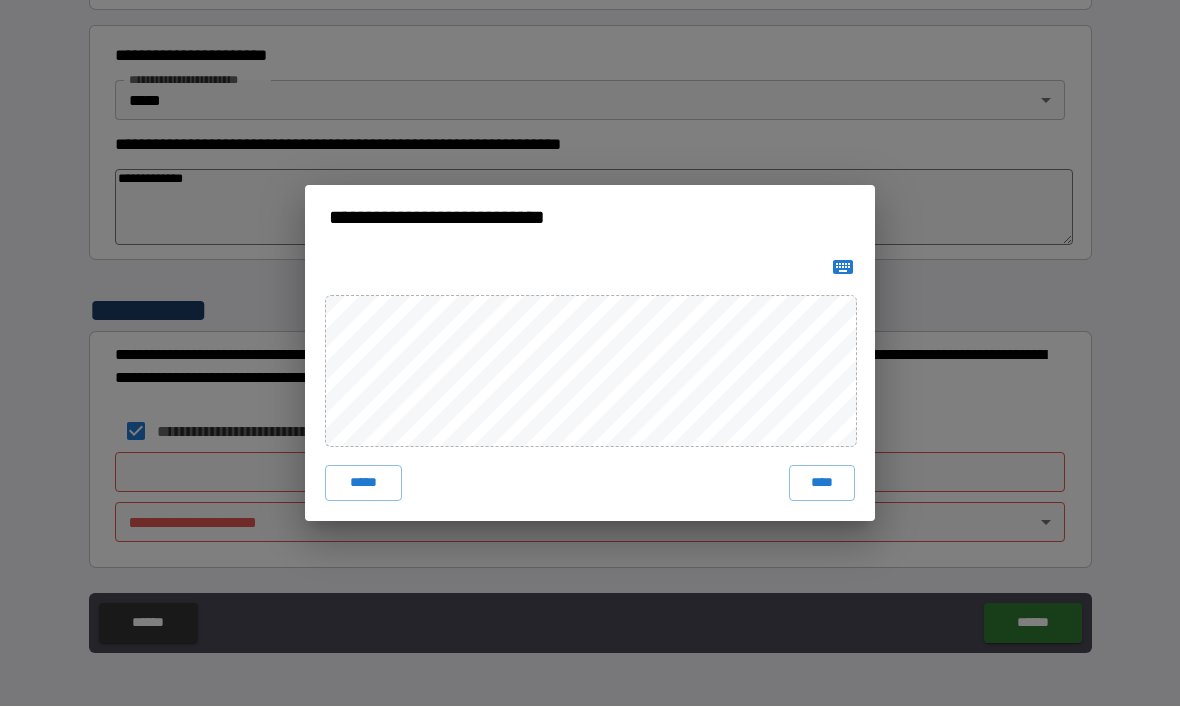 click on "****" at bounding box center [822, 484] 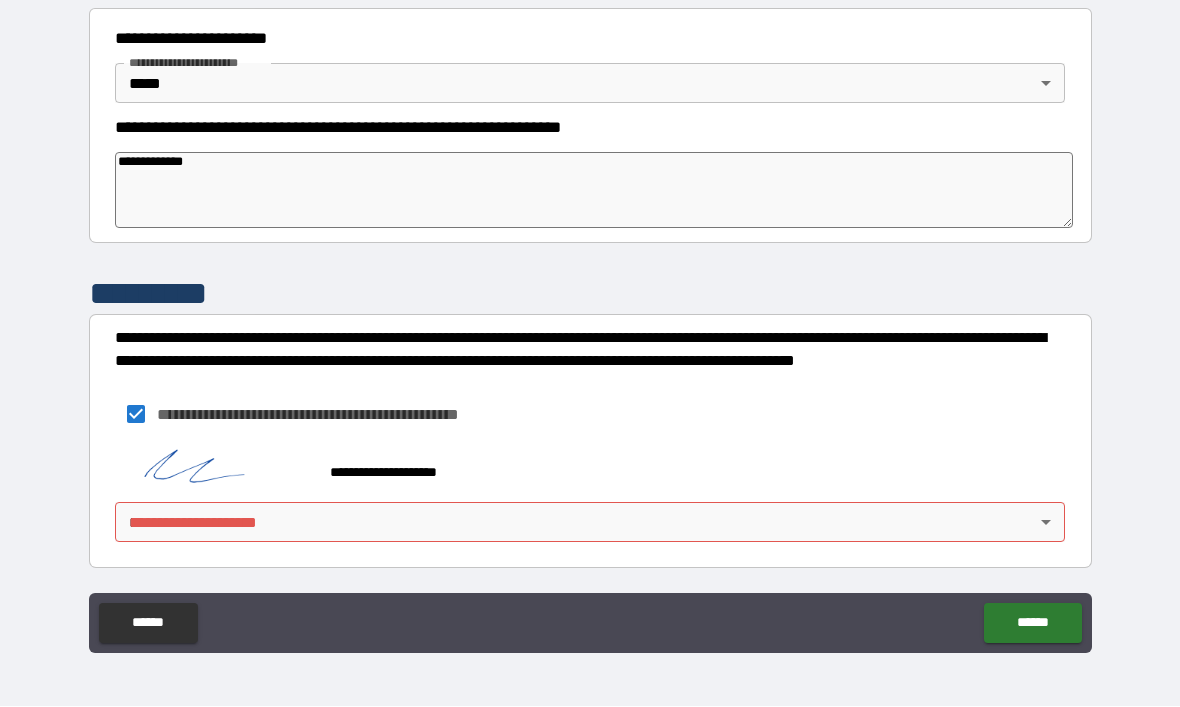 scroll, scrollTop: 235, scrollLeft: 0, axis: vertical 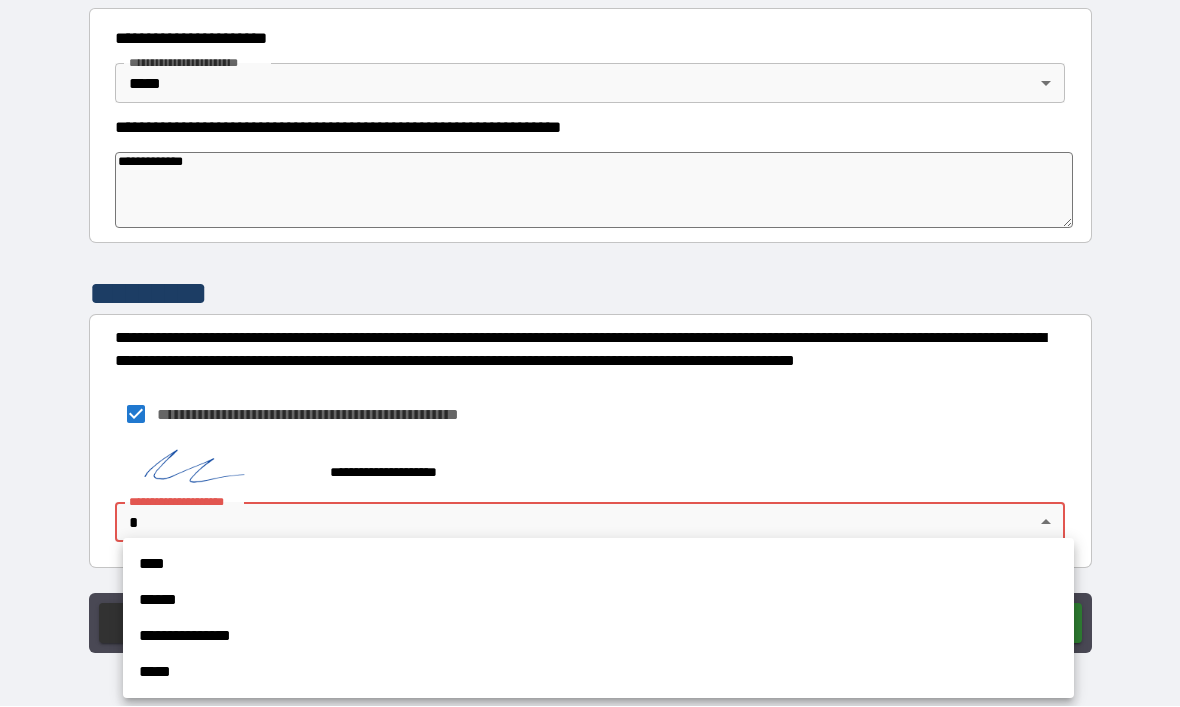 click on "****" at bounding box center [598, 565] 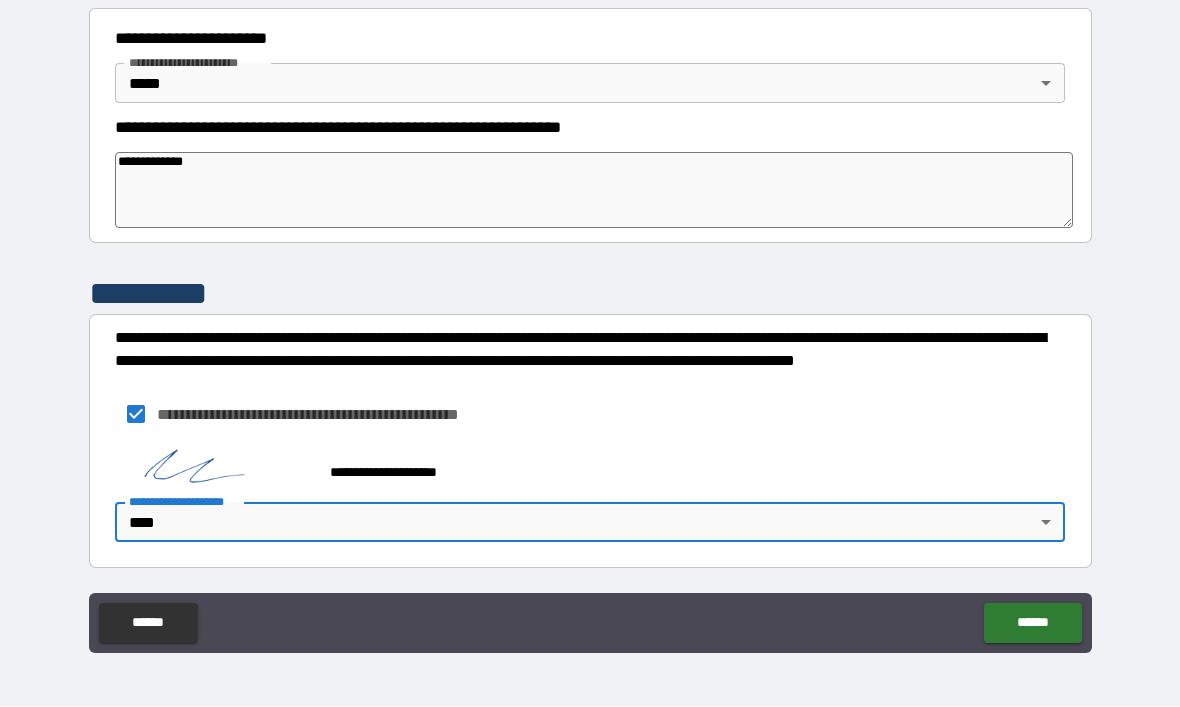 type on "*" 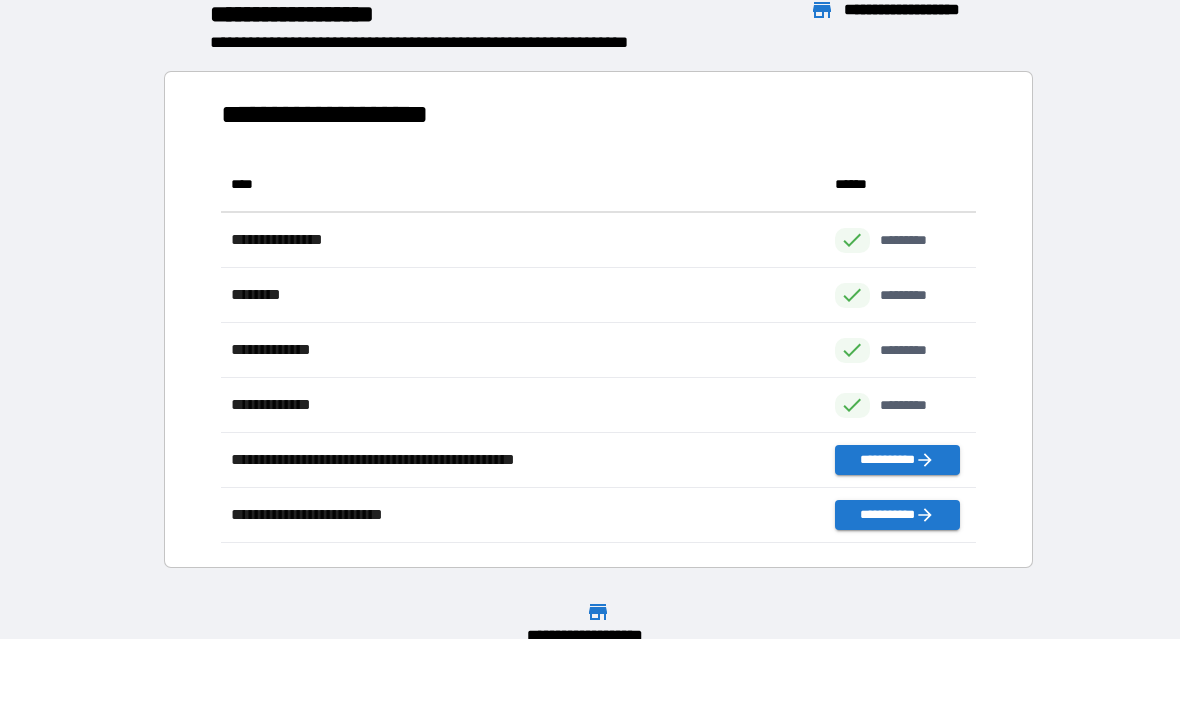 scroll, scrollTop: 1, scrollLeft: 1, axis: both 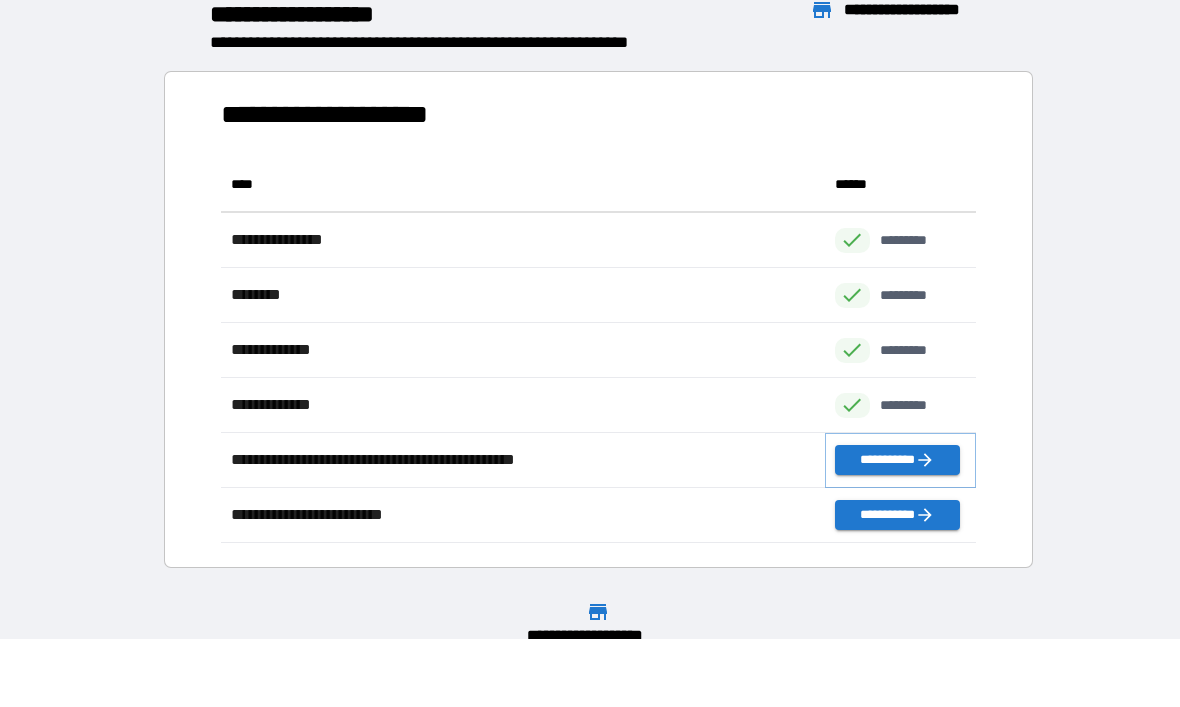 click on "**********" at bounding box center [897, 461] 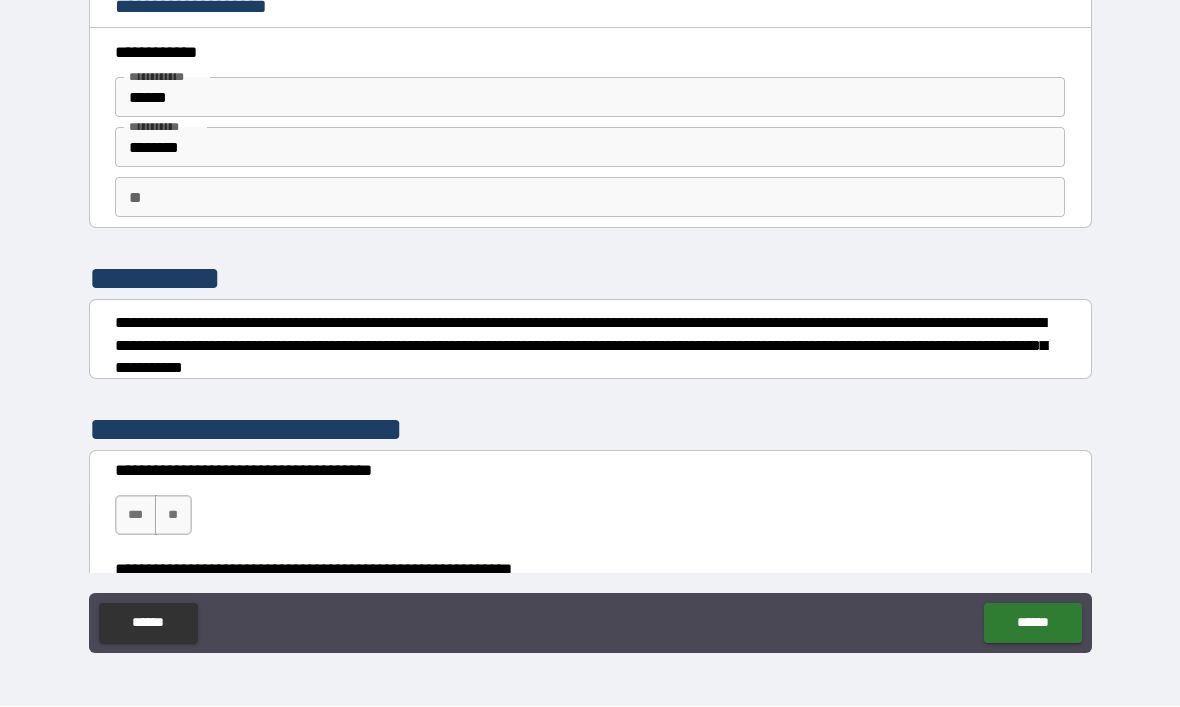 scroll, scrollTop: 68, scrollLeft: 0, axis: vertical 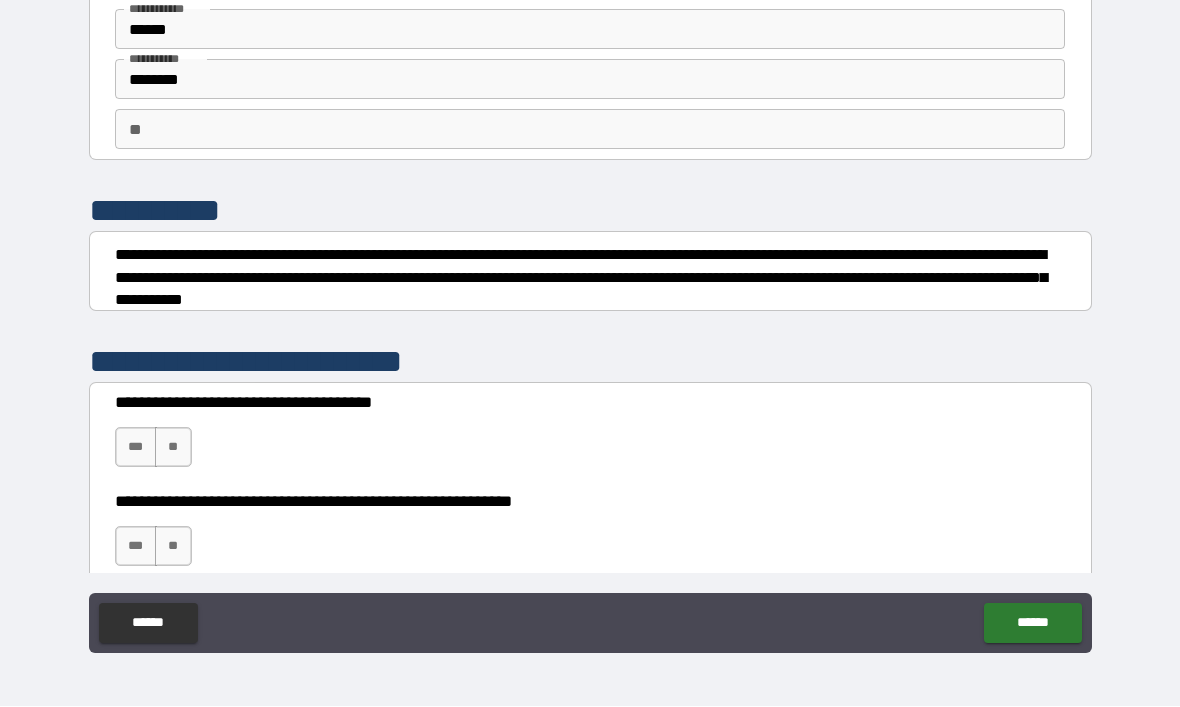 click on "***" at bounding box center (136, 448) 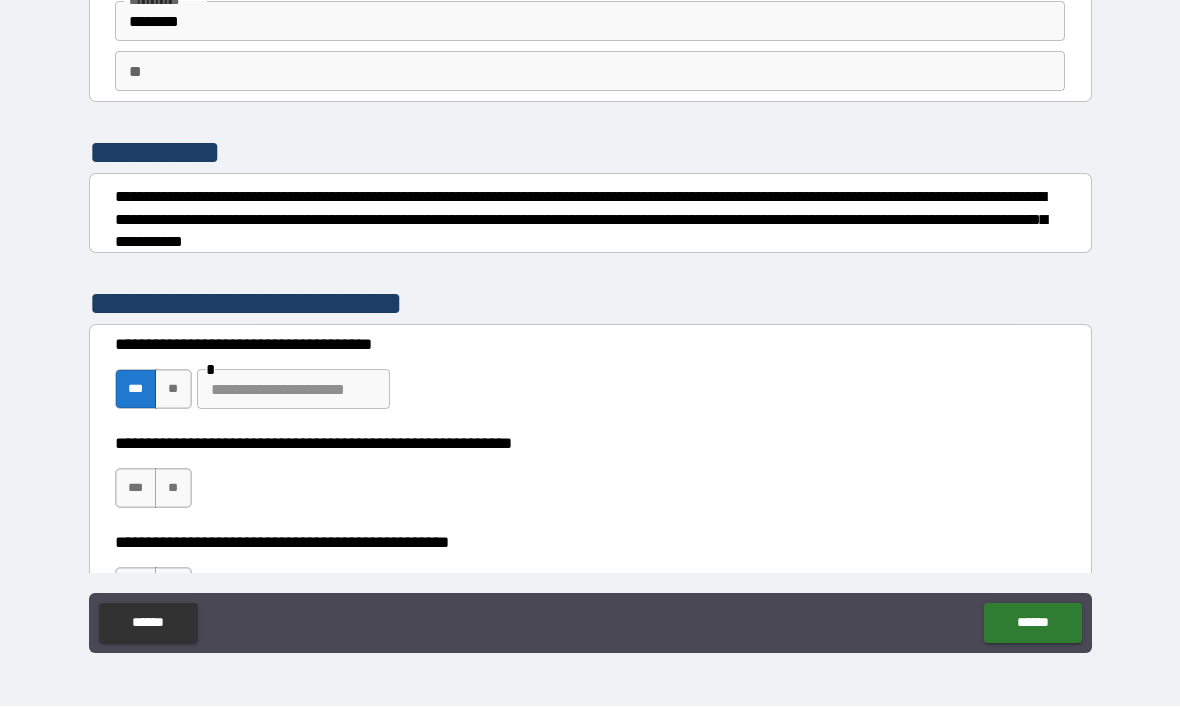 scroll, scrollTop: 131, scrollLeft: 0, axis: vertical 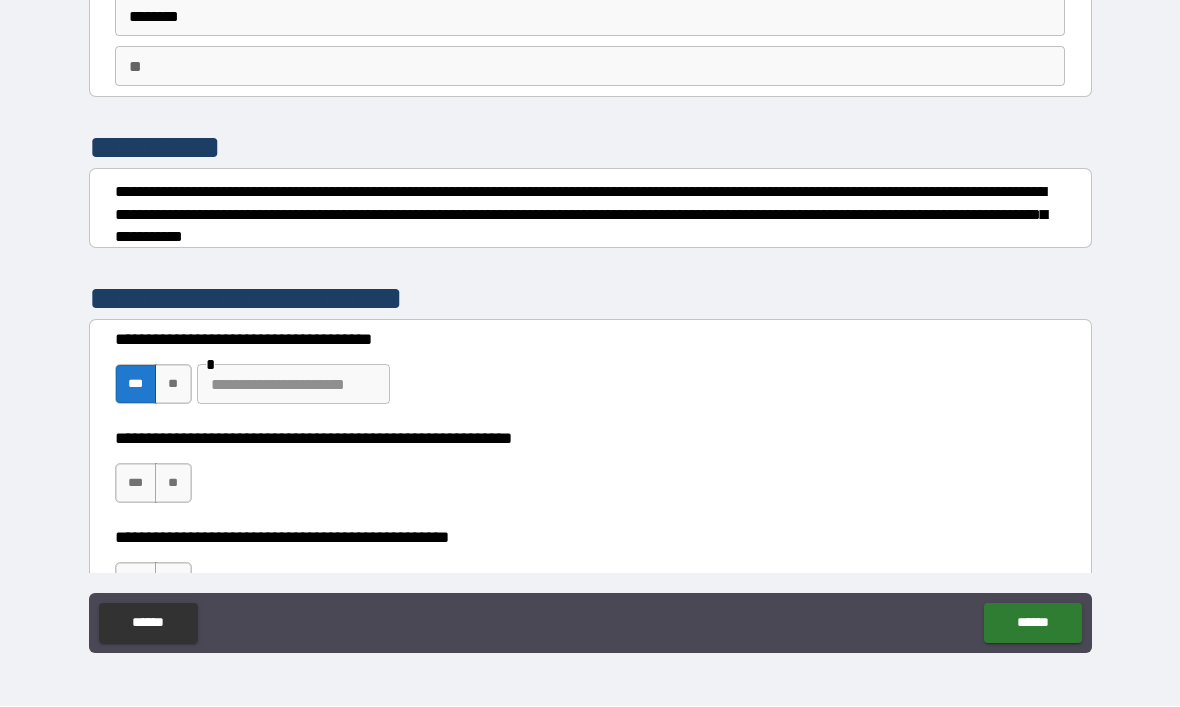 click on "***" at bounding box center (136, 484) 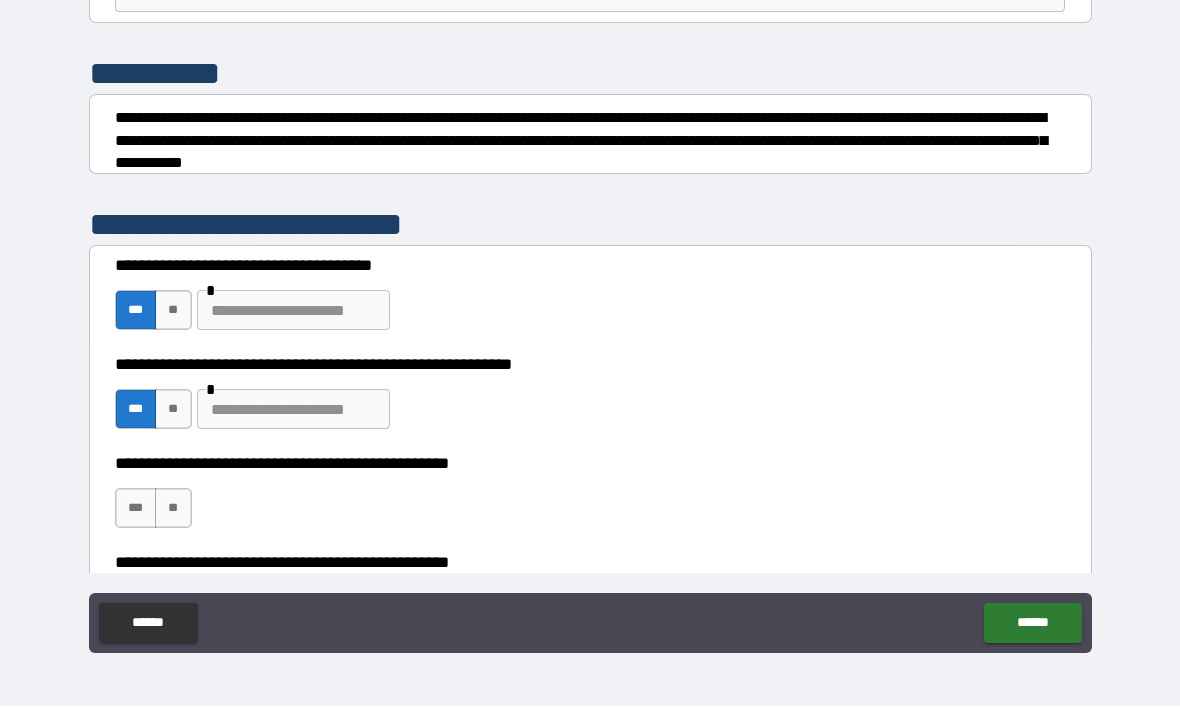scroll, scrollTop: 218, scrollLeft: 0, axis: vertical 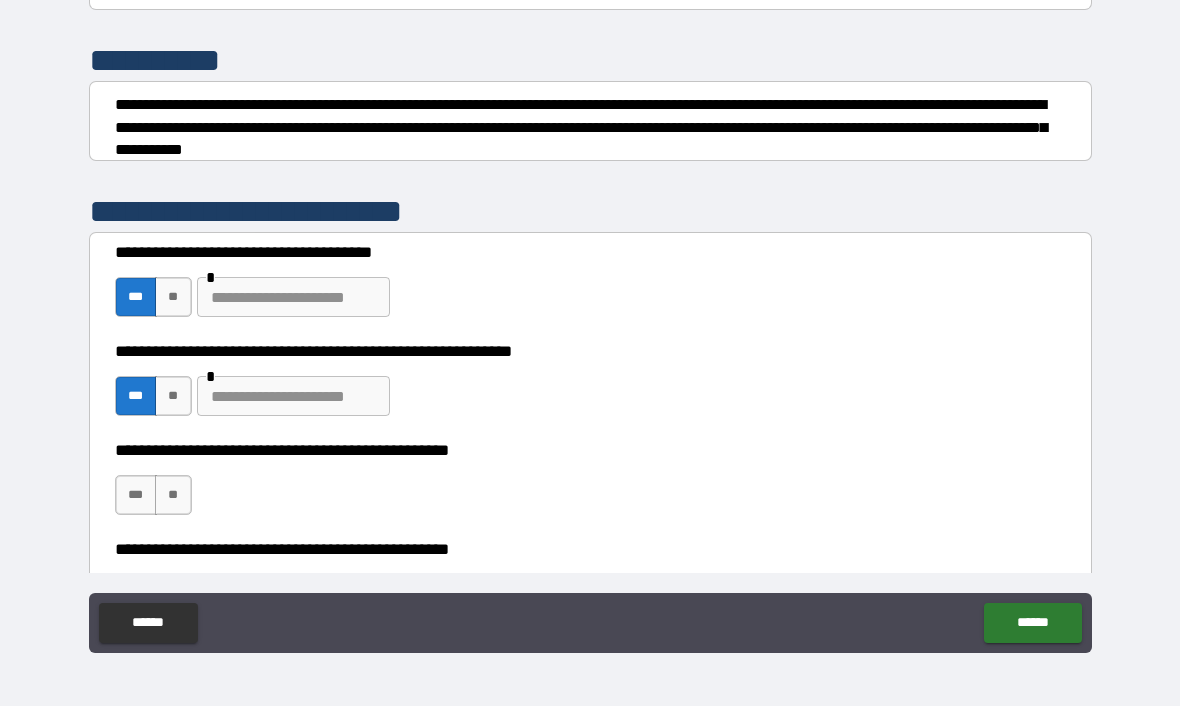 click at bounding box center [293, 298] 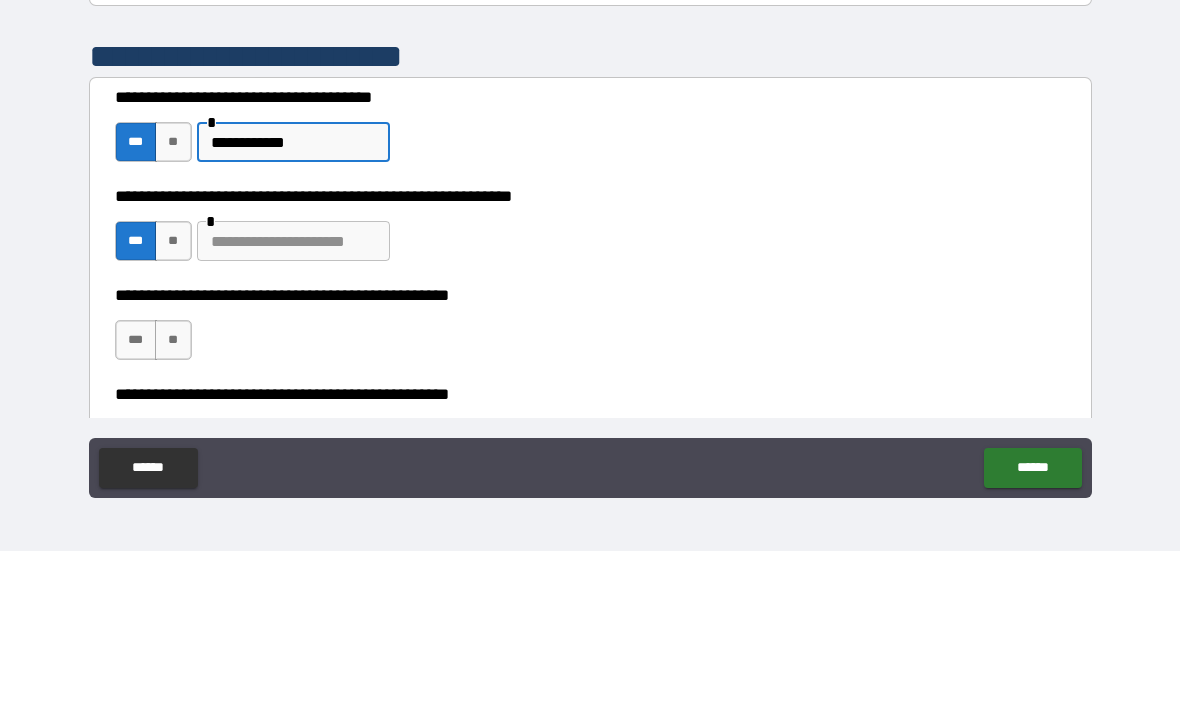 type on "**********" 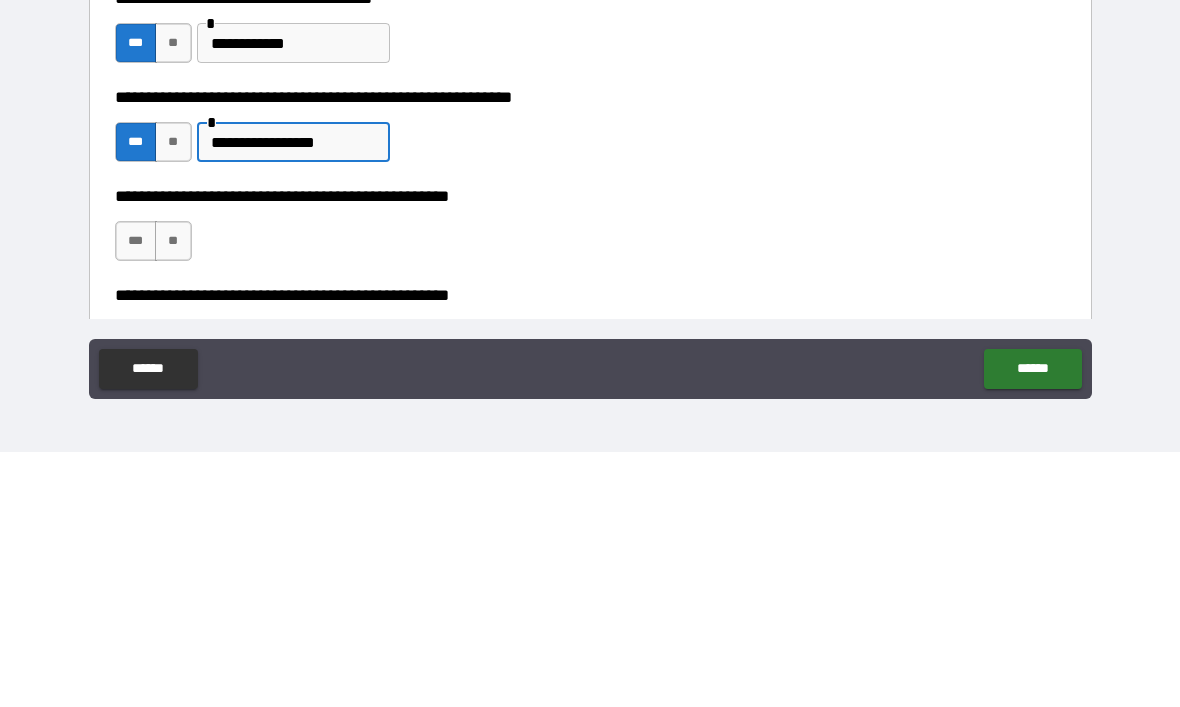 type on "**********" 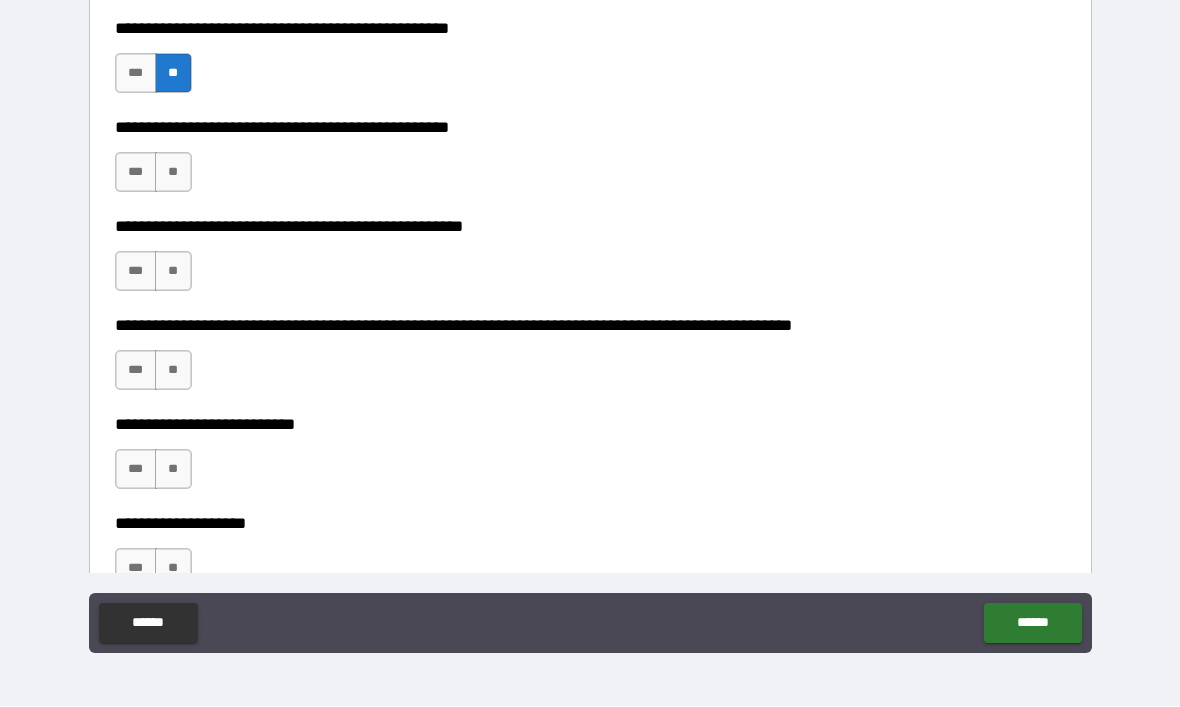 scroll, scrollTop: 644, scrollLeft: 0, axis: vertical 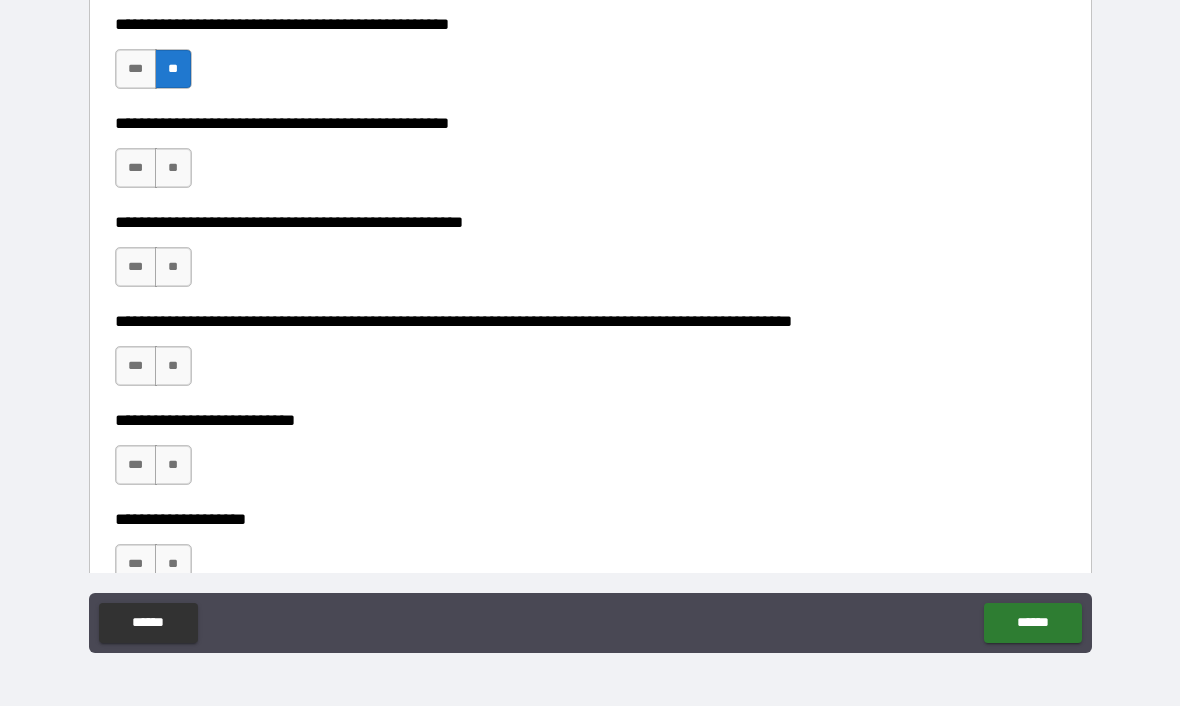 click on "**" at bounding box center (173, 169) 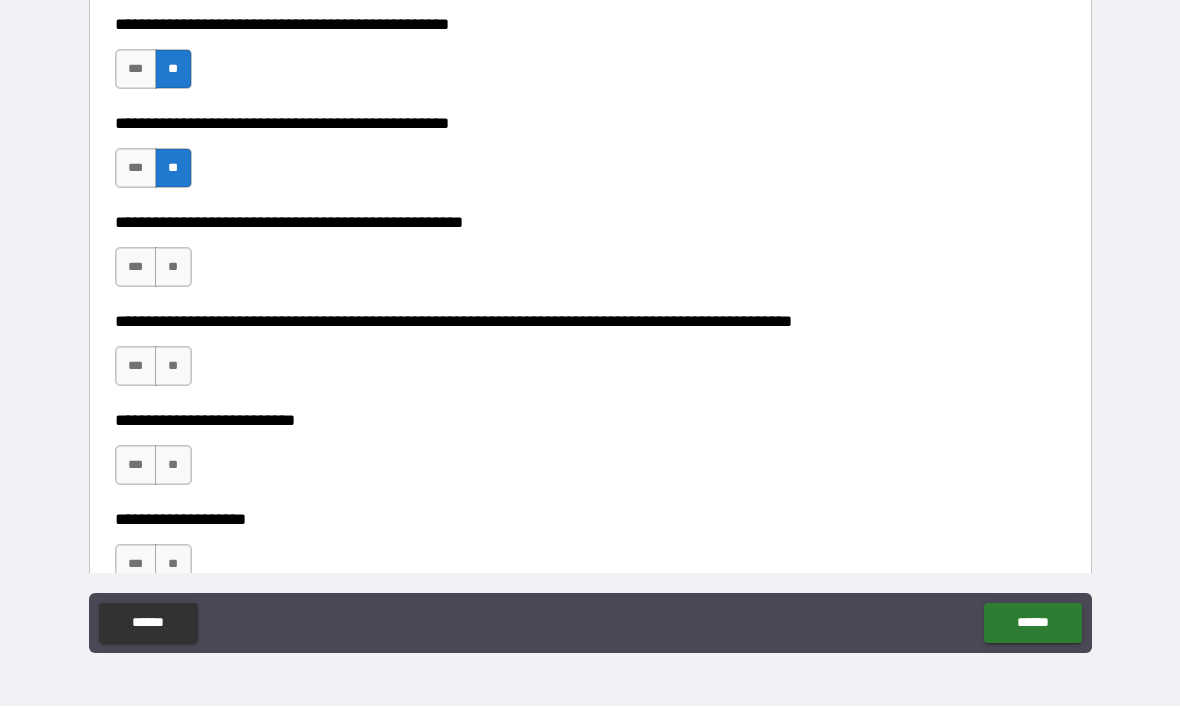 click on "**" at bounding box center (173, 268) 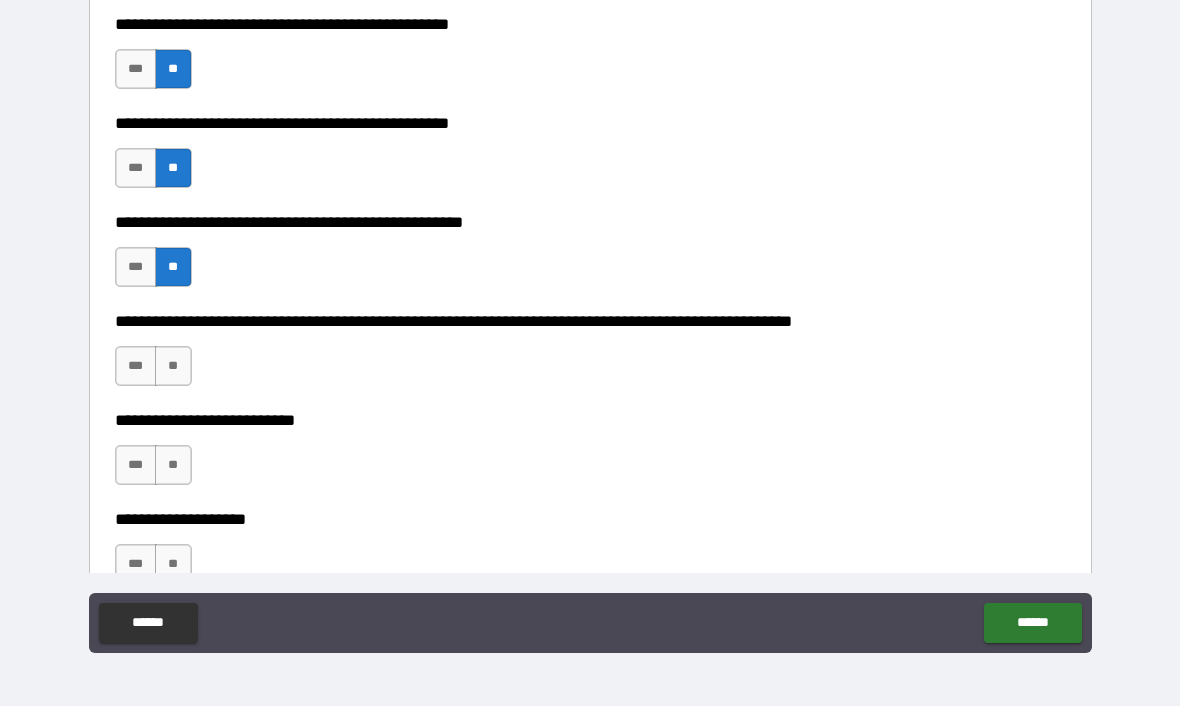 click on "**" at bounding box center (173, 367) 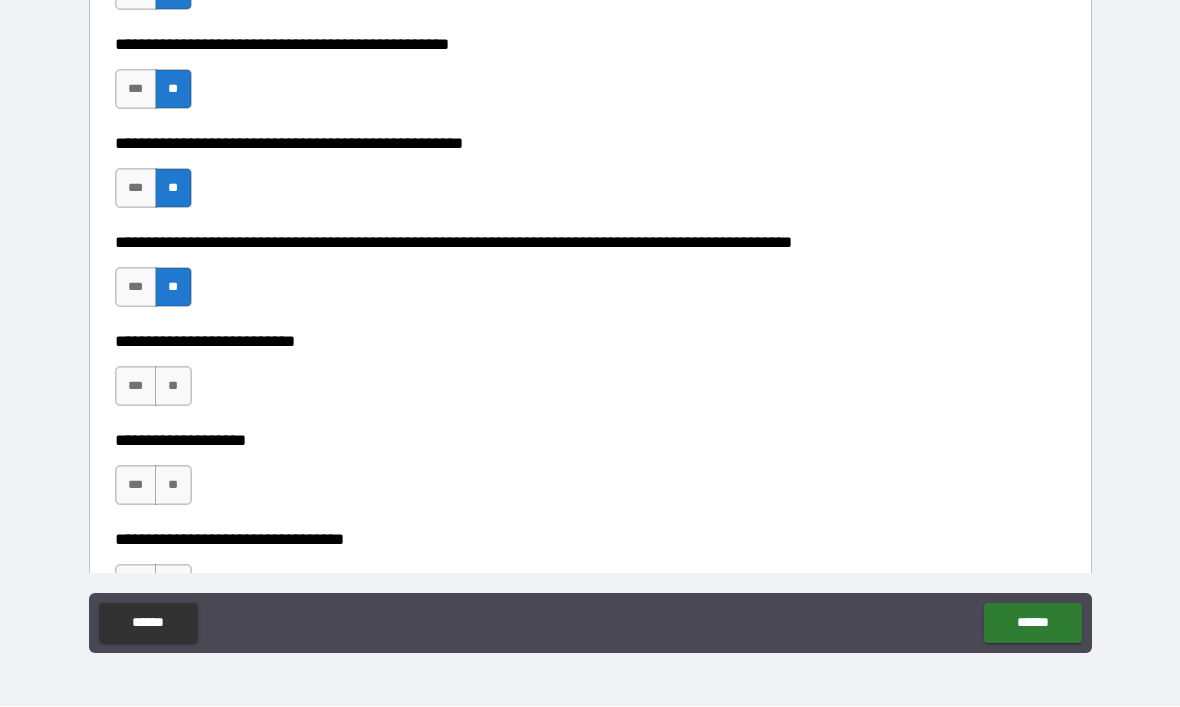 scroll, scrollTop: 731, scrollLeft: 0, axis: vertical 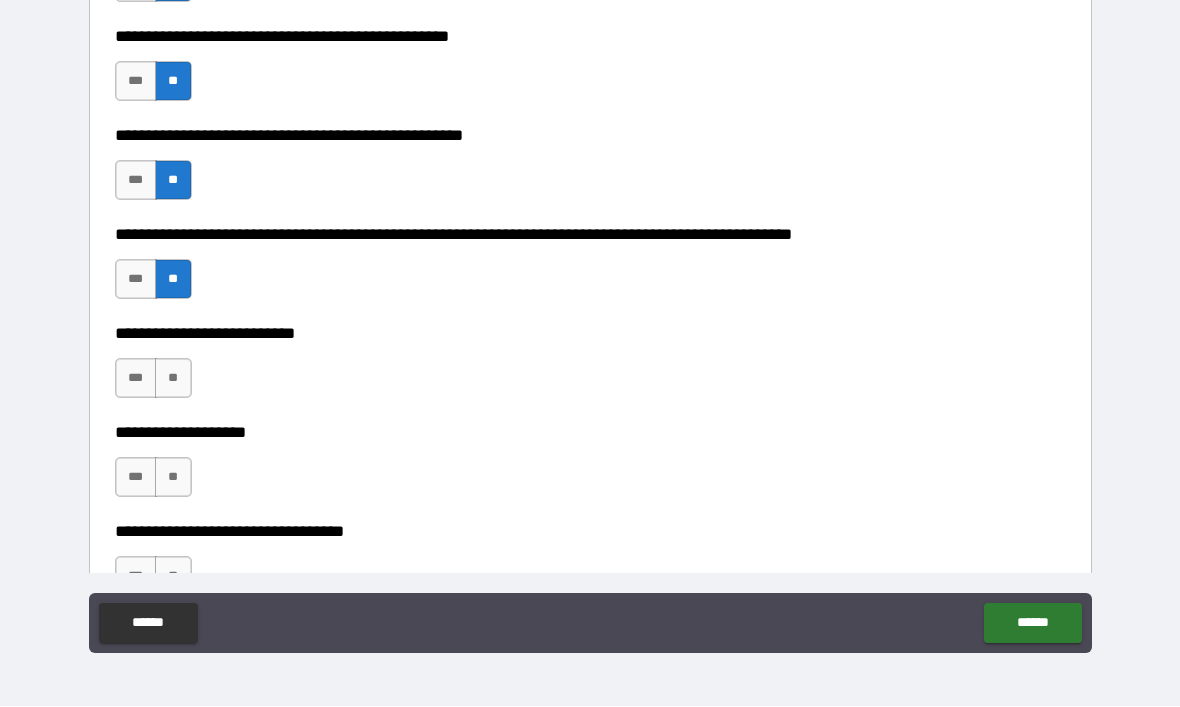 click on "**" at bounding box center (173, 379) 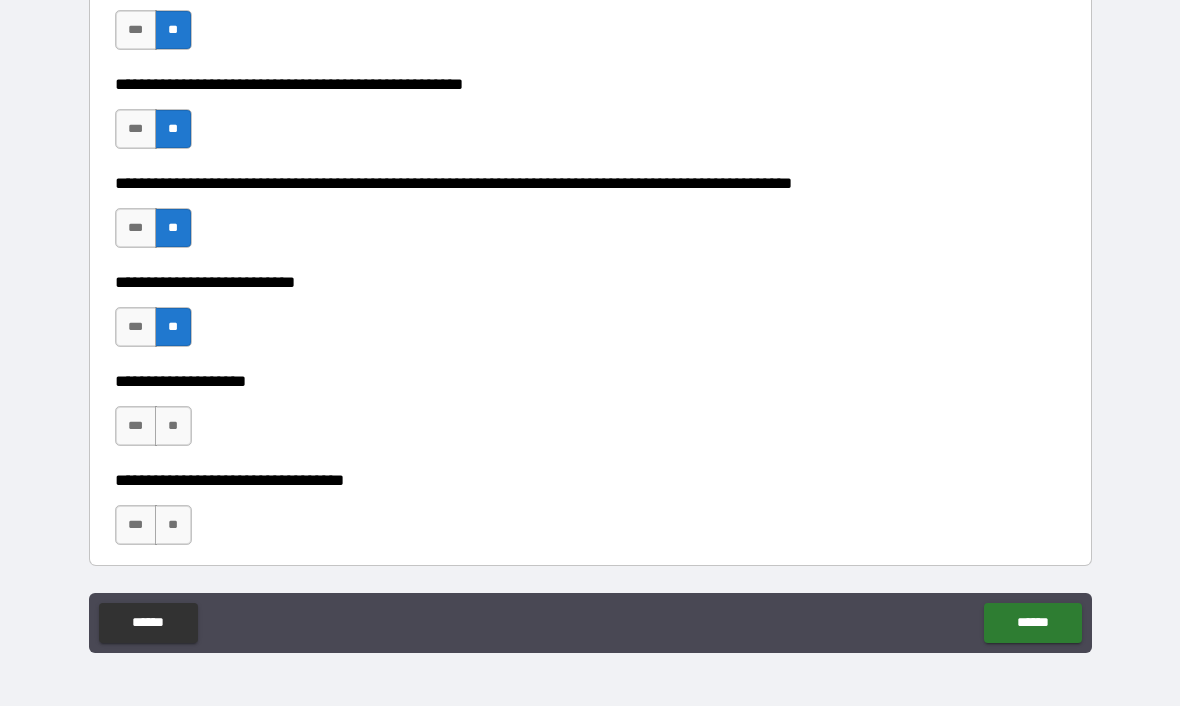 scroll, scrollTop: 790, scrollLeft: 0, axis: vertical 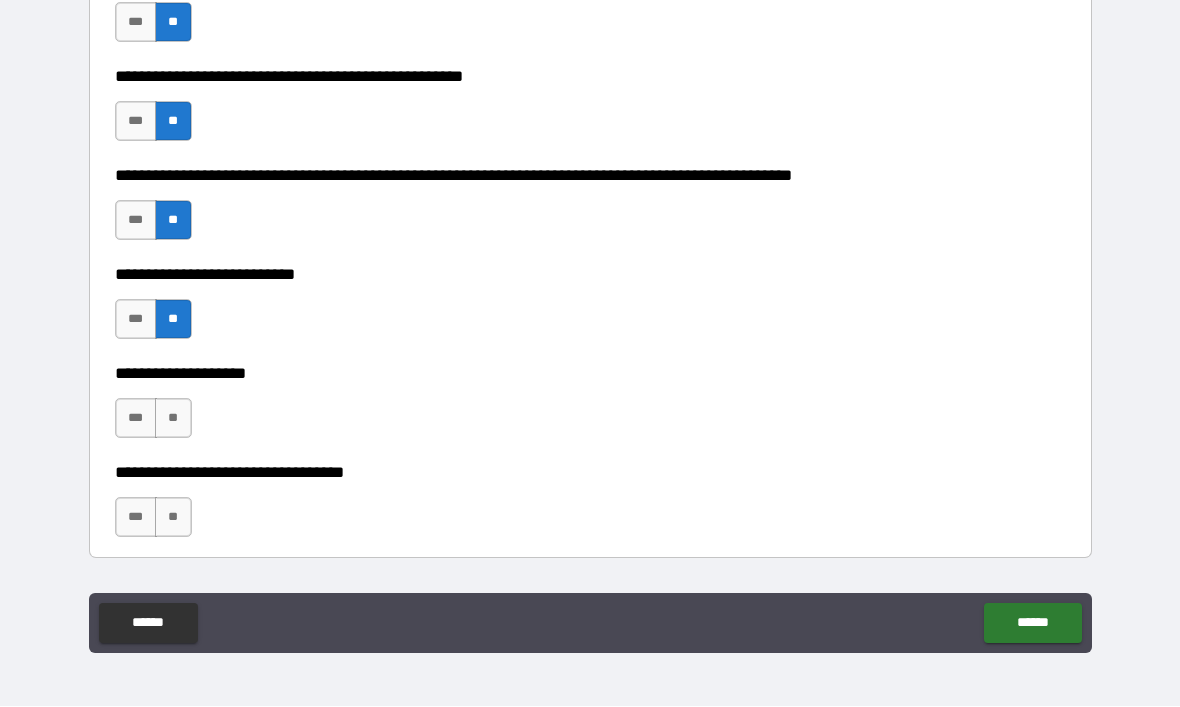 click on "**" at bounding box center [173, 419] 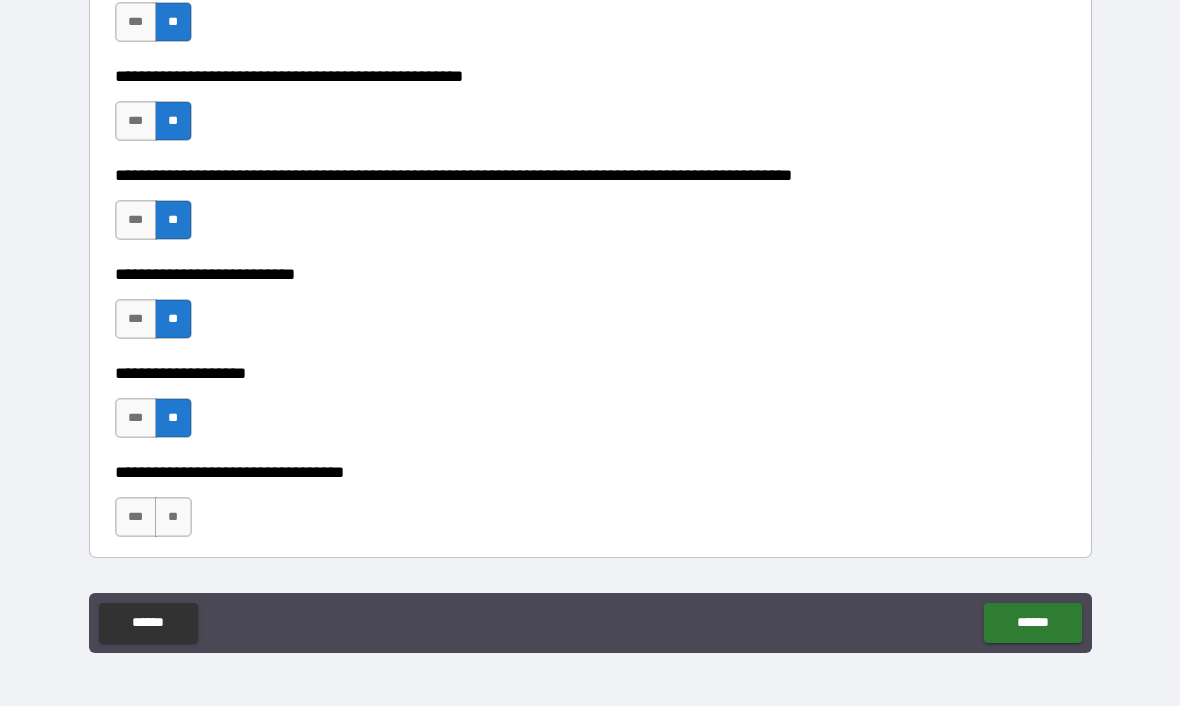 scroll, scrollTop: 849, scrollLeft: 0, axis: vertical 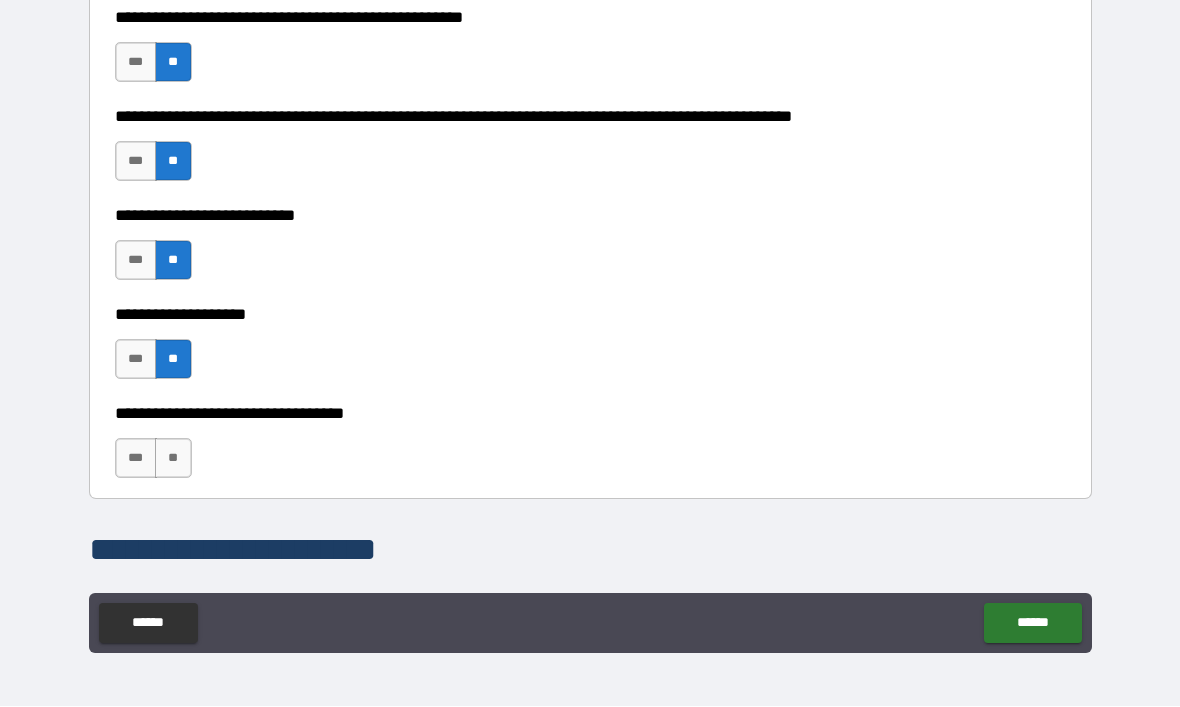 click on "**" at bounding box center [173, 459] 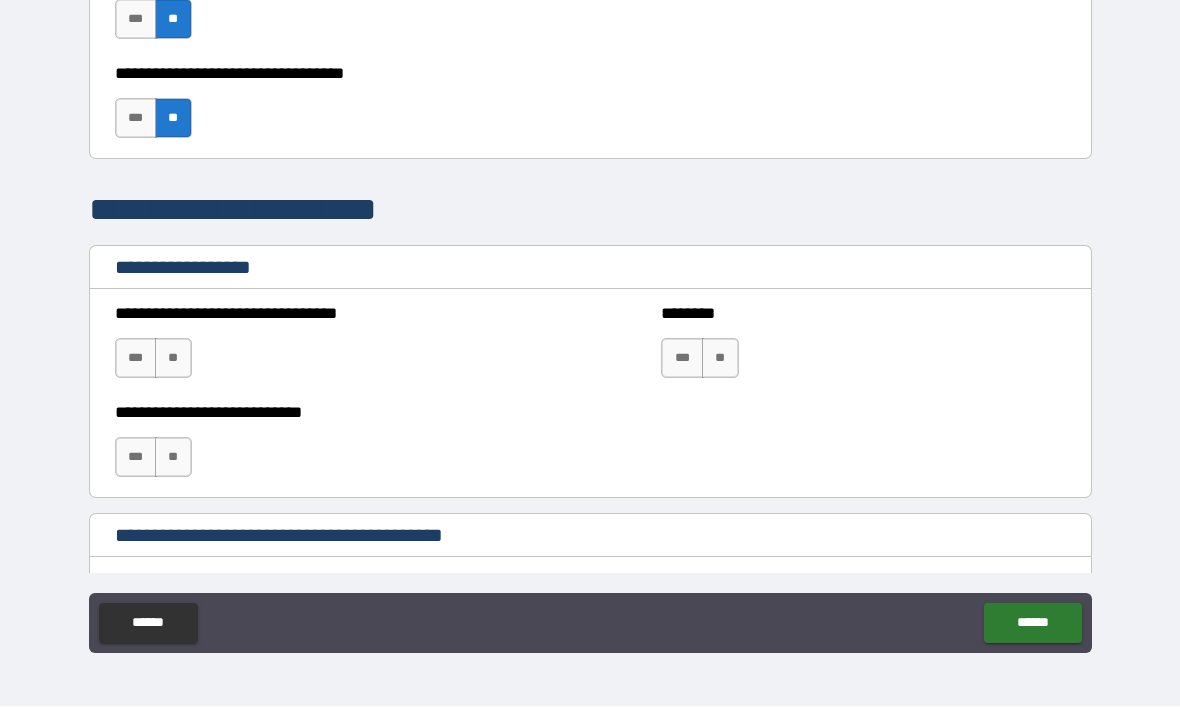scroll, scrollTop: 1197, scrollLeft: 0, axis: vertical 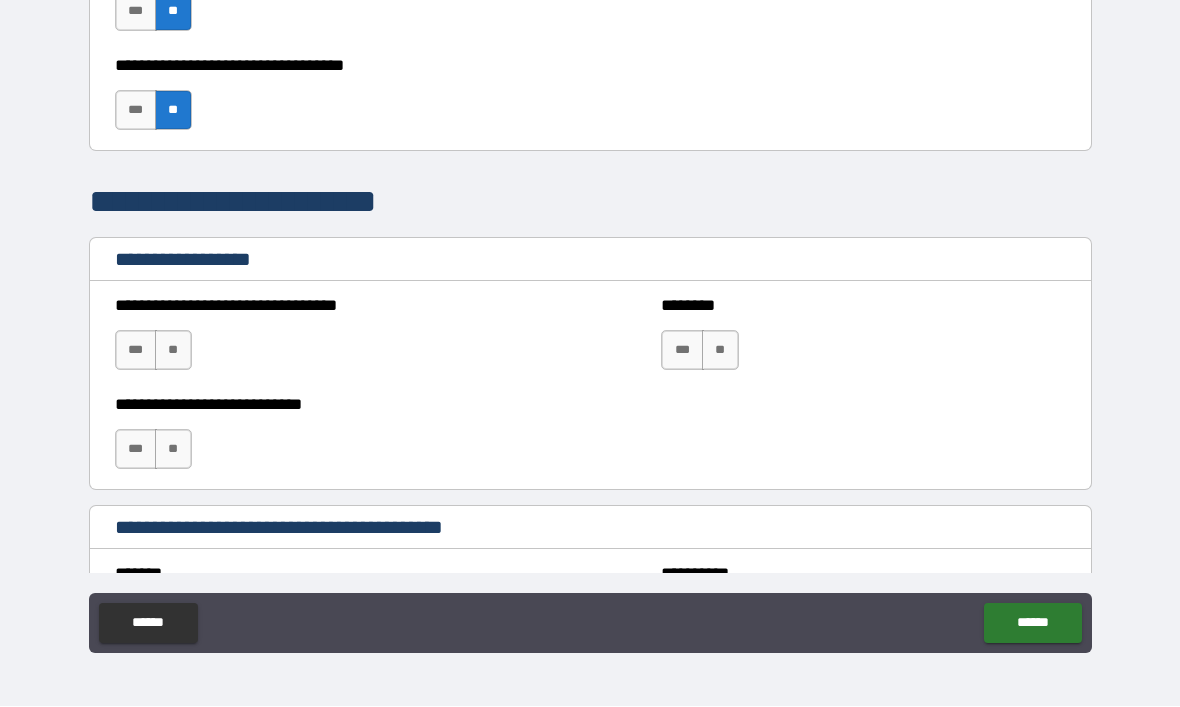 click on "**" at bounding box center (173, 351) 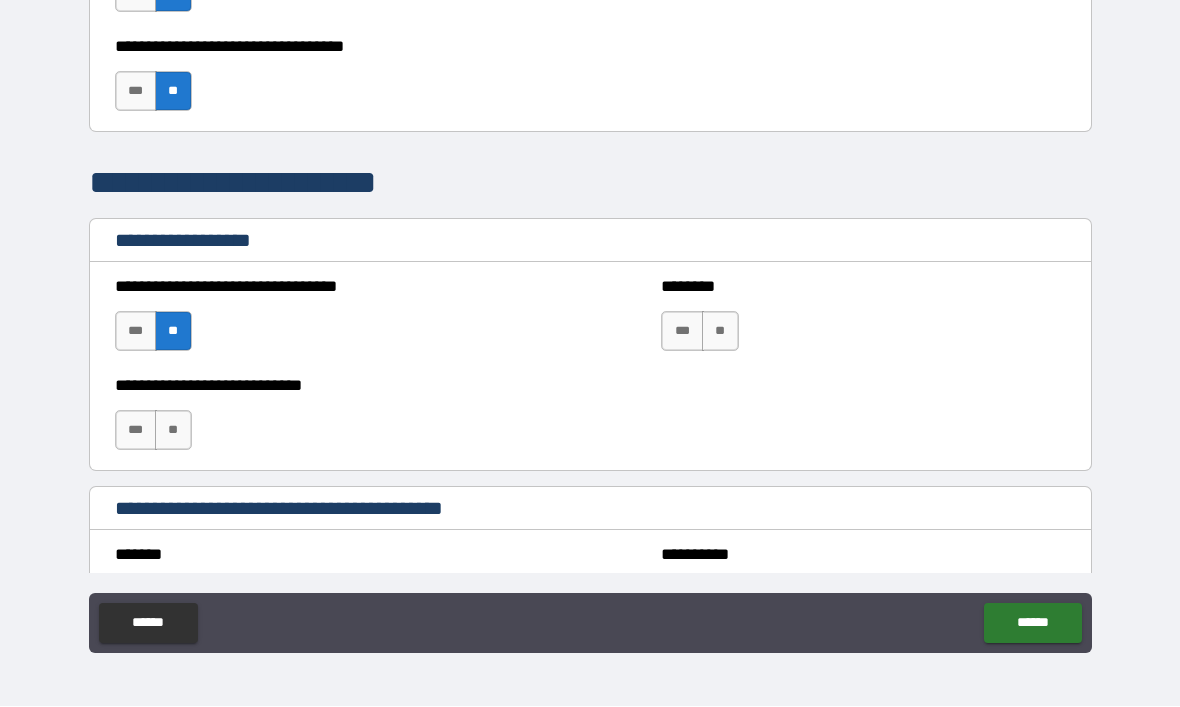 scroll, scrollTop: 1218, scrollLeft: 0, axis: vertical 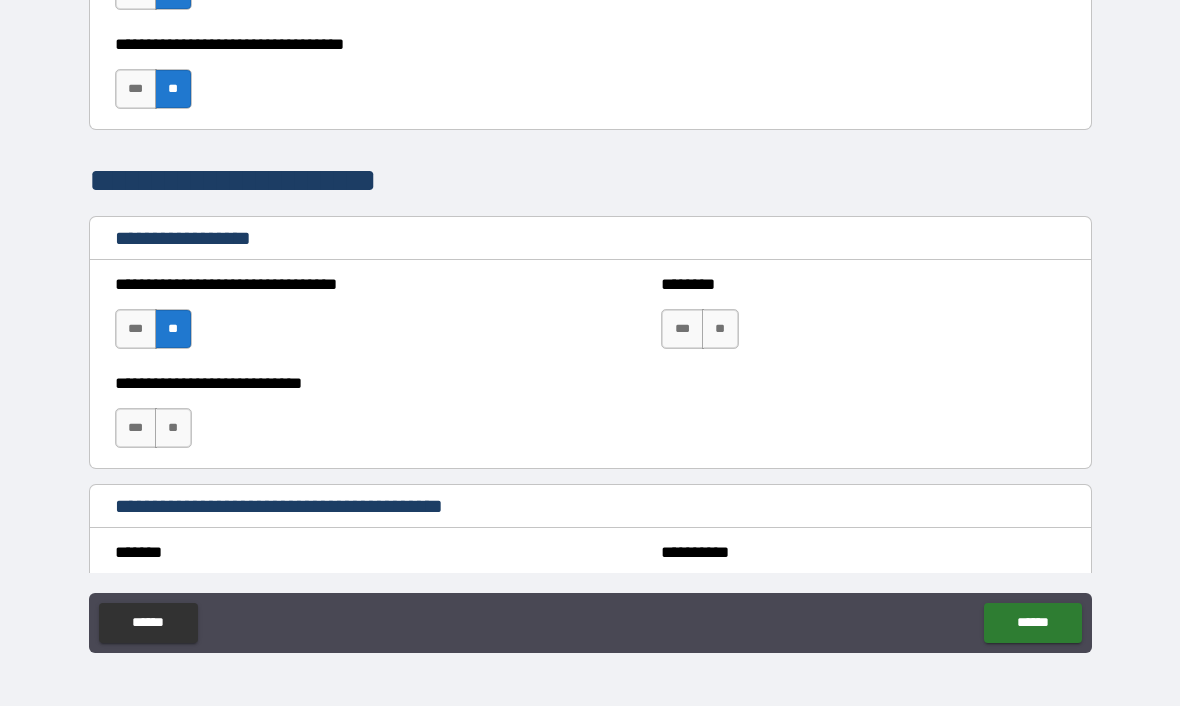 click on "**" at bounding box center [173, 429] 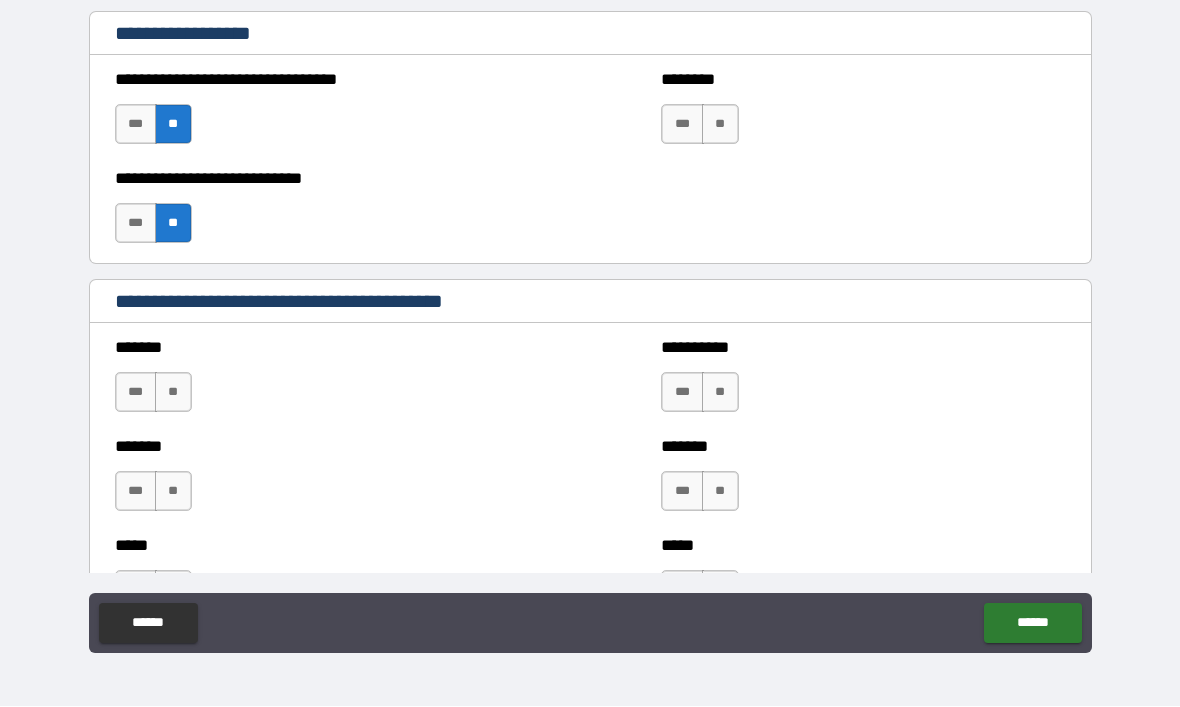 scroll, scrollTop: 1431, scrollLeft: 0, axis: vertical 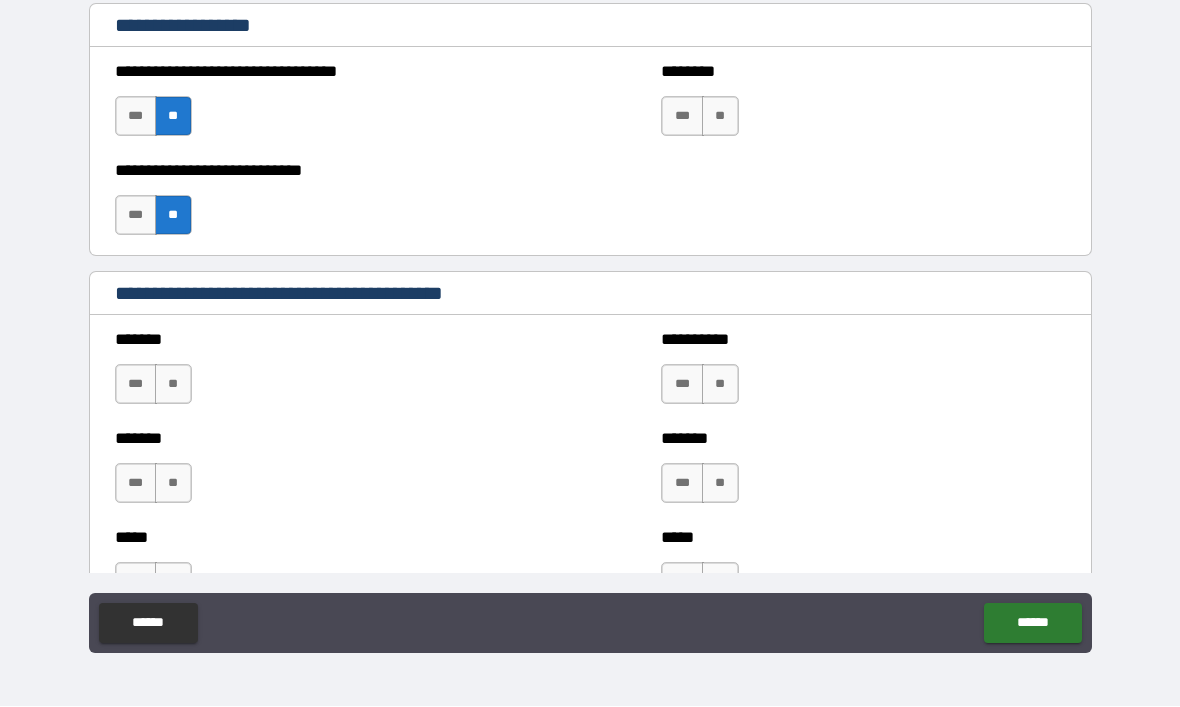 click on "**" at bounding box center (173, 484) 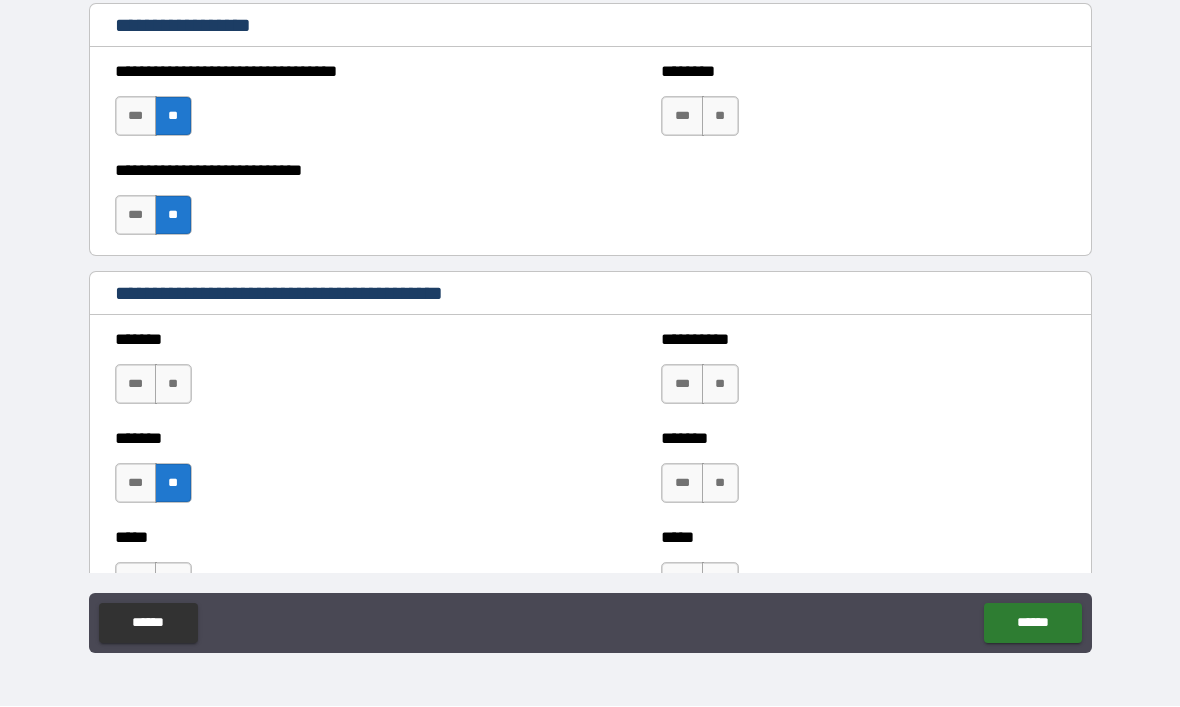 click on "**" at bounding box center (173, 385) 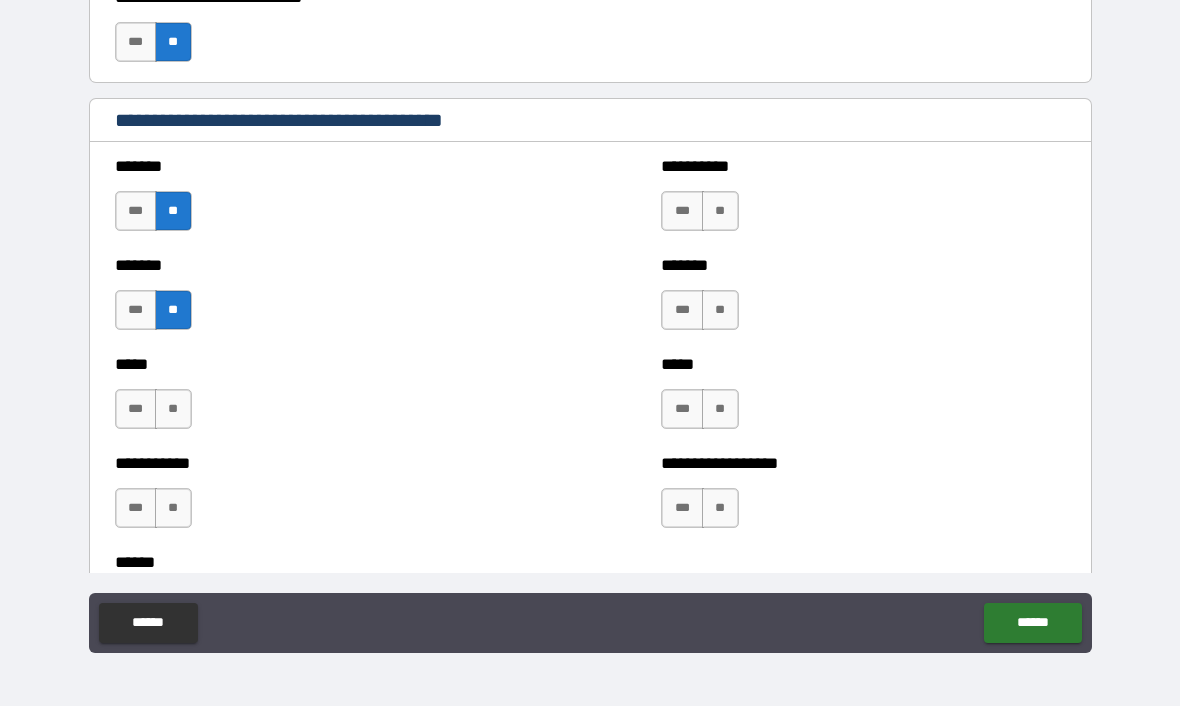 scroll, scrollTop: 1613, scrollLeft: 0, axis: vertical 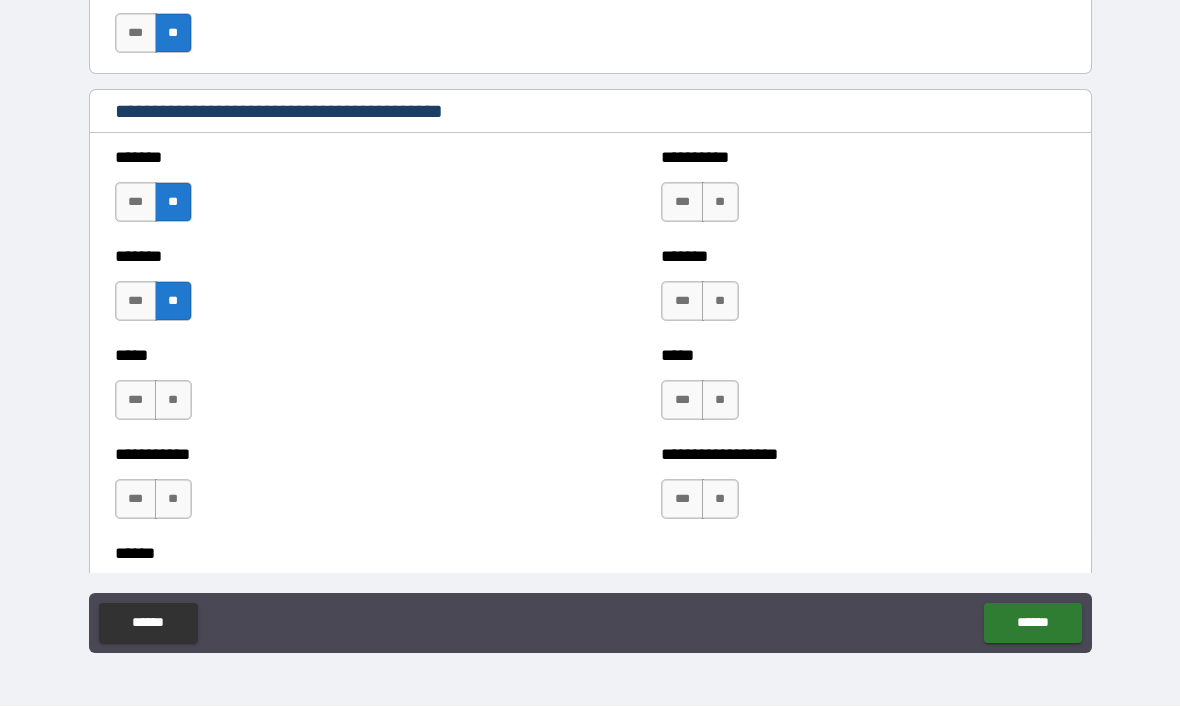 click on "**" at bounding box center (173, 401) 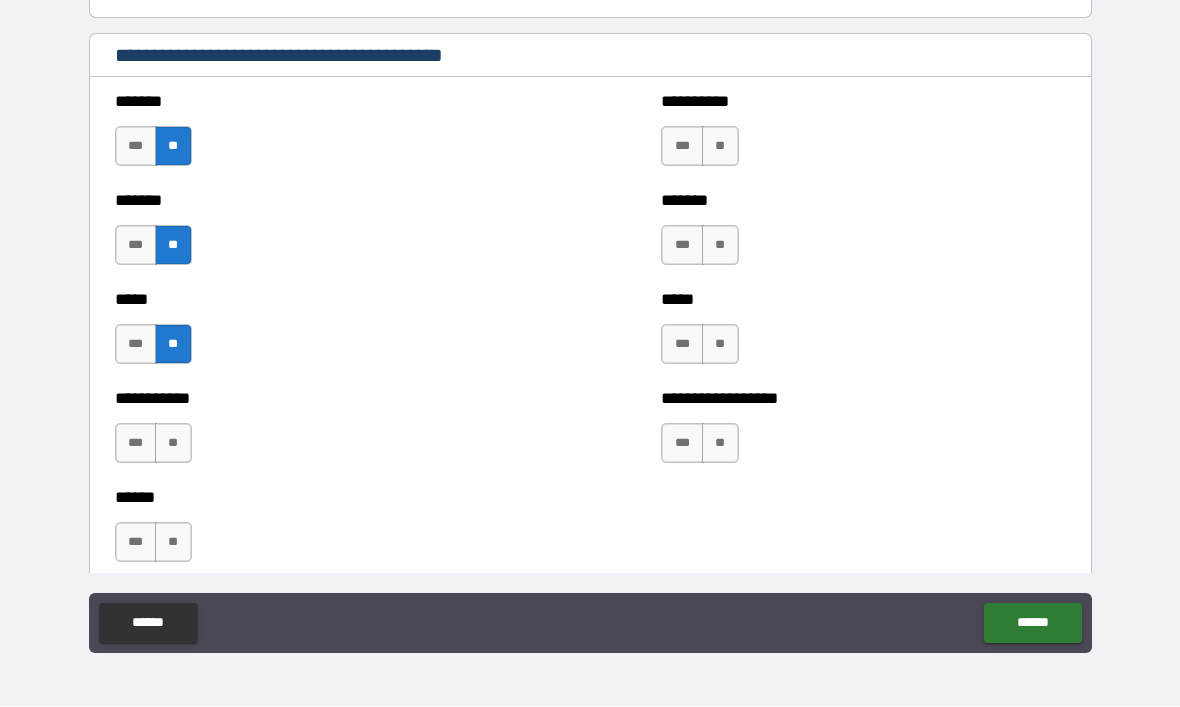 scroll, scrollTop: 1675, scrollLeft: 0, axis: vertical 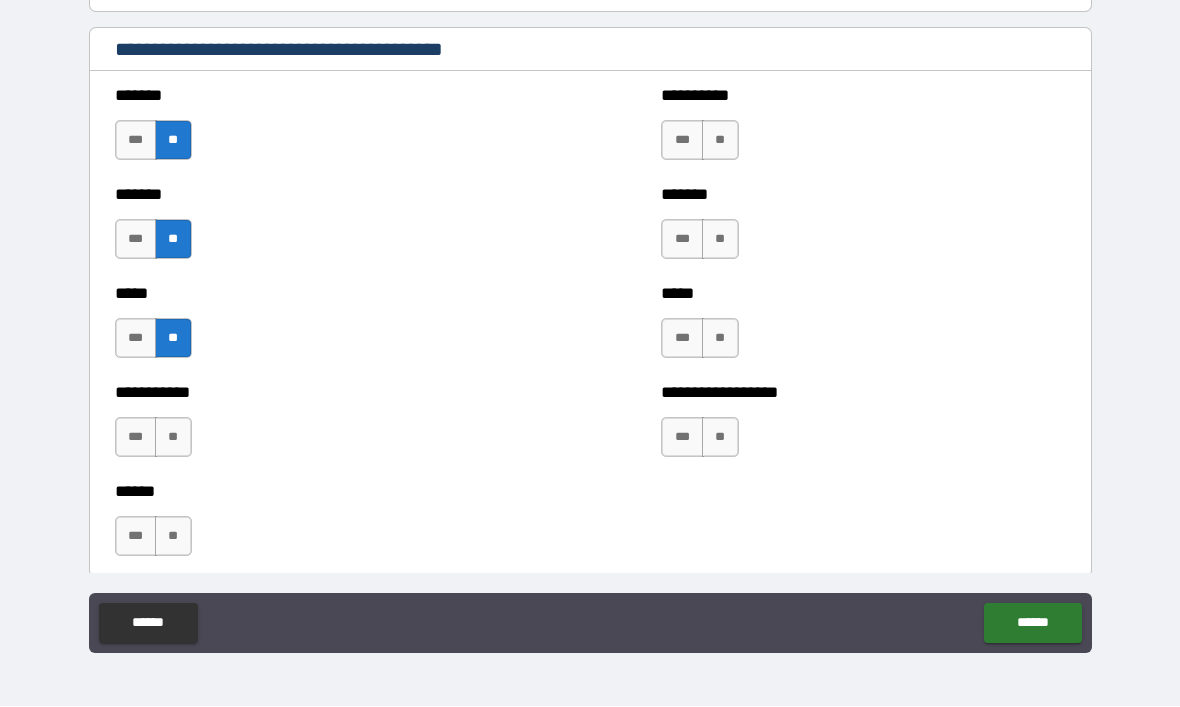 click on "**" at bounding box center [173, 438] 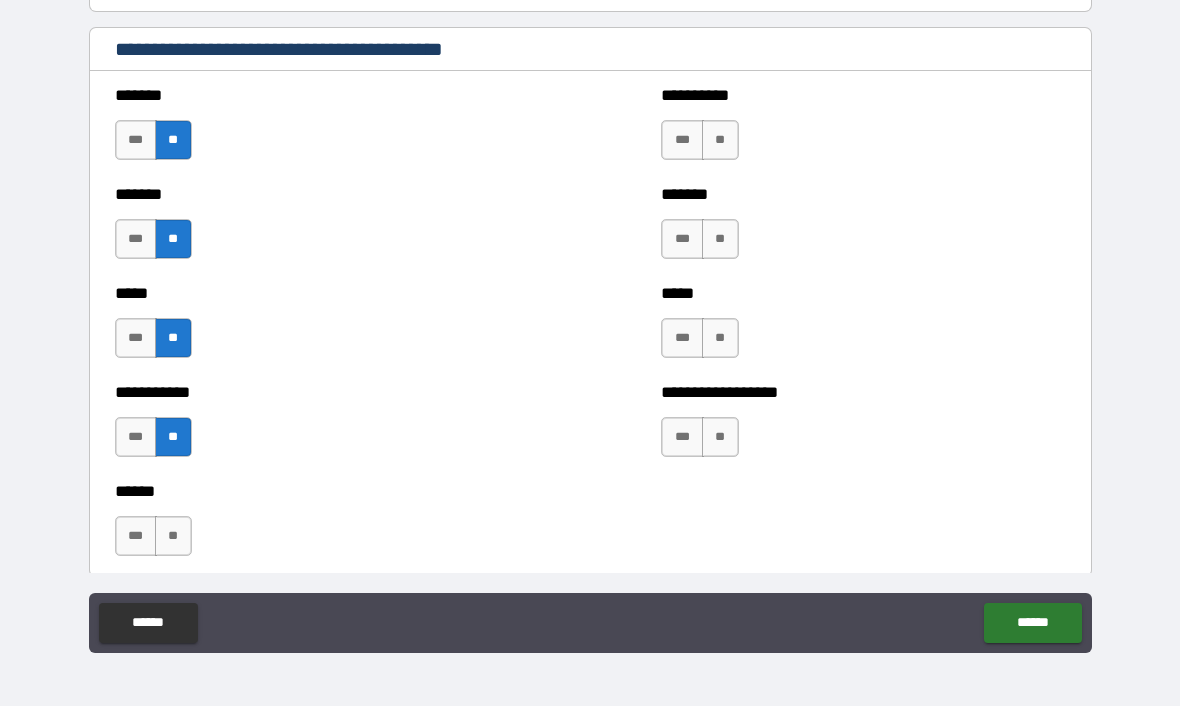 scroll, scrollTop: 1800, scrollLeft: 0, axis: vertical 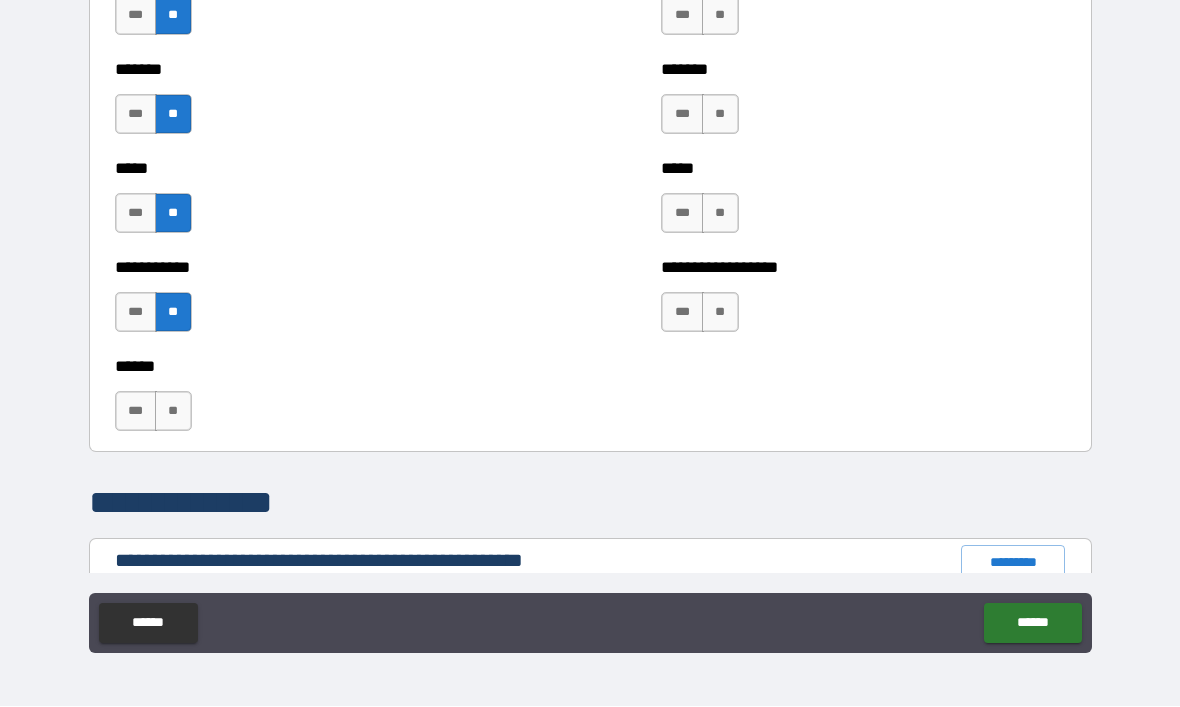 click on "**" at bounding box center (173, 412) 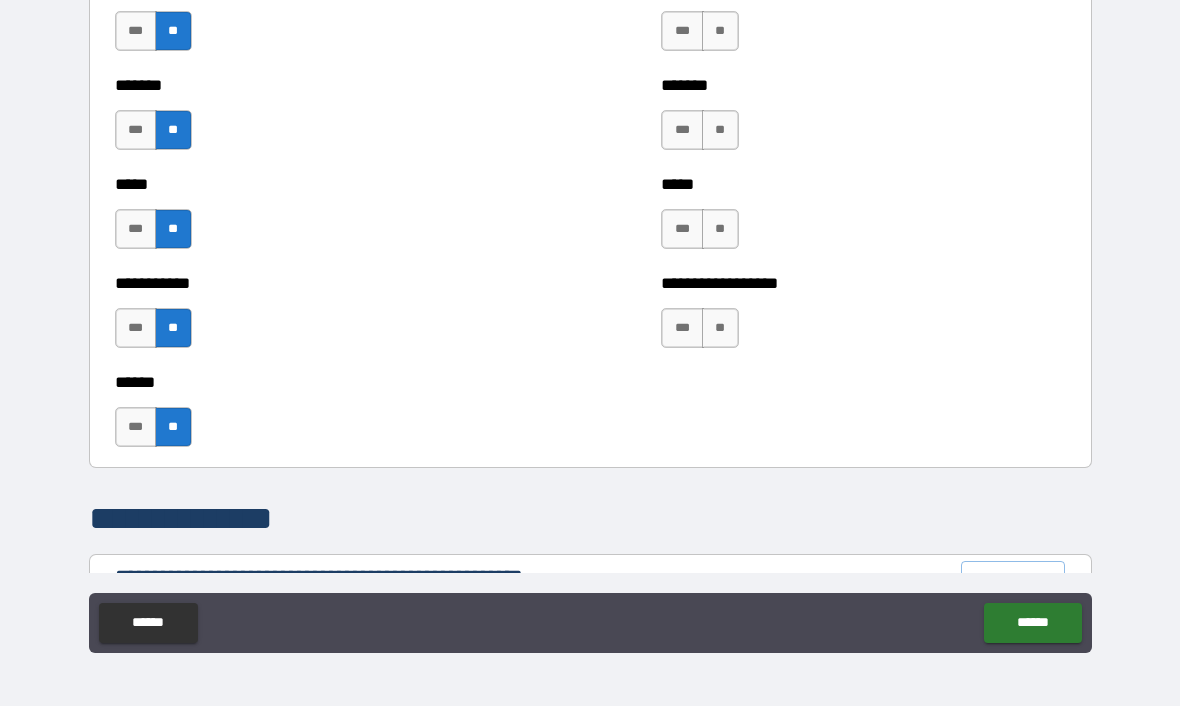 scroll, scrollTop: 1773, scrollLeft: 0, axis: vertical 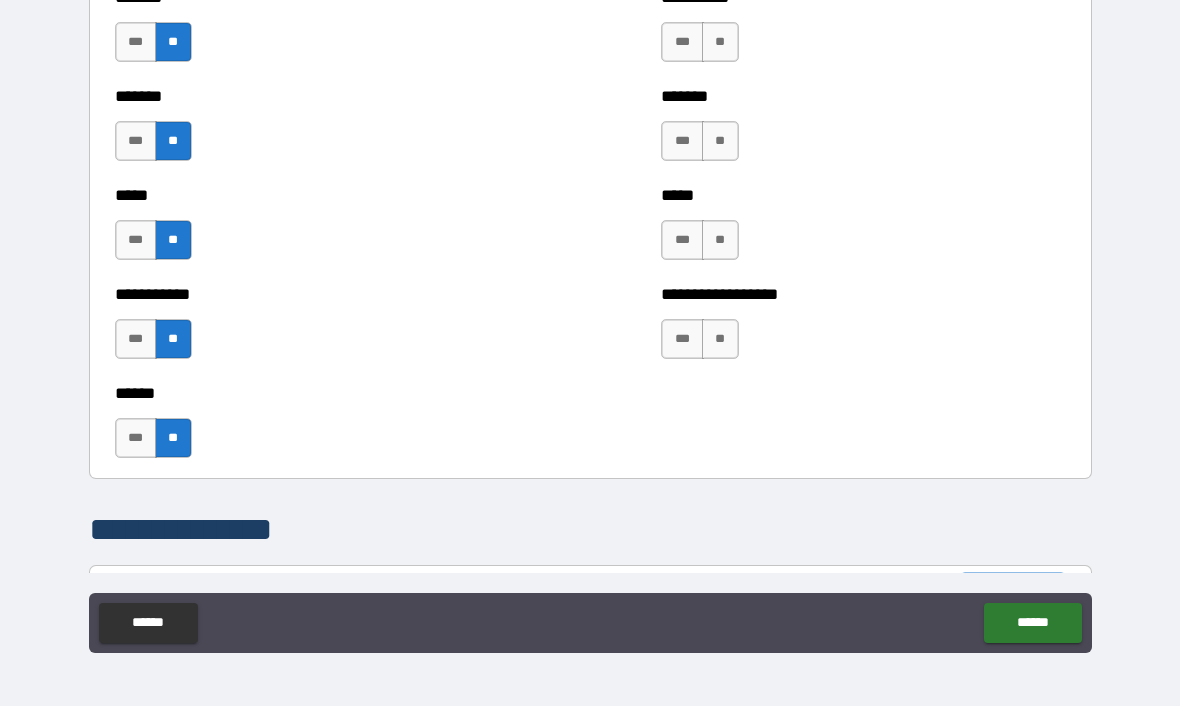 click on "**" at bounding box center (720, 340) 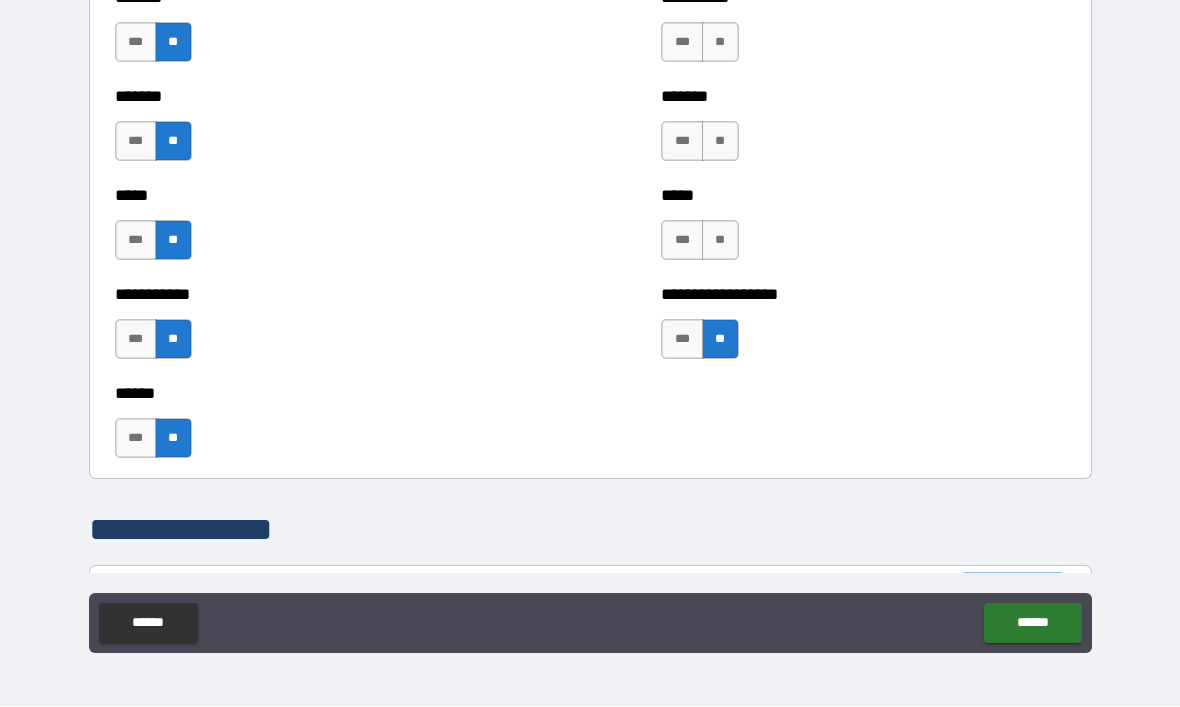 click on "**" at bounding box center [720, 241] 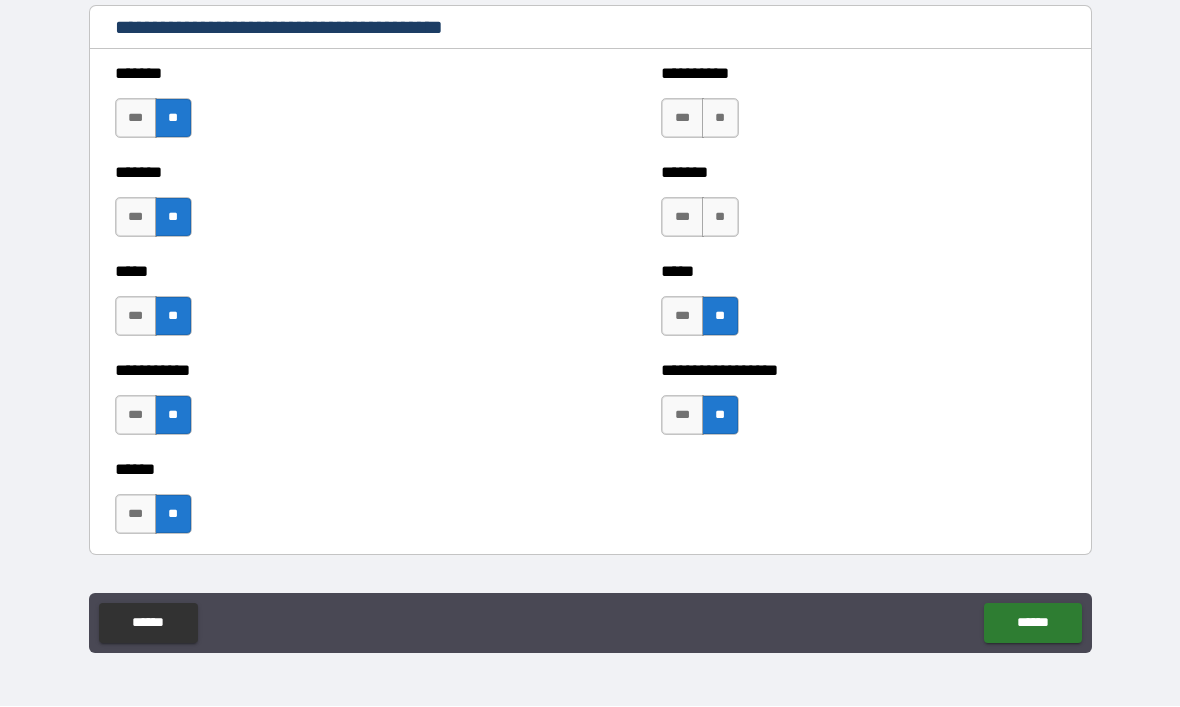scroll, scrollTop: 1538, scrollLeft: 0, axis: vertical 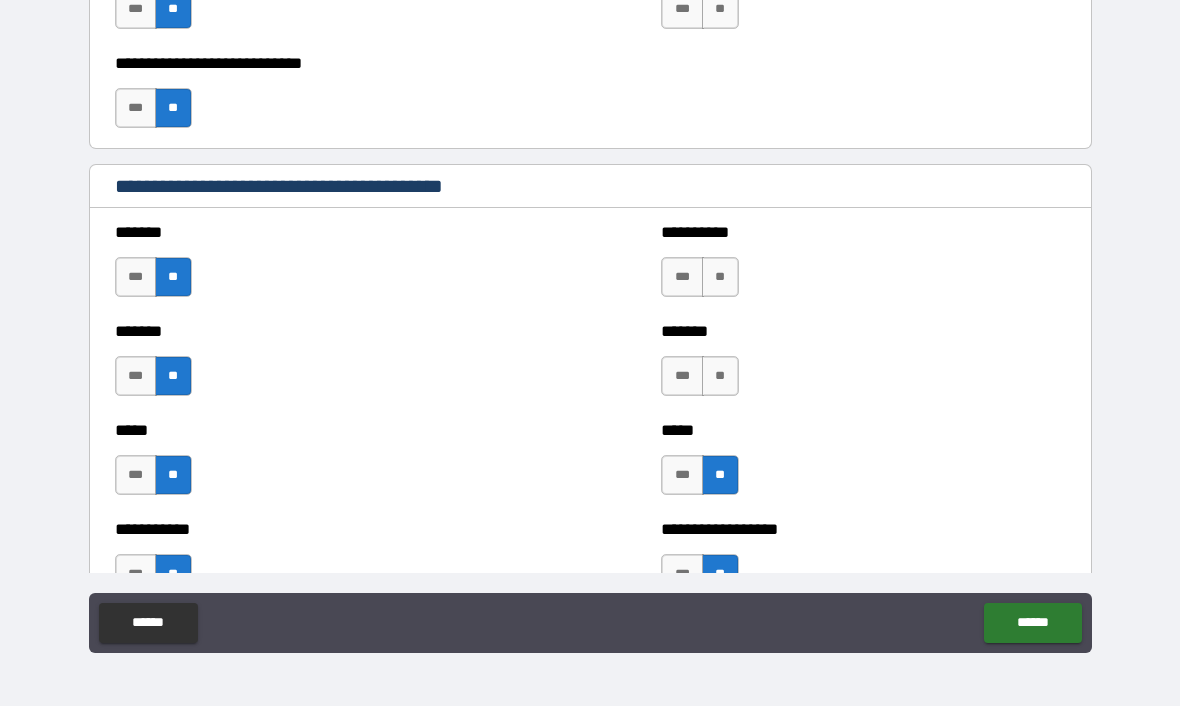 click on "**" at bounding box center (720, 278) 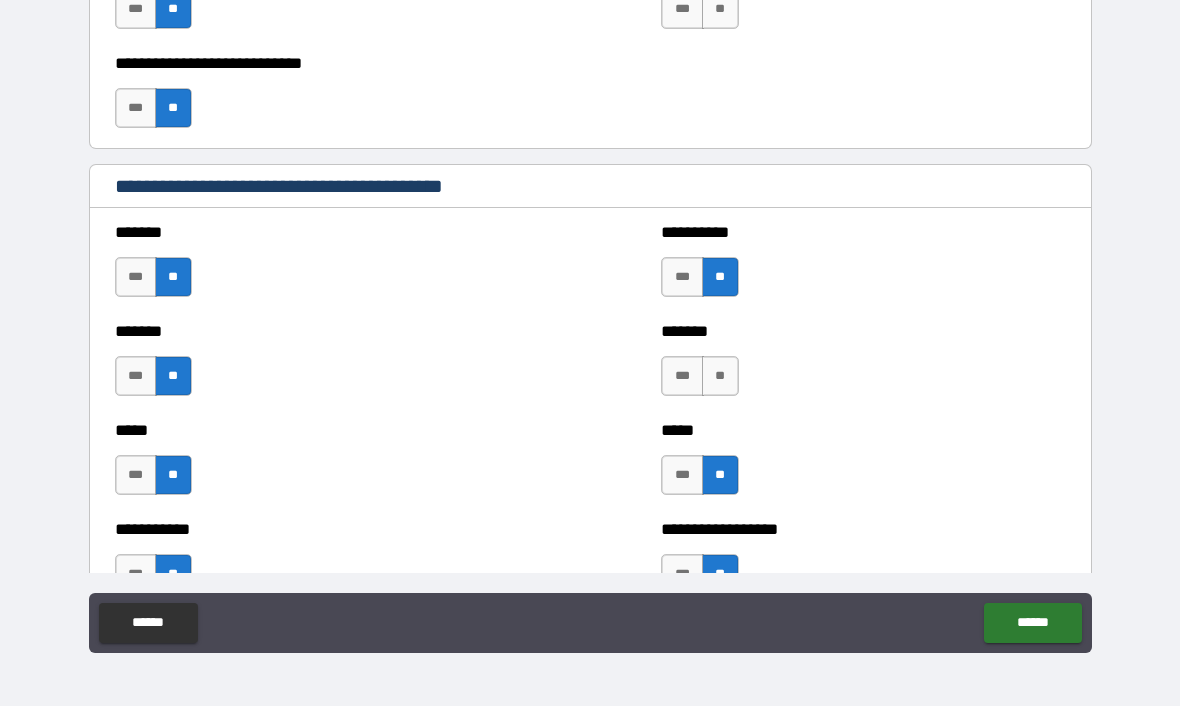 click on "**" at bounding box center (720, 377) 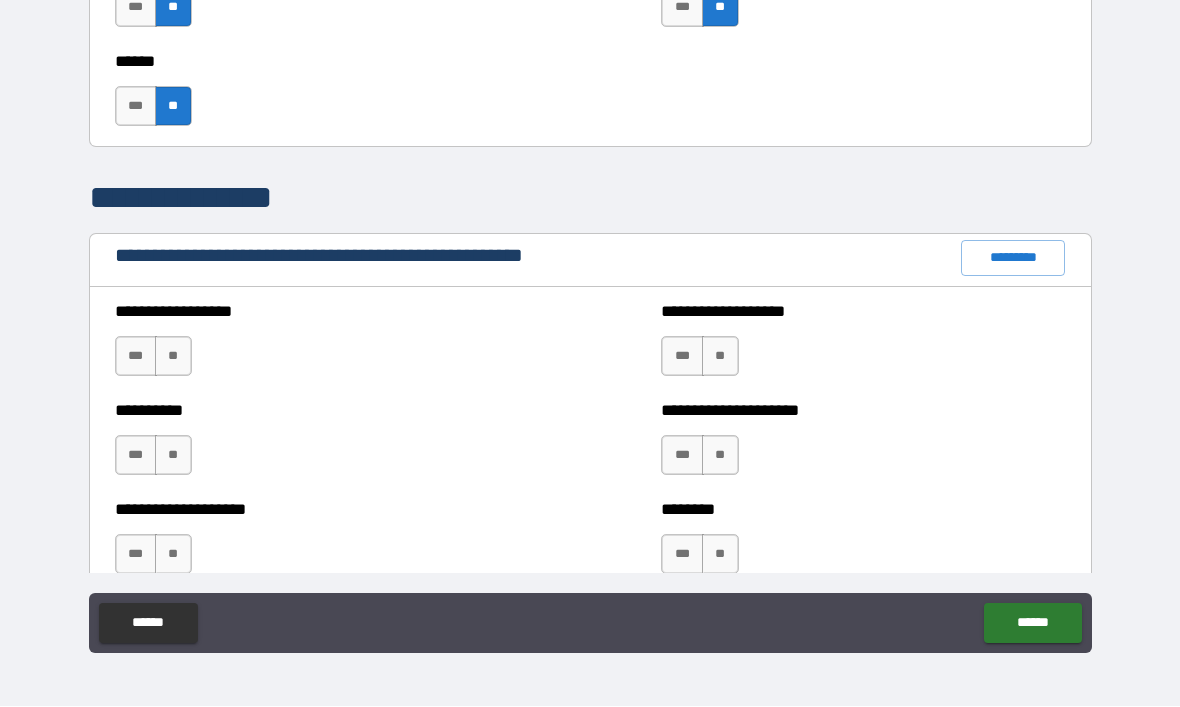 scroll, scrollTop: 2109, scrollLeft: 0, axis: vertical 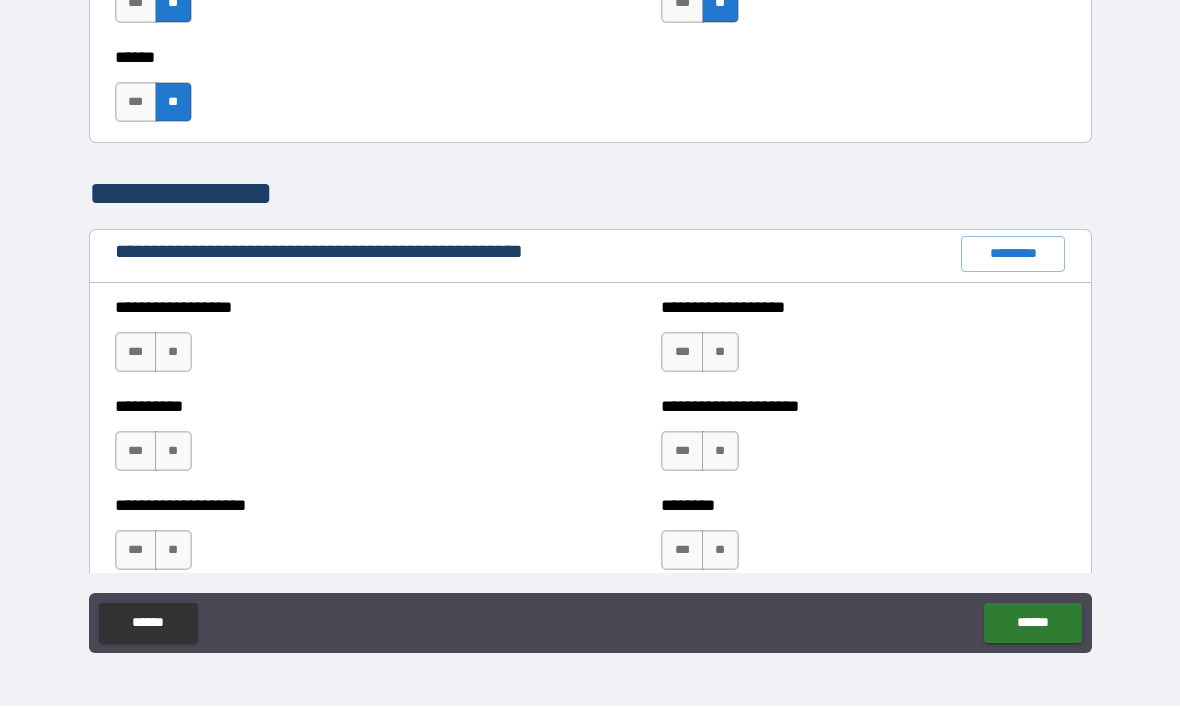 click on "**" at bounding box center (173, 353) 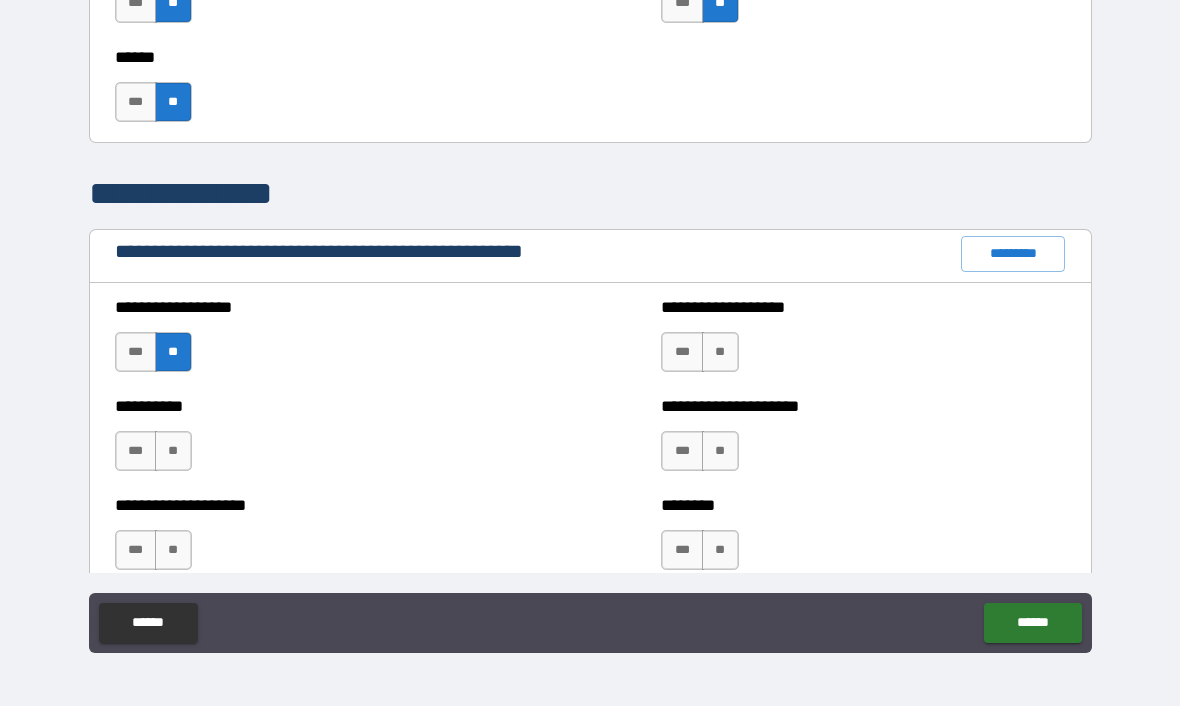 click on "**" at bounding box center [173, 452] 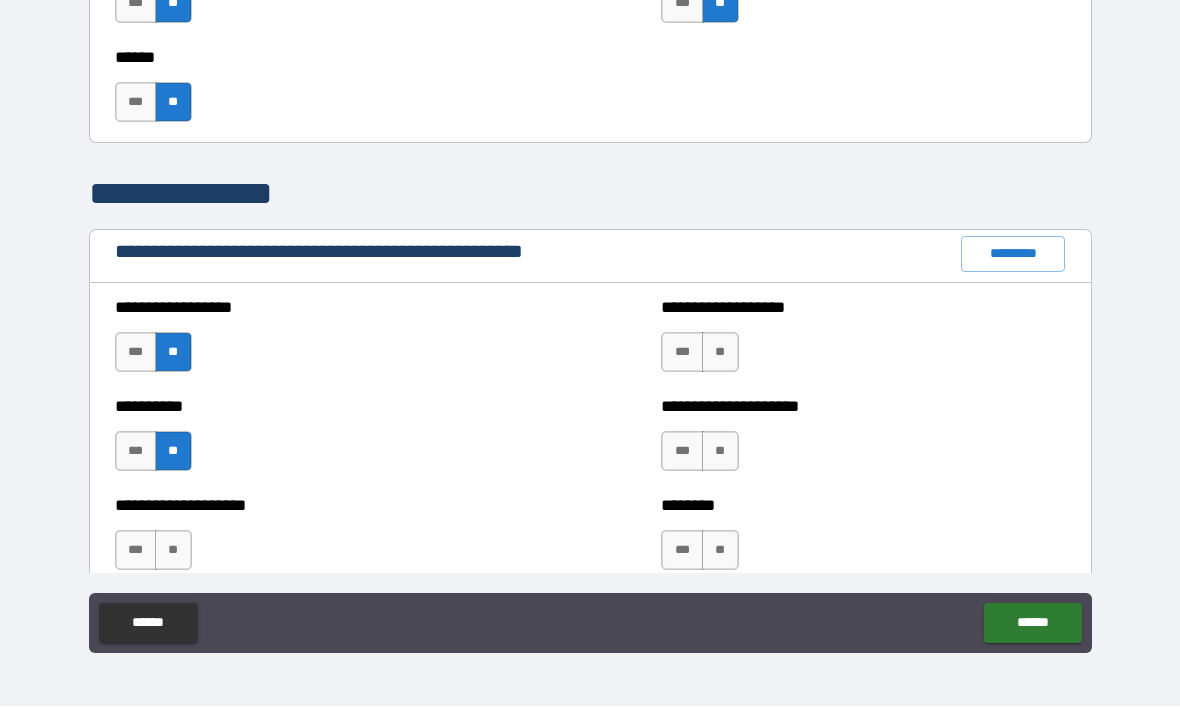 click on "**" at bounding box center [720, 353] 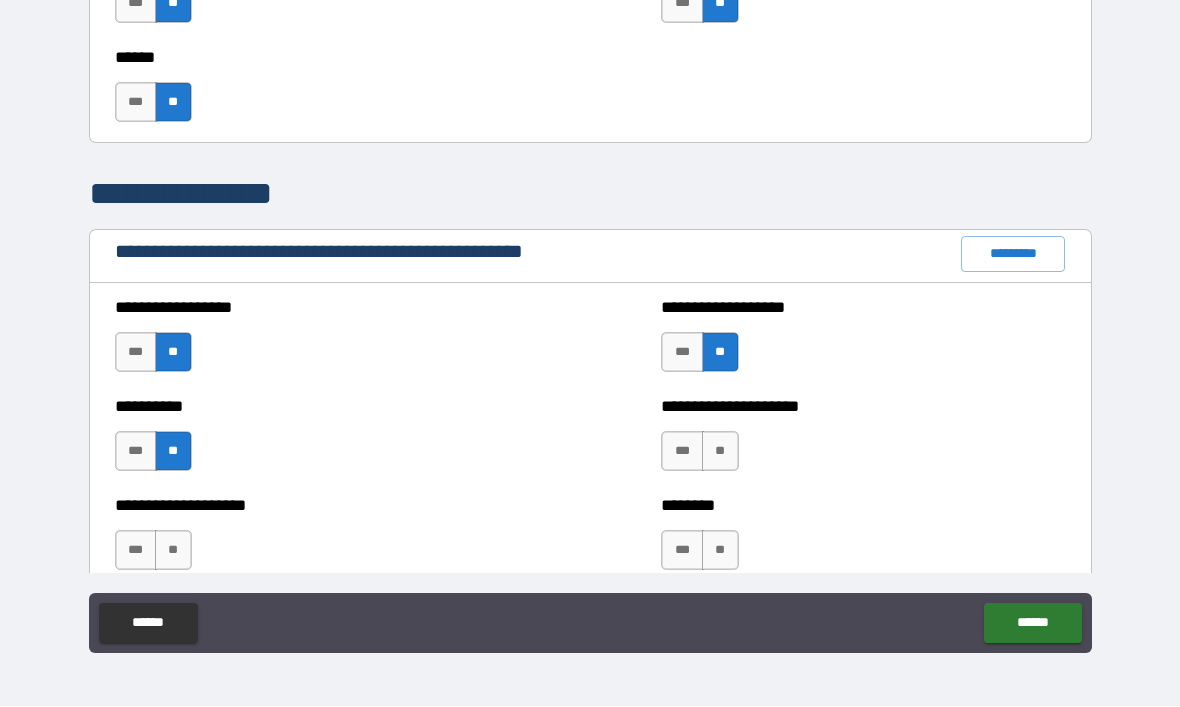 click on "**" at bounding box center [720, 452] 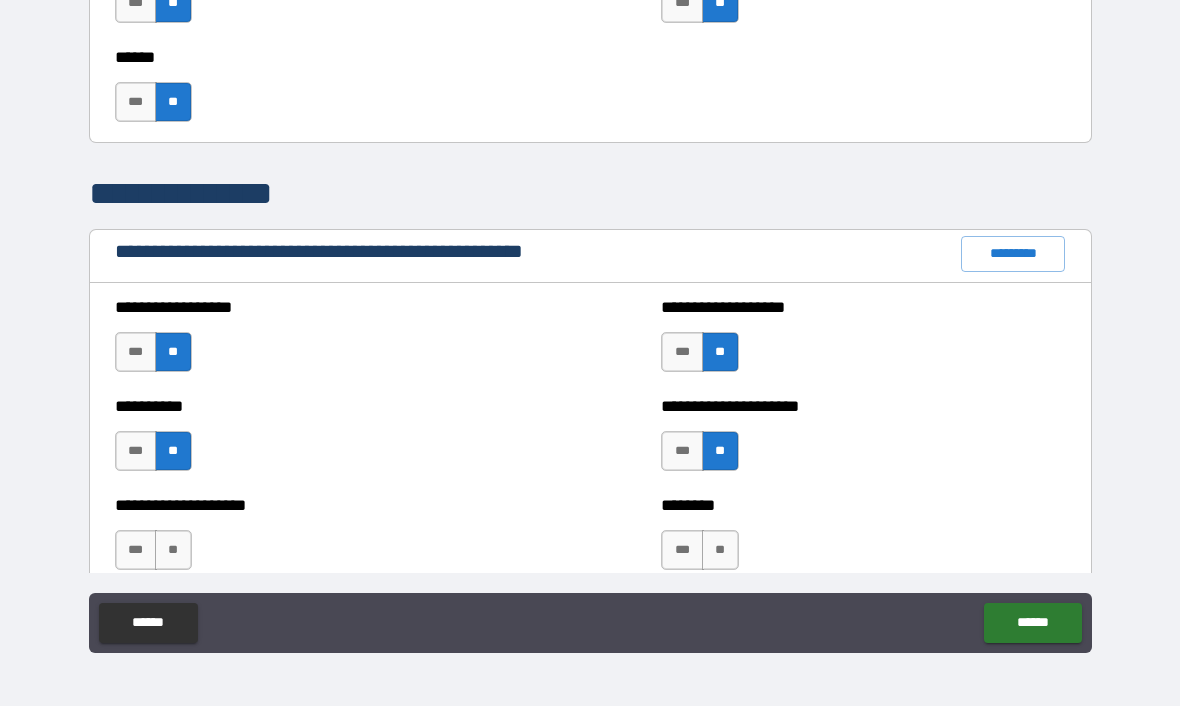 click on "**" at bounding box center [720, 551] 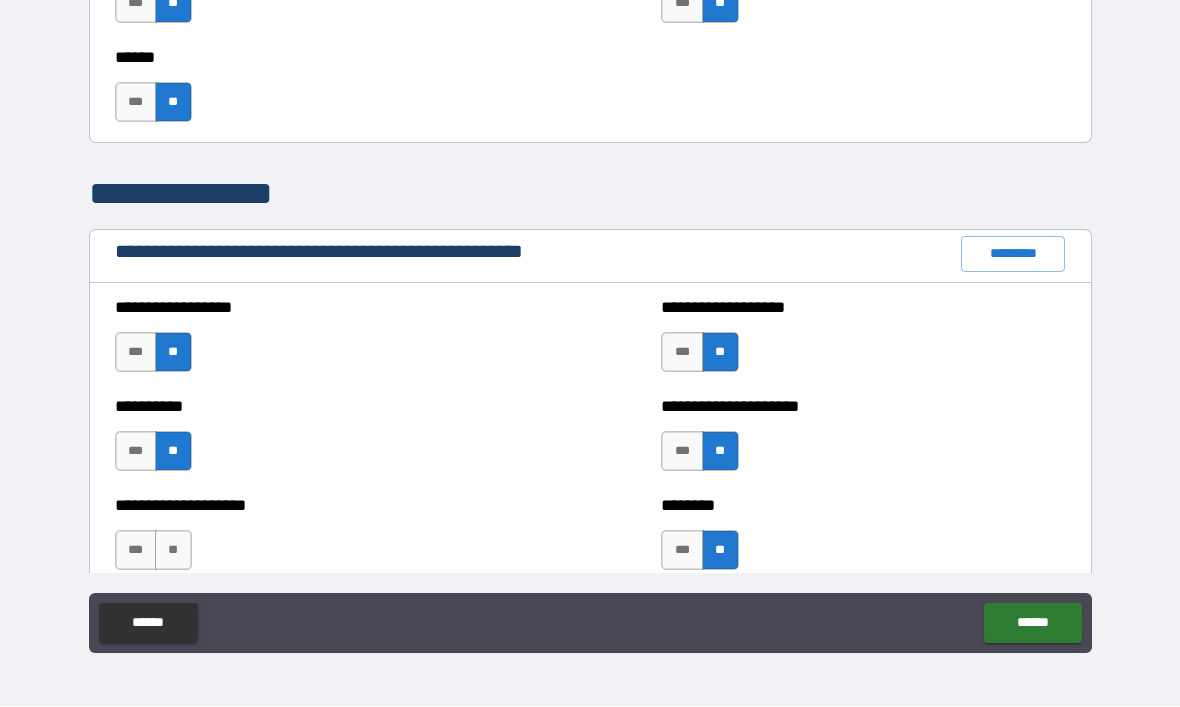 click on "**" at bounding box center [173, 551] 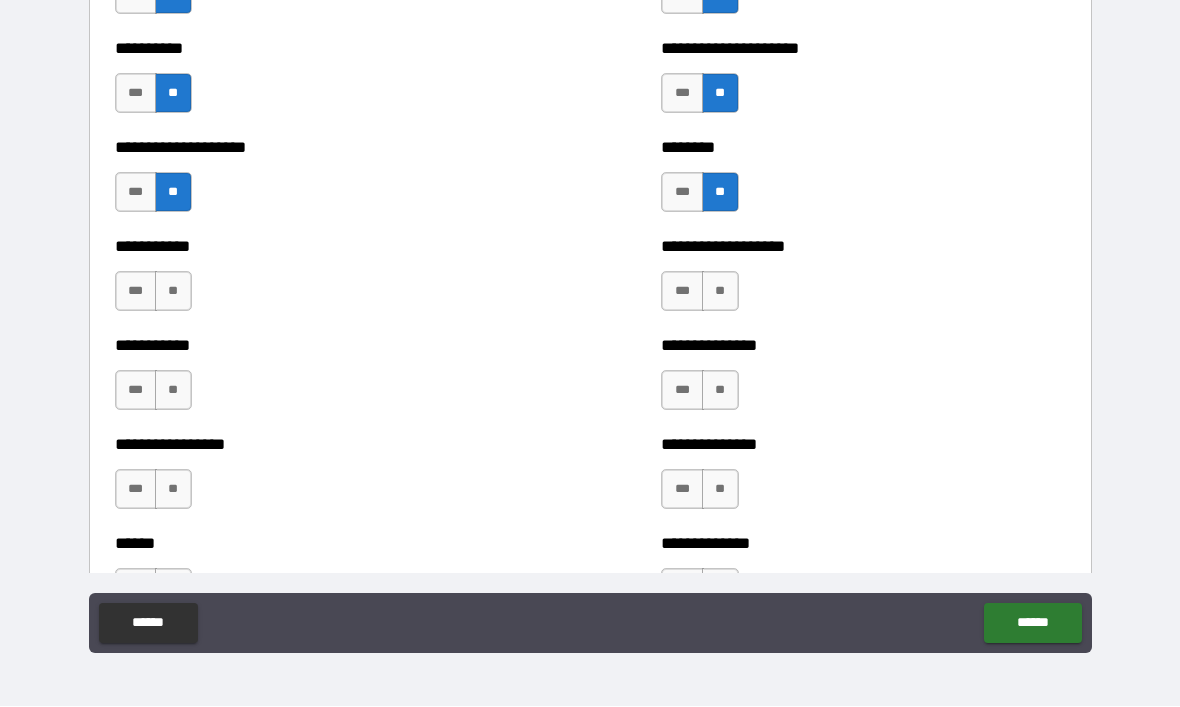 scroll, scrollTop: 2472, scrollLeft: 0, axis: vertical 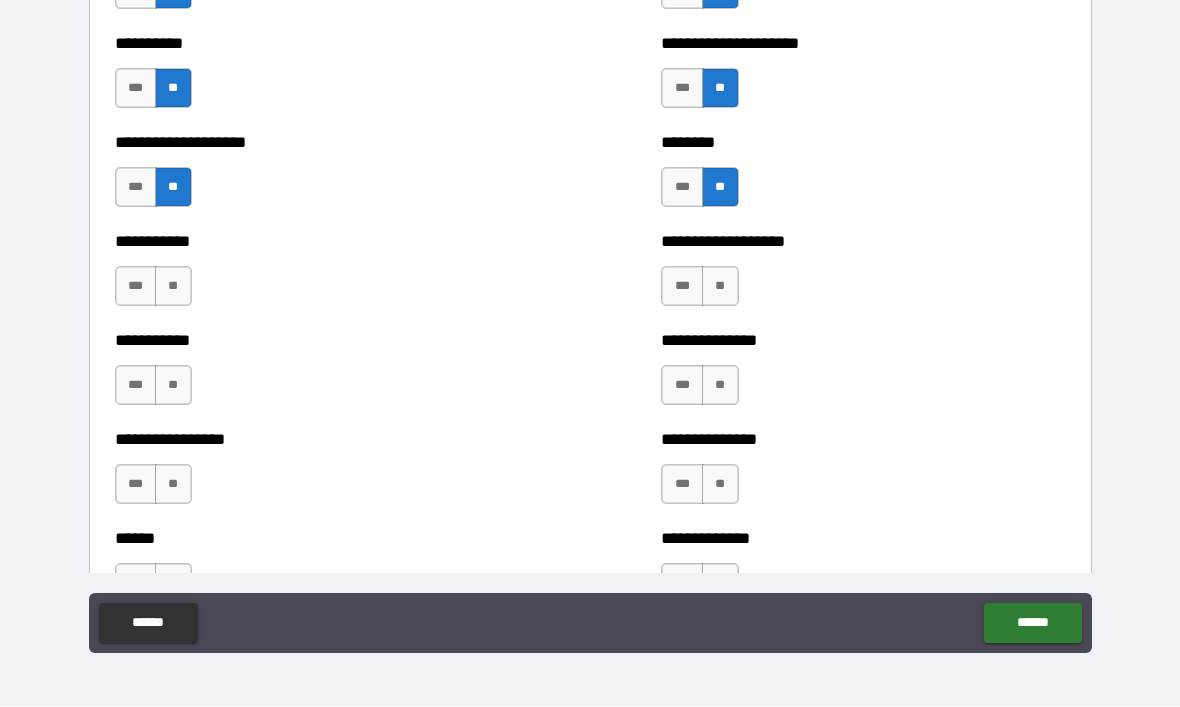 click on "**" at bounding box center (173, 287) 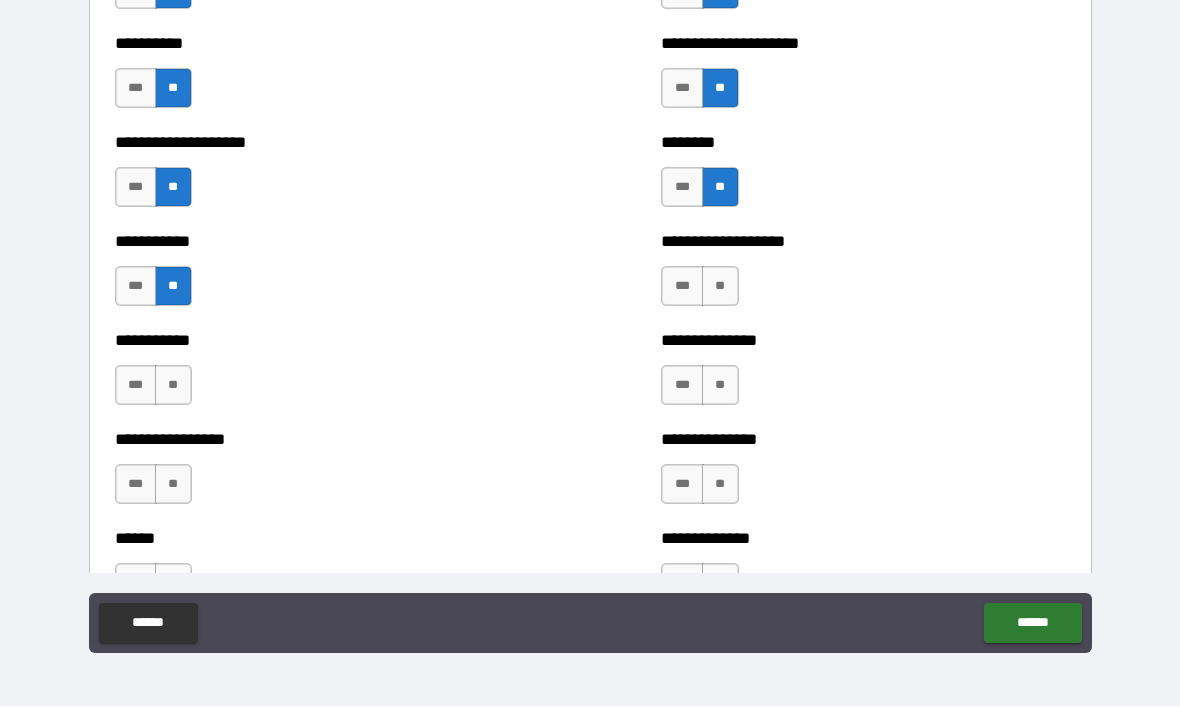 click on "**" at bounding box center (173, 386) 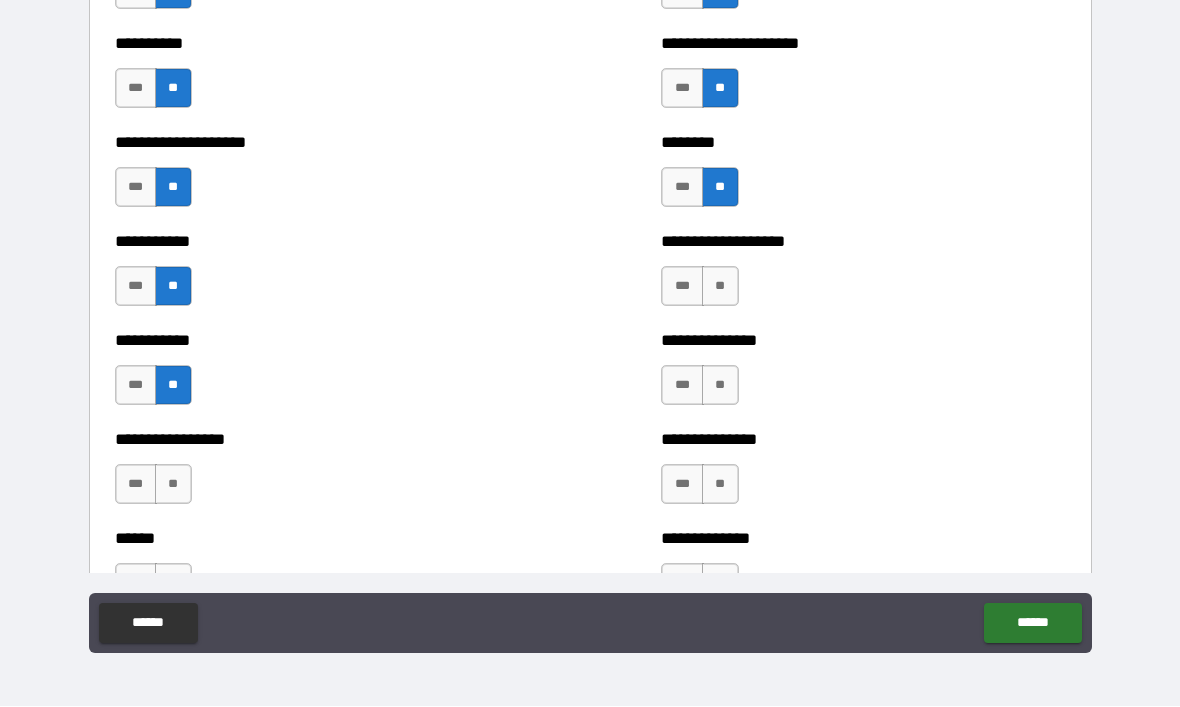click on "**" at bounding box center [173, 485] 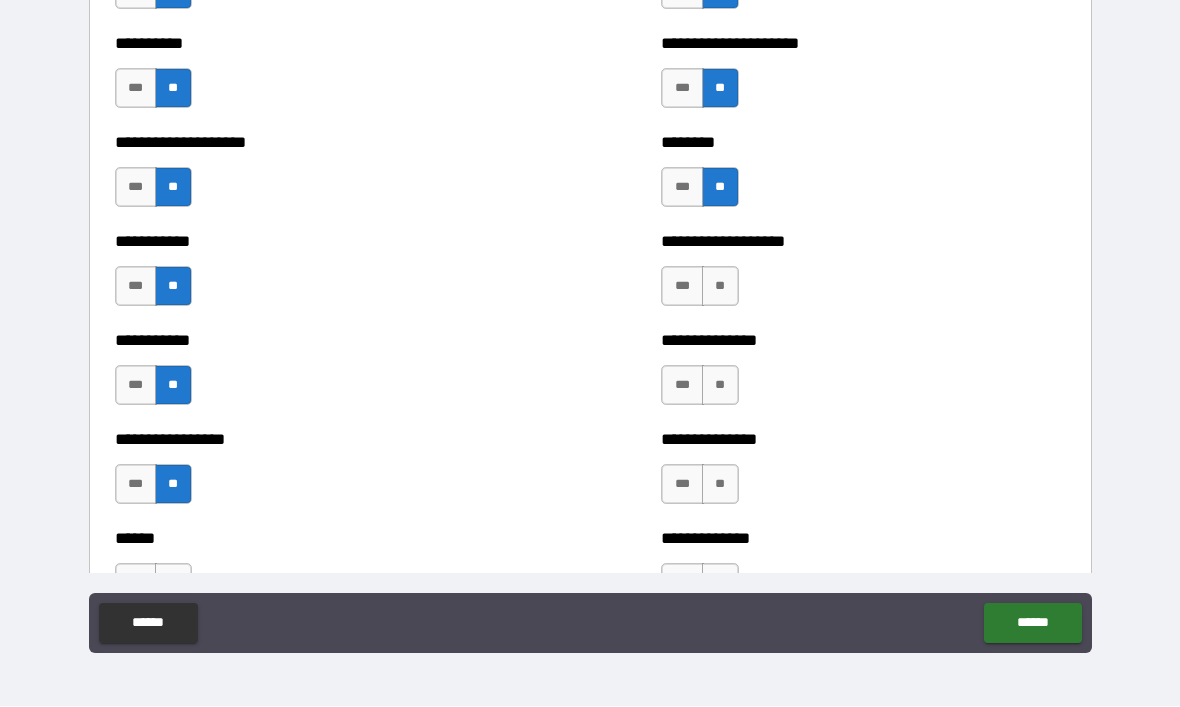 click on "**" at bounding box center (720, 485) 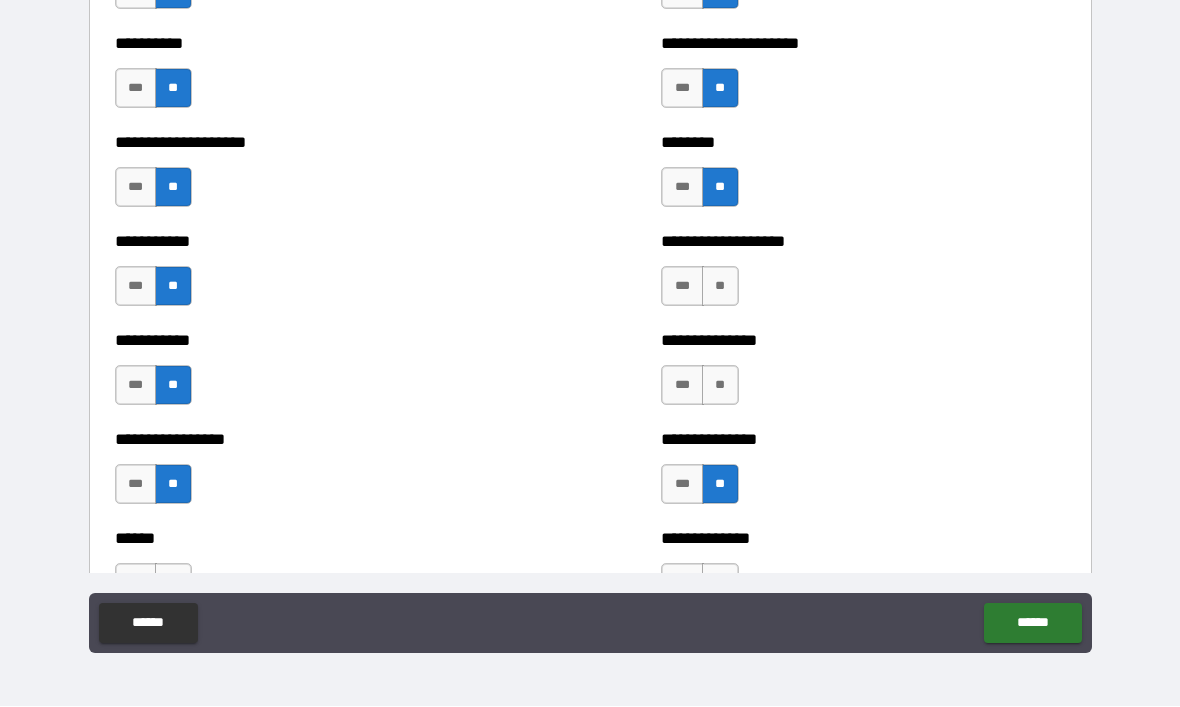 click on "**" at bounding box center (720, 386) 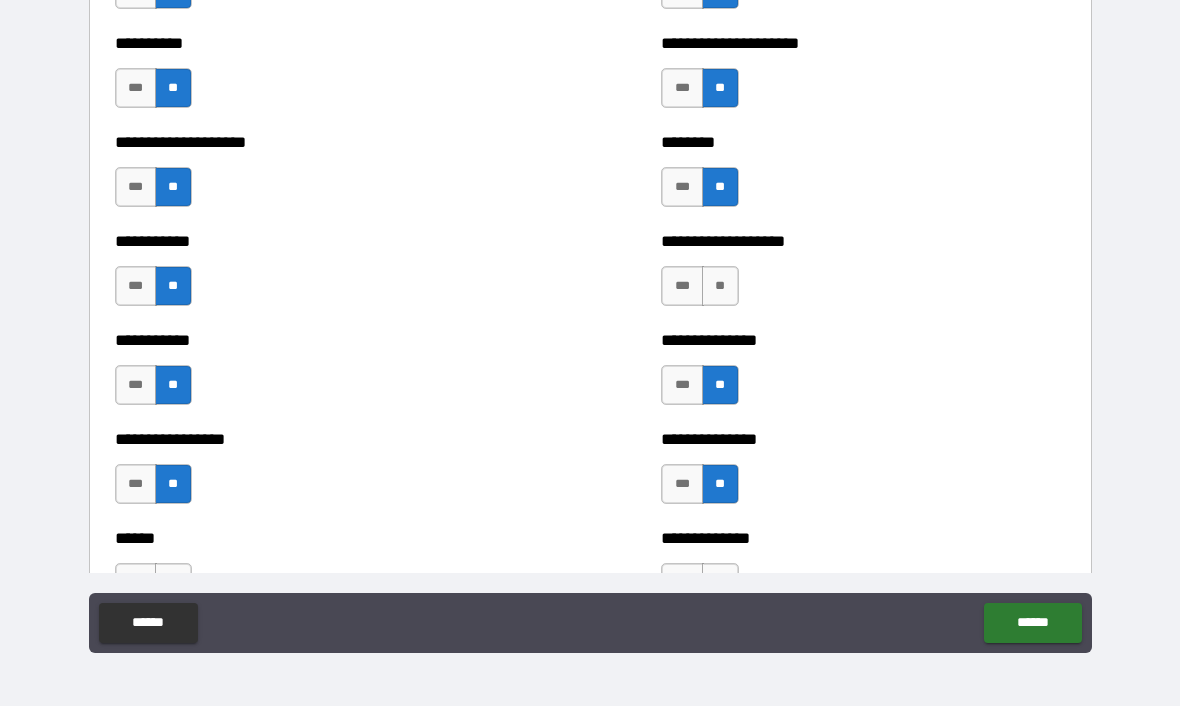 click on "**" at bounding box center (720, 287) 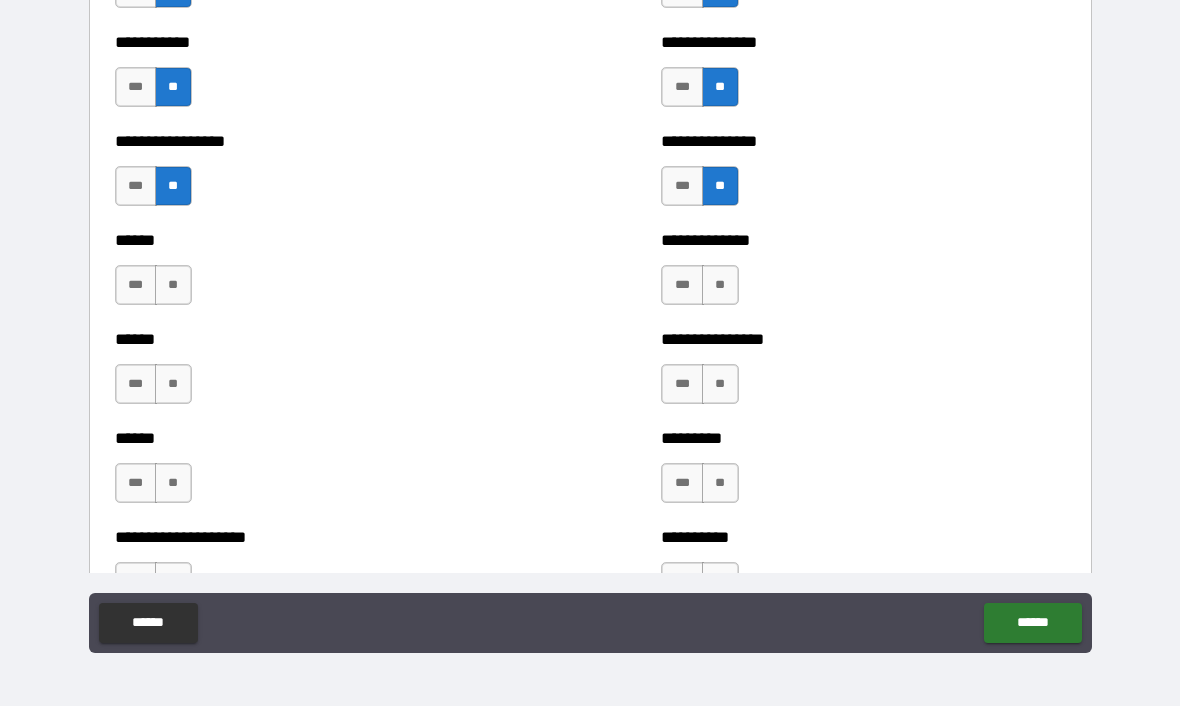 scroll, scrollTop: 2780, scrollLeft: 0, axis: vertical 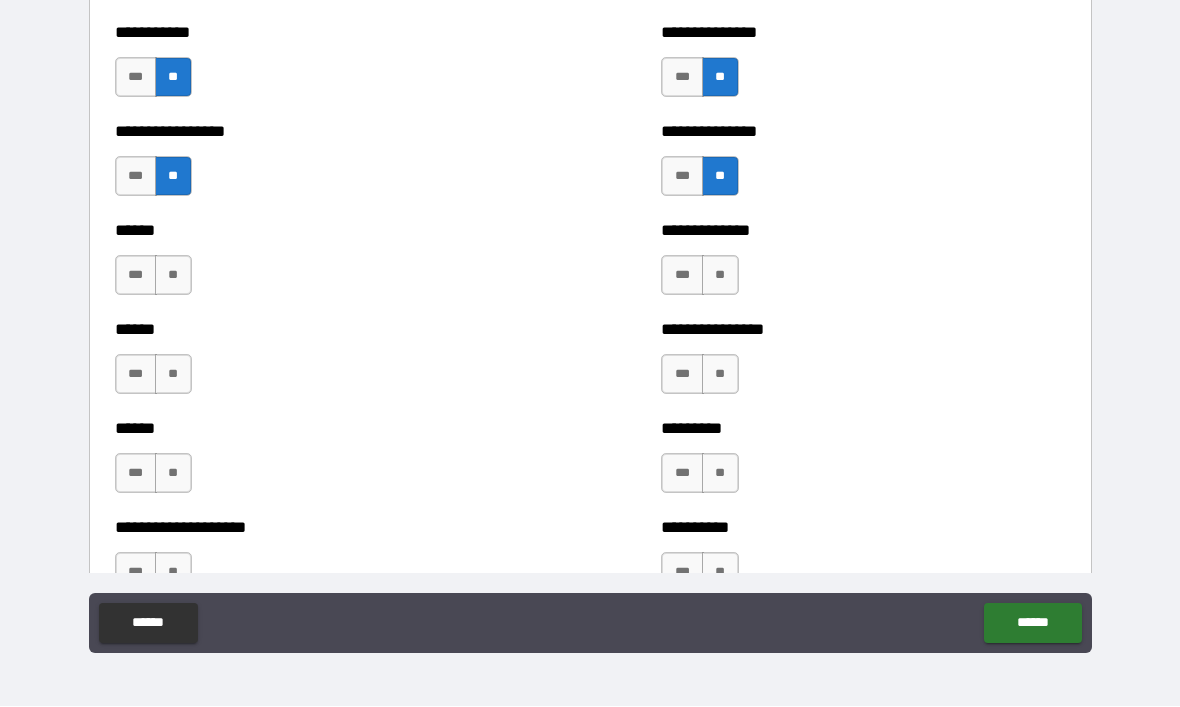 click on "**" at bounding box center (173, 276) 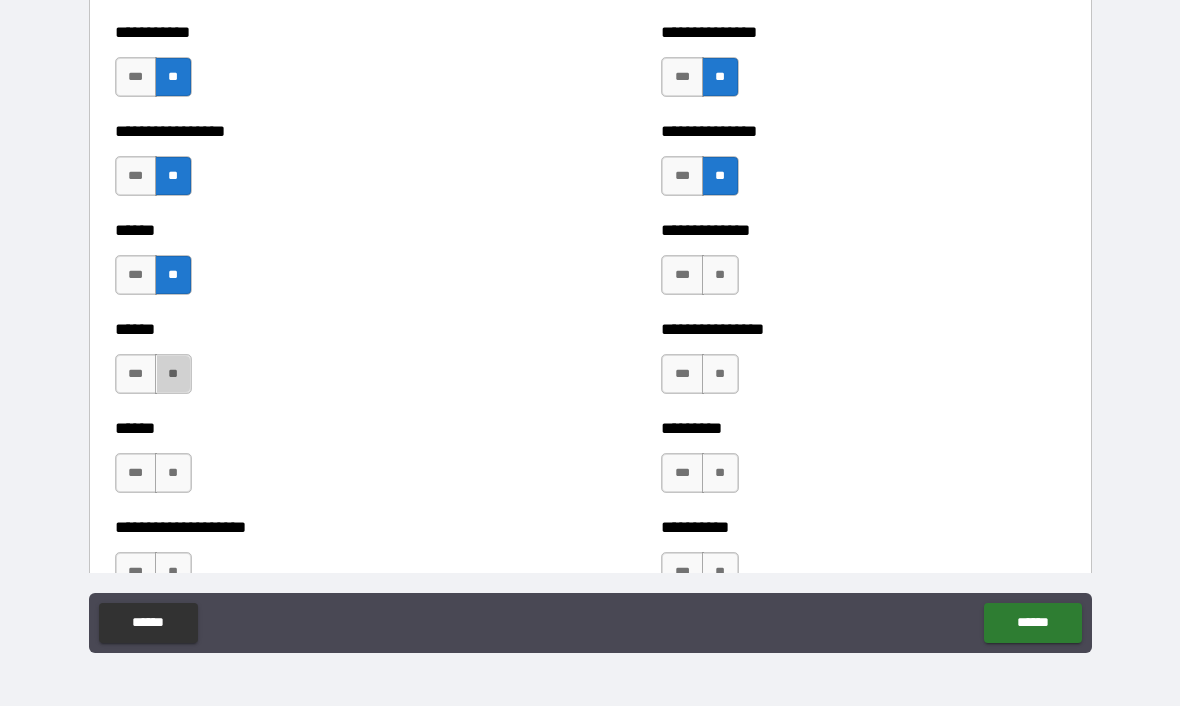 click on "**" at bounding box center [173, 375] 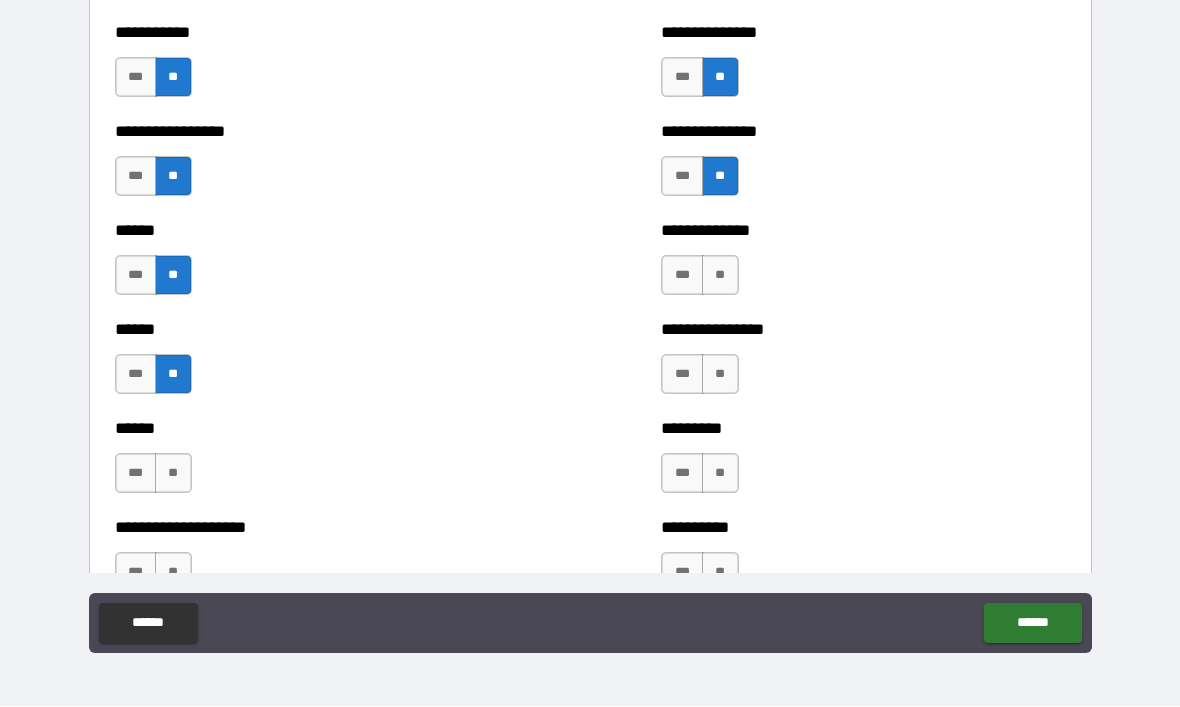 click on "**" at bounding box center (173, 474) 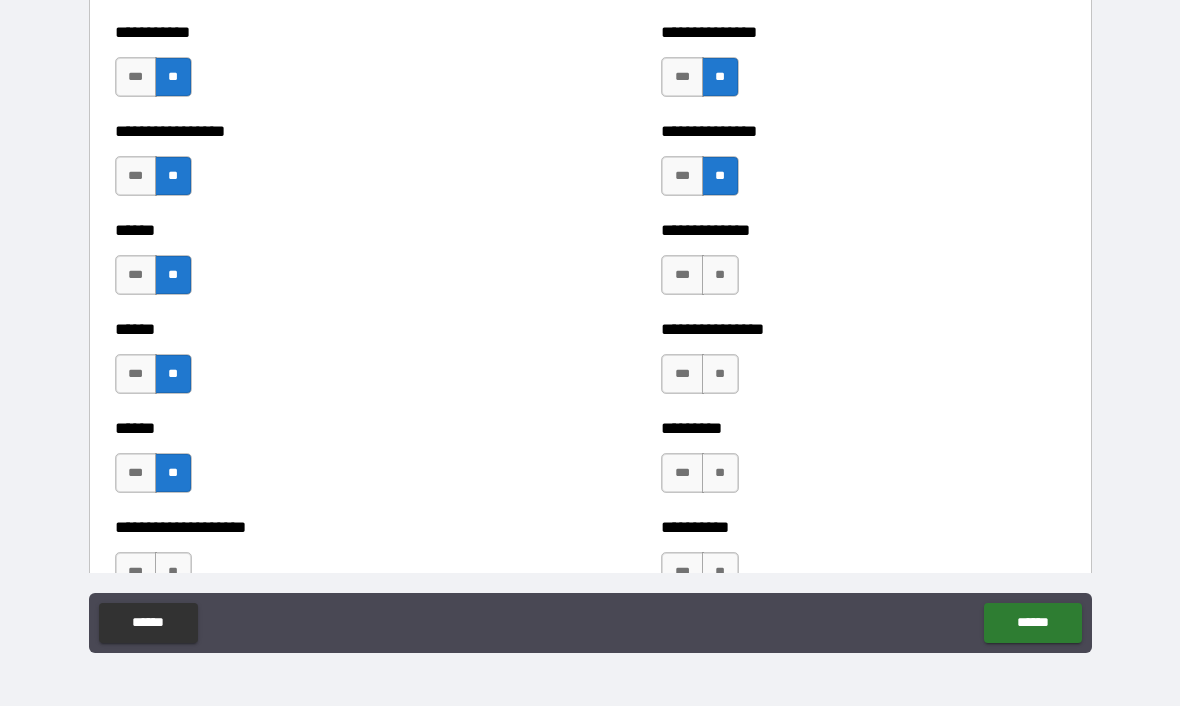 click on "**" at bounding box center (720, 276) 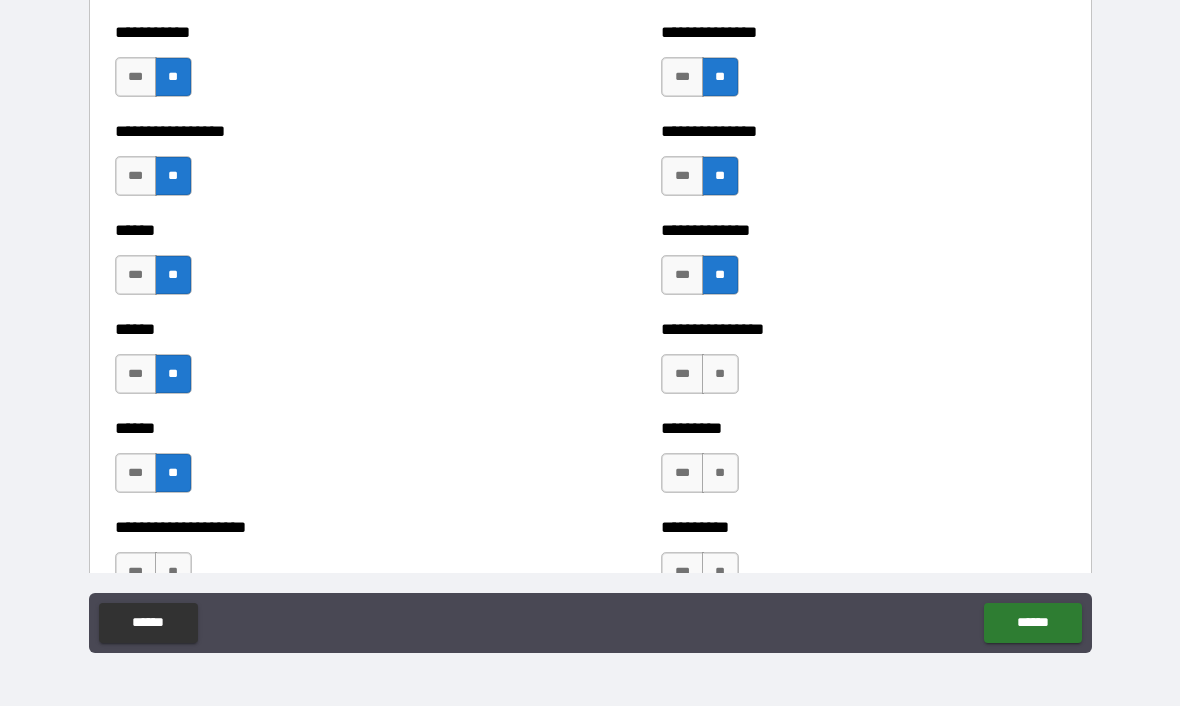 click on "**" at bounding box center (720, 375) 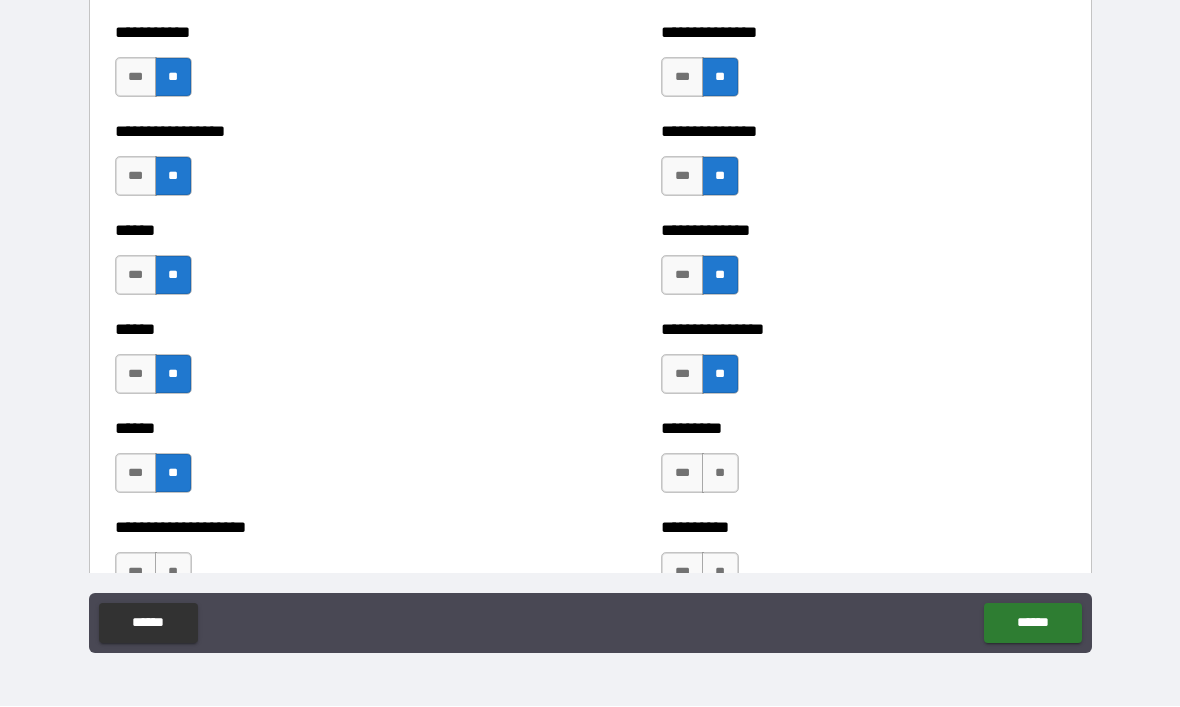 click on "**" at bounding box center (720, 474) 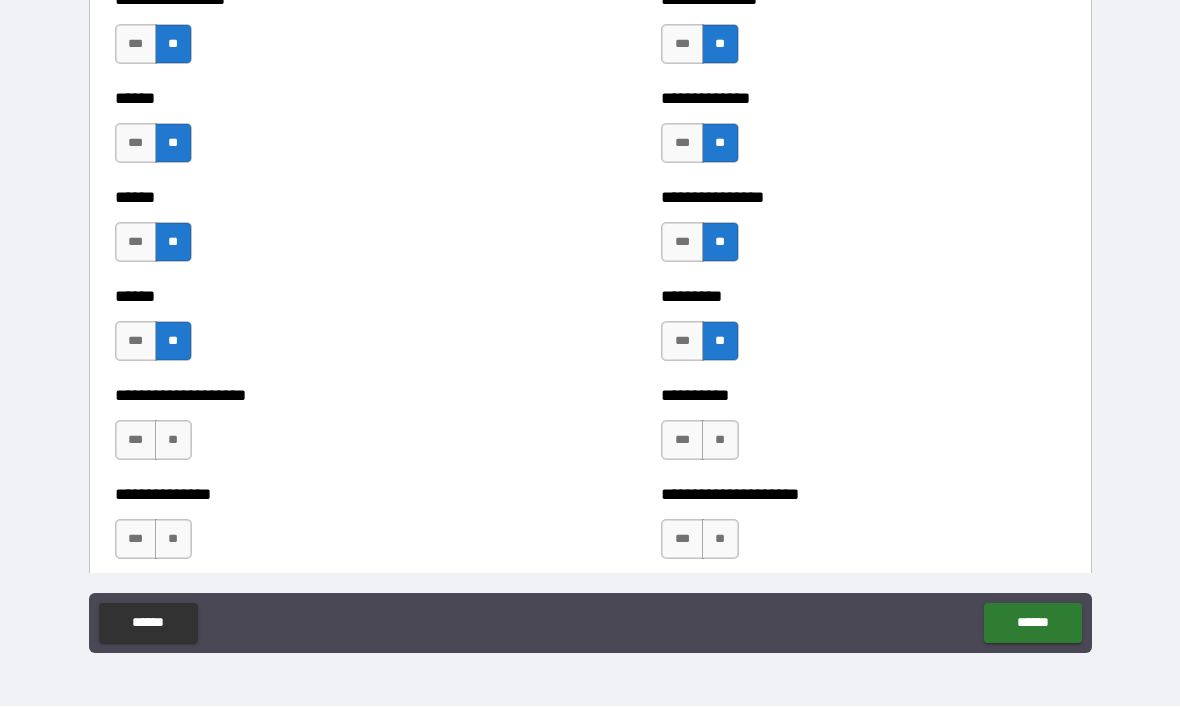 scroll, scrollTop: 2909, scrollLeft: 0, axis: vertical 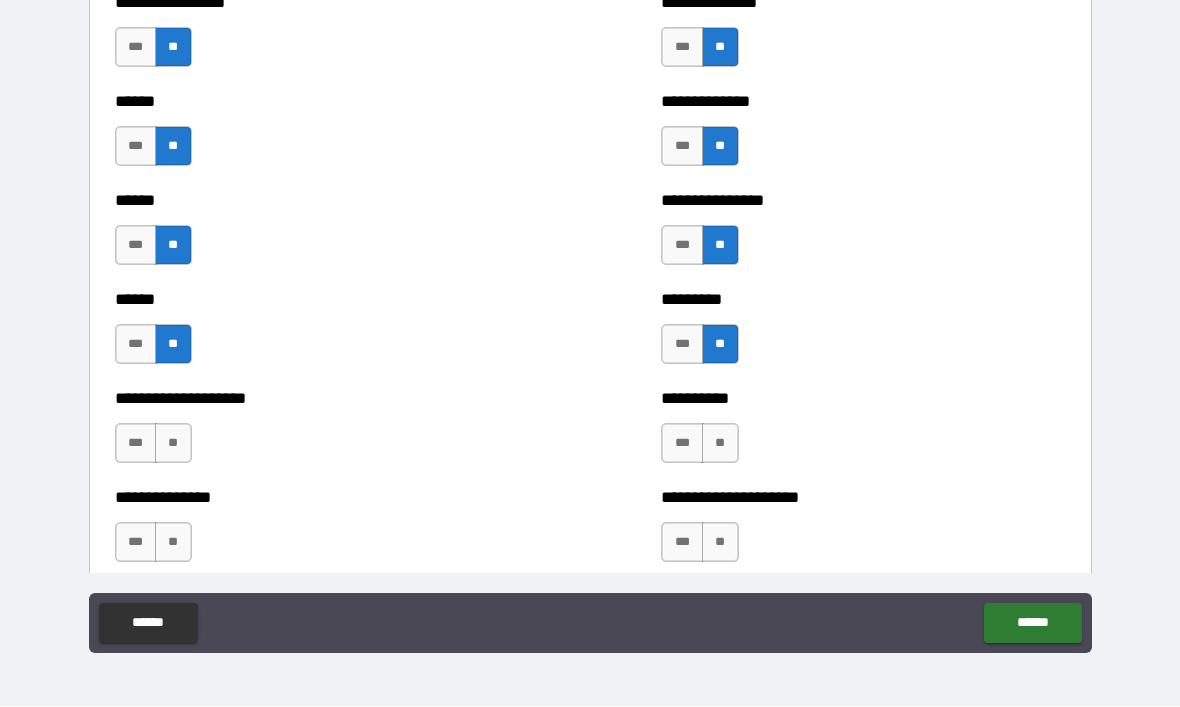 click on "**" at bounding box center (720, 444) 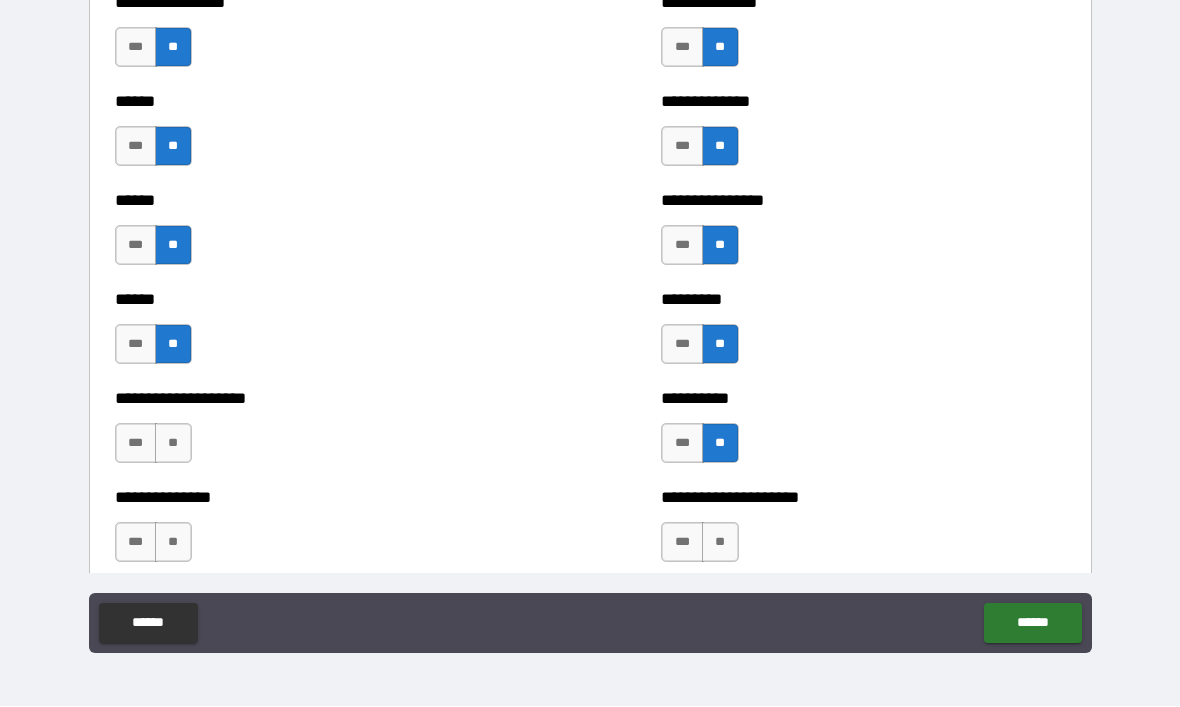 click on "**" at bounding box center [173, 444] 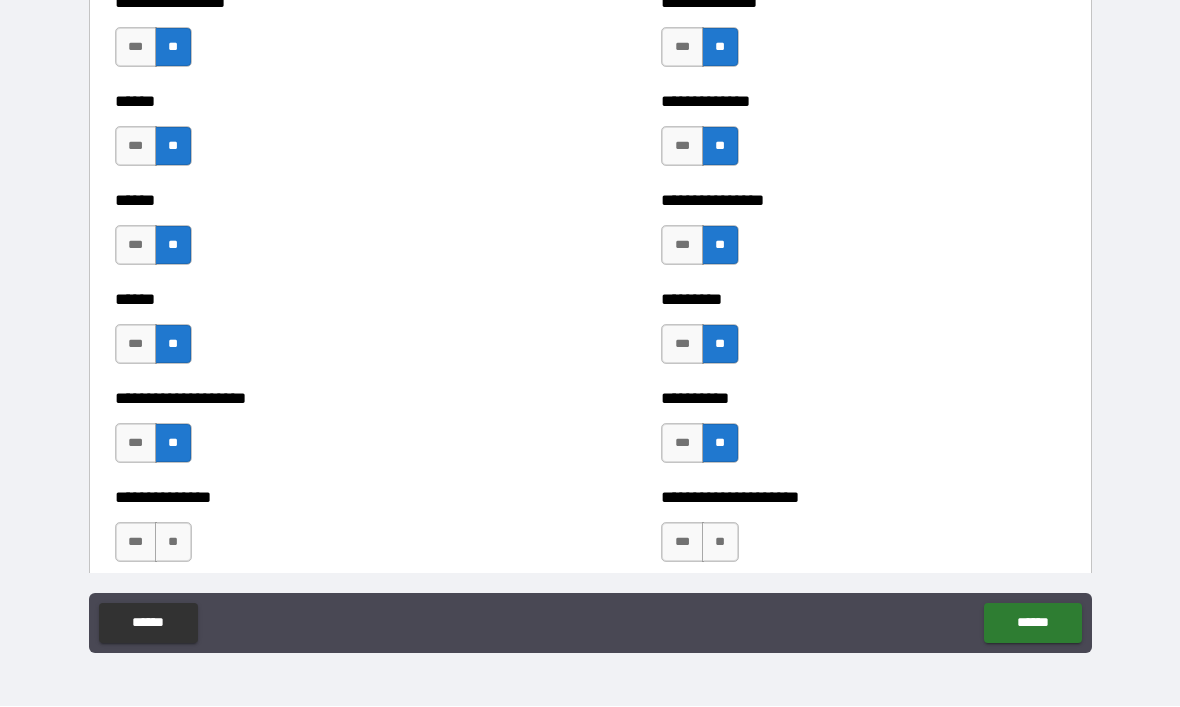 click on "**" at bounding box center (173, 543) 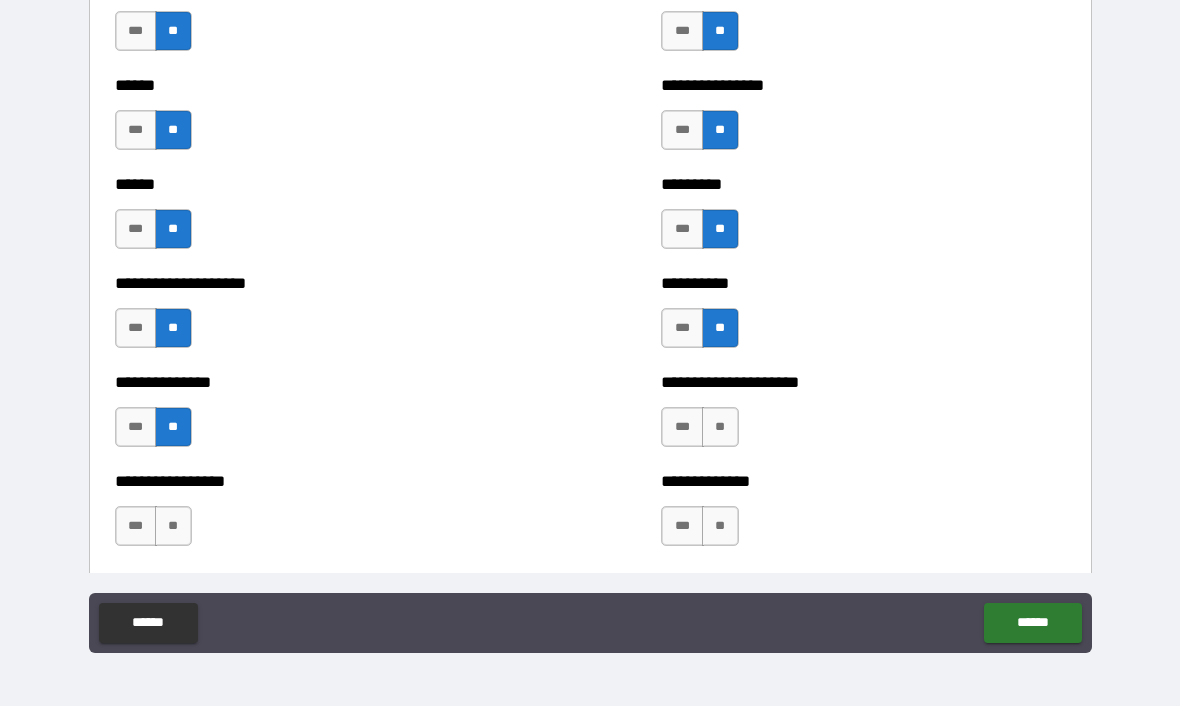 scroll, scrollTop: 3055, scrollLeft: 0, axis: vertical 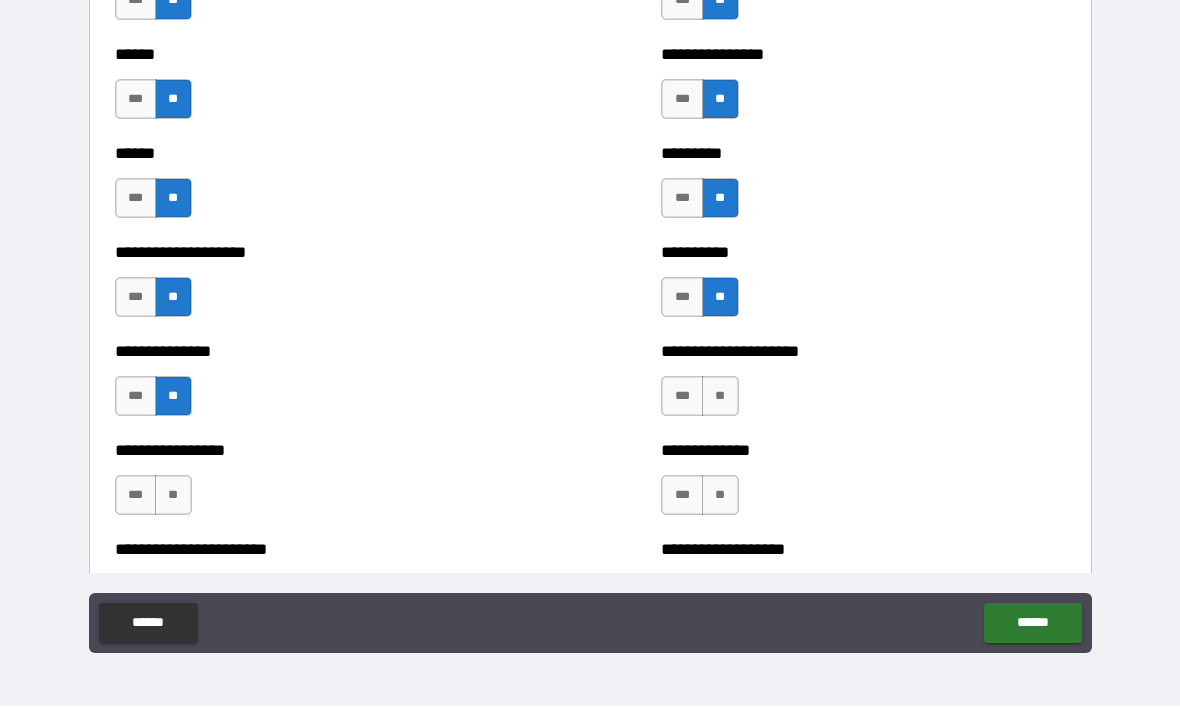 click on "**" at bounding box center (720, 397) 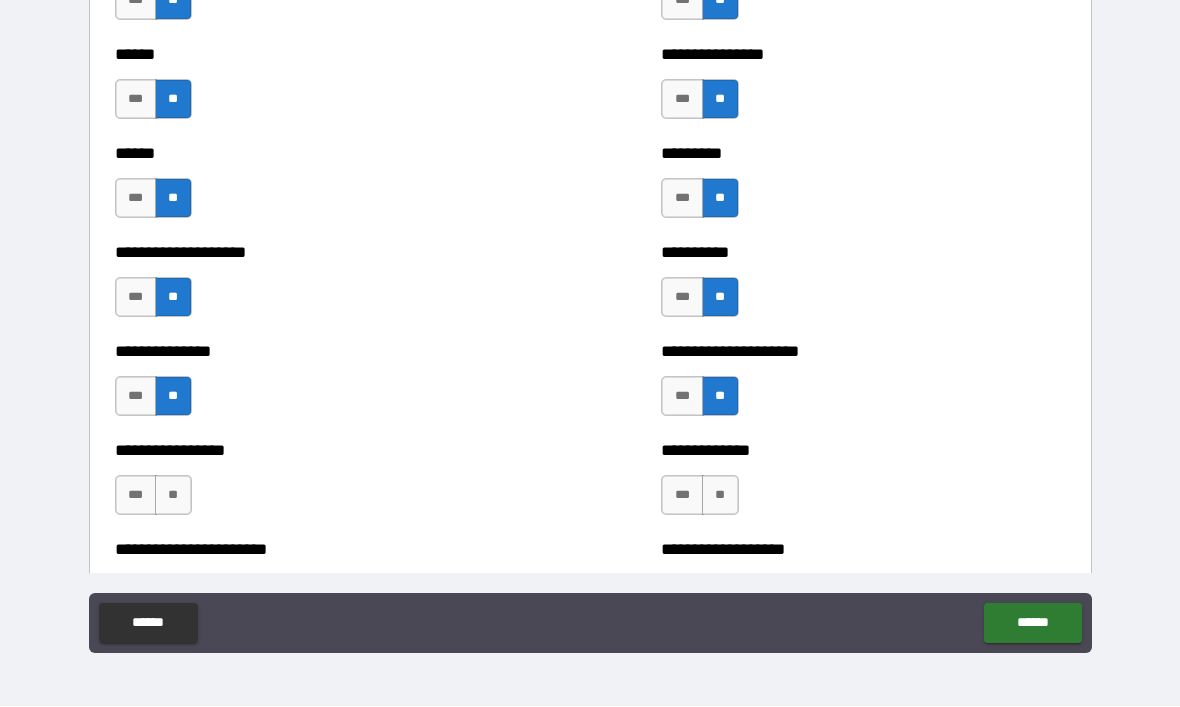 click on "**" at bounding box center [720, 496] 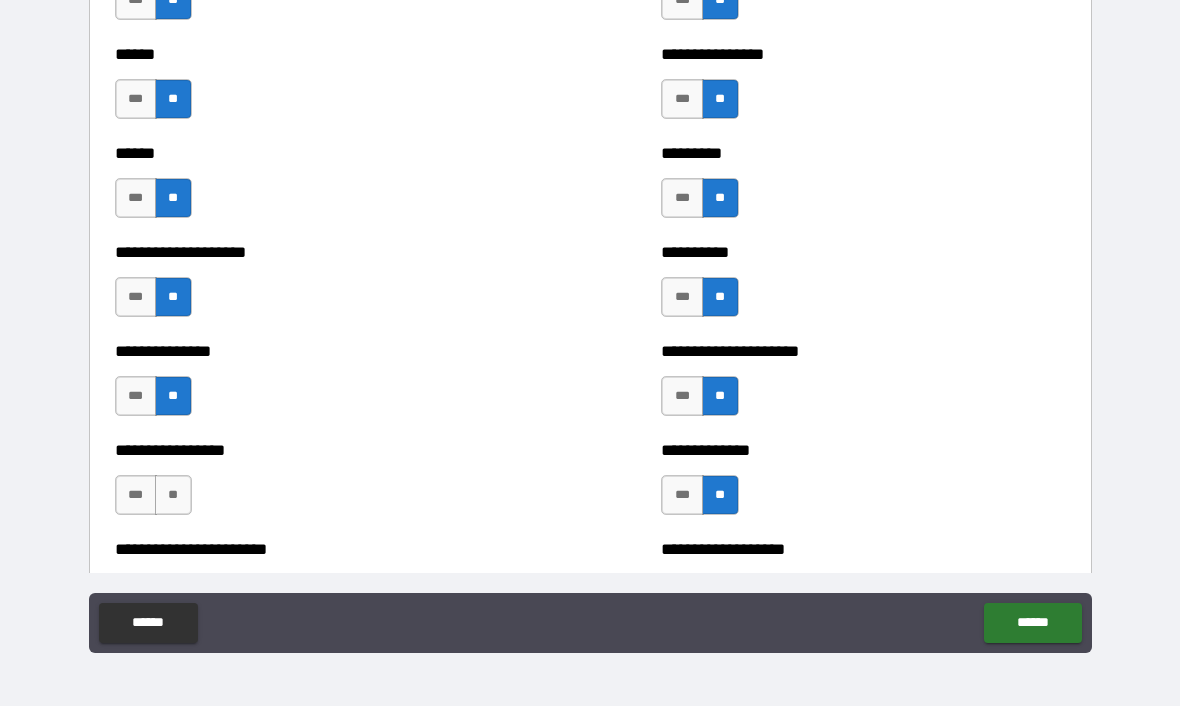 click on "**" at bounding box center [173, 496] 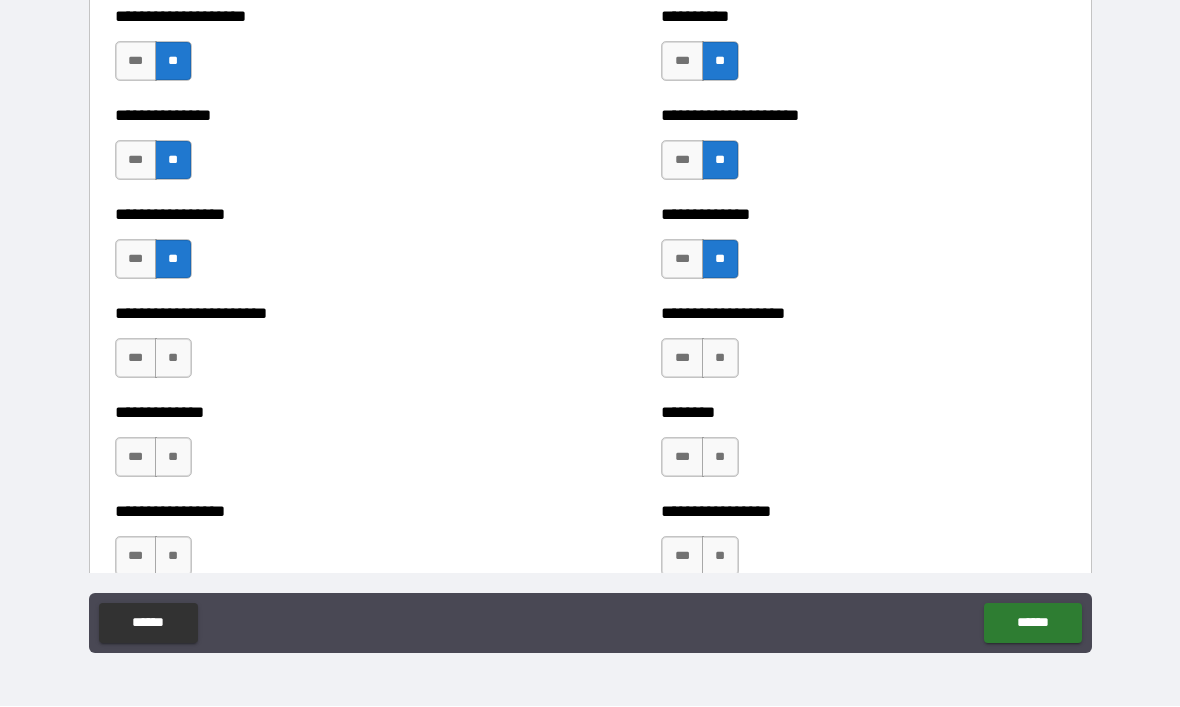 scroll, scrollTop: 3292, scrollLeft: 0, axis: vertical 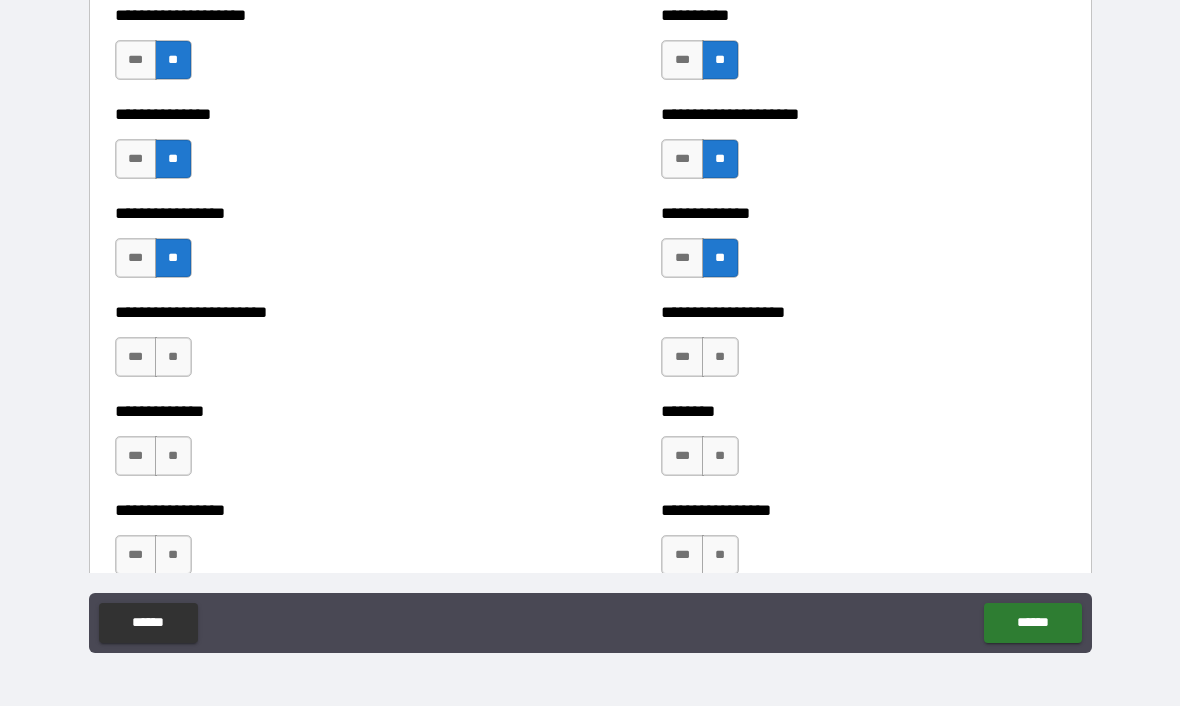 click on "**" at bounding box center [173, 358] 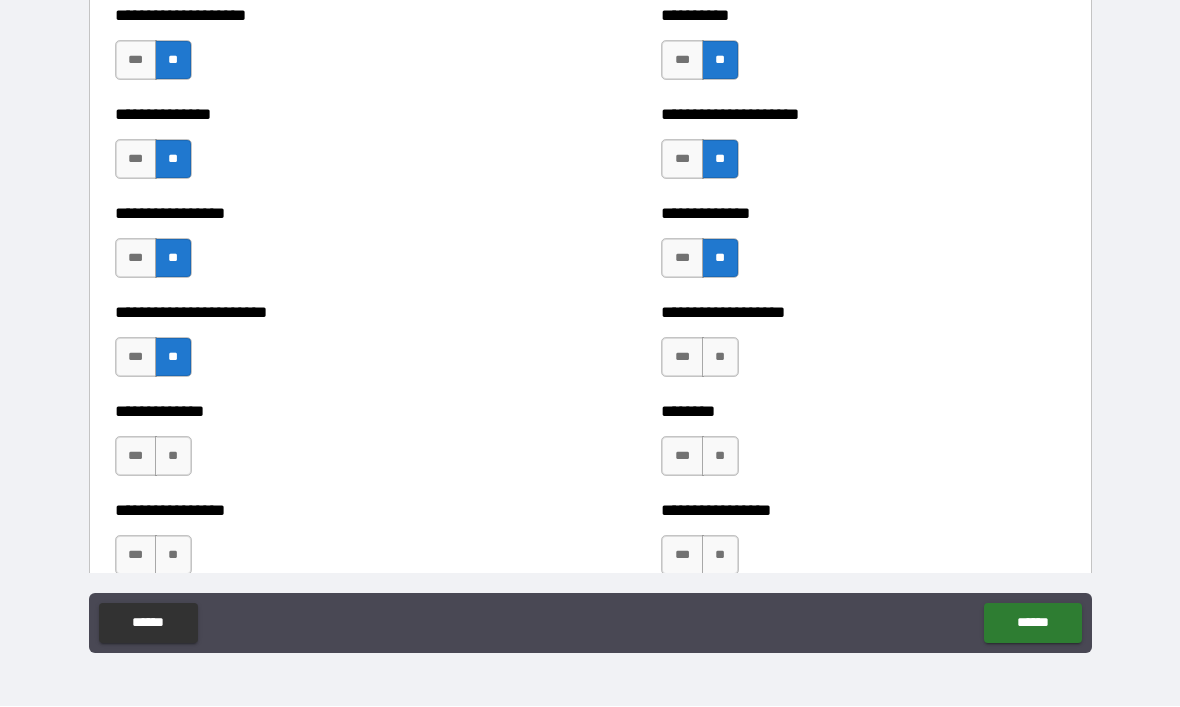 click on "**" at bounding box center (720, 358) 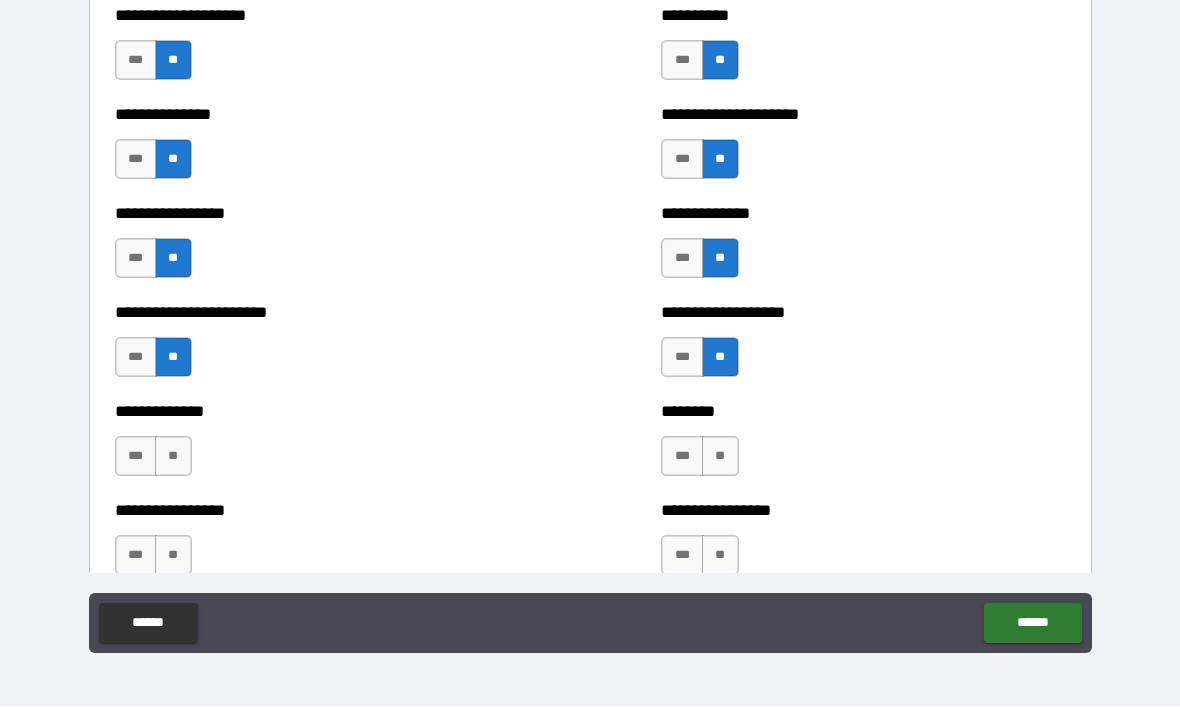 click on "**" at bounding box center [720, 457] 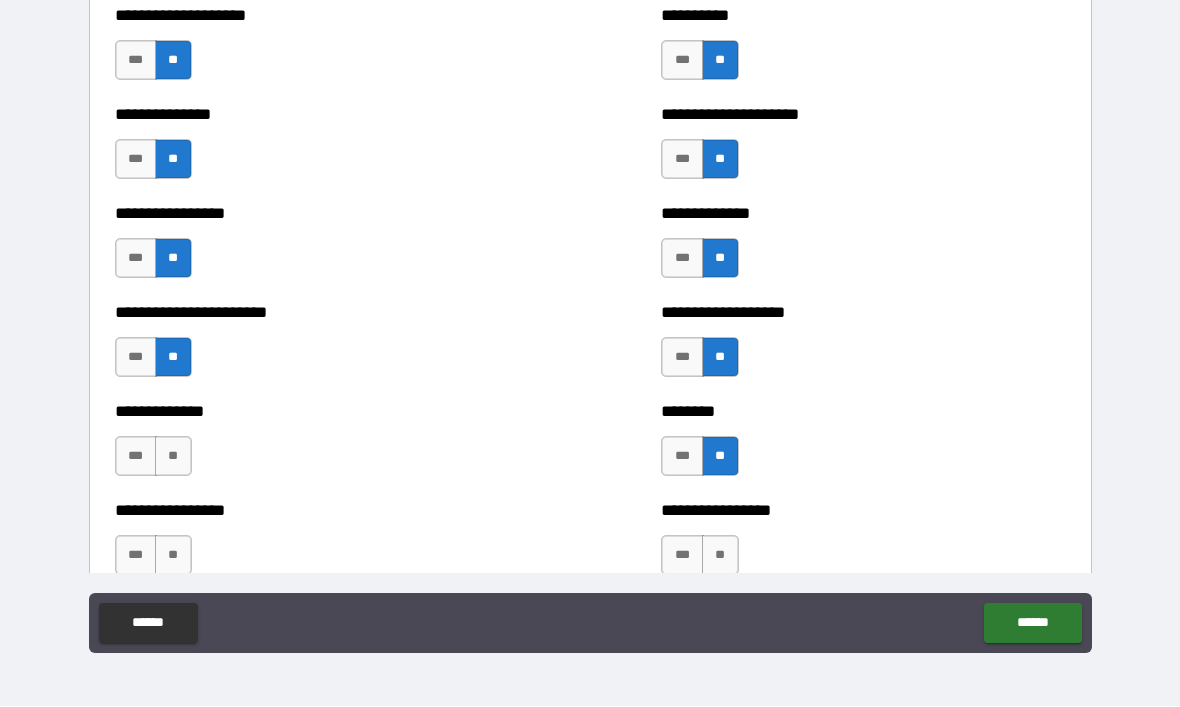 click on "**" at bounding box center [173, 457] 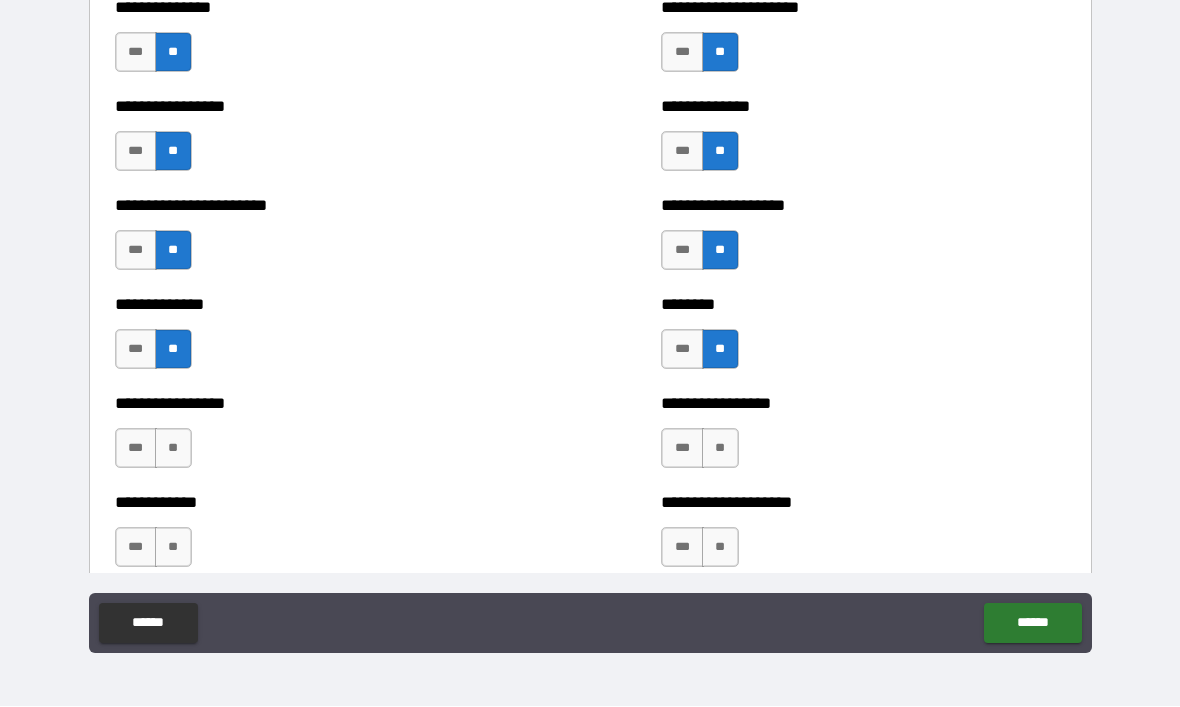 scroll, scrollTop: 3405, scrollLeft: 0, axis: vertical 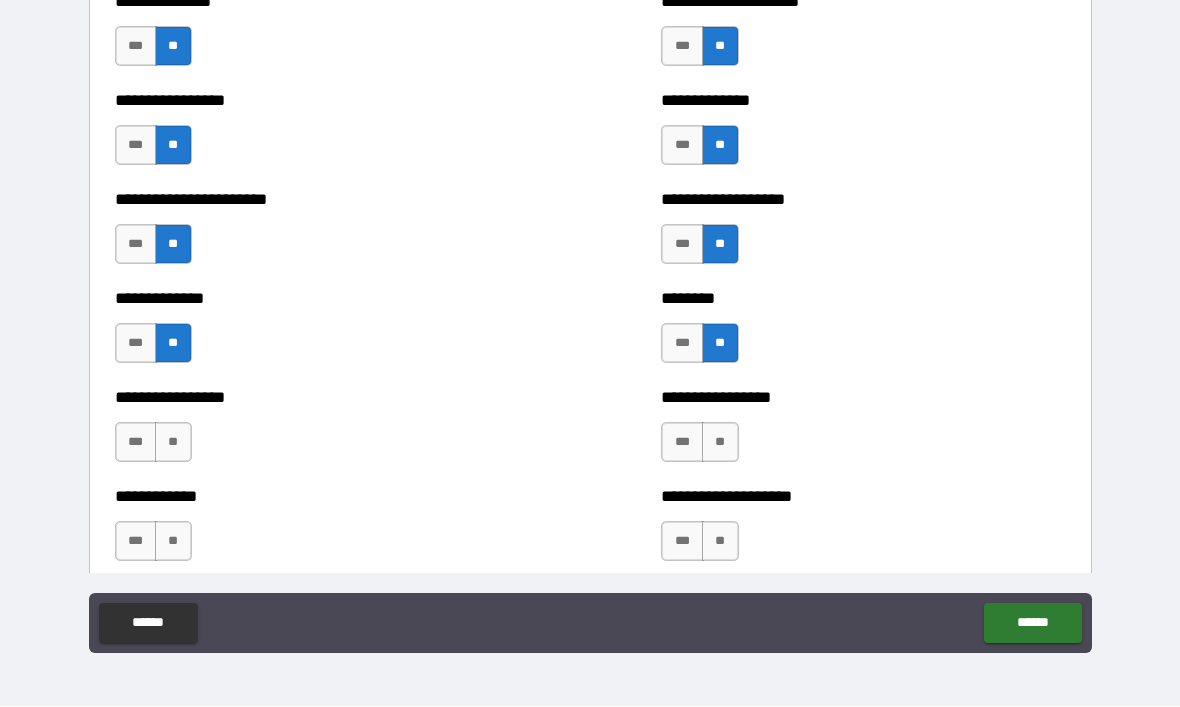 click on "**" at bounding box center (173, 443) 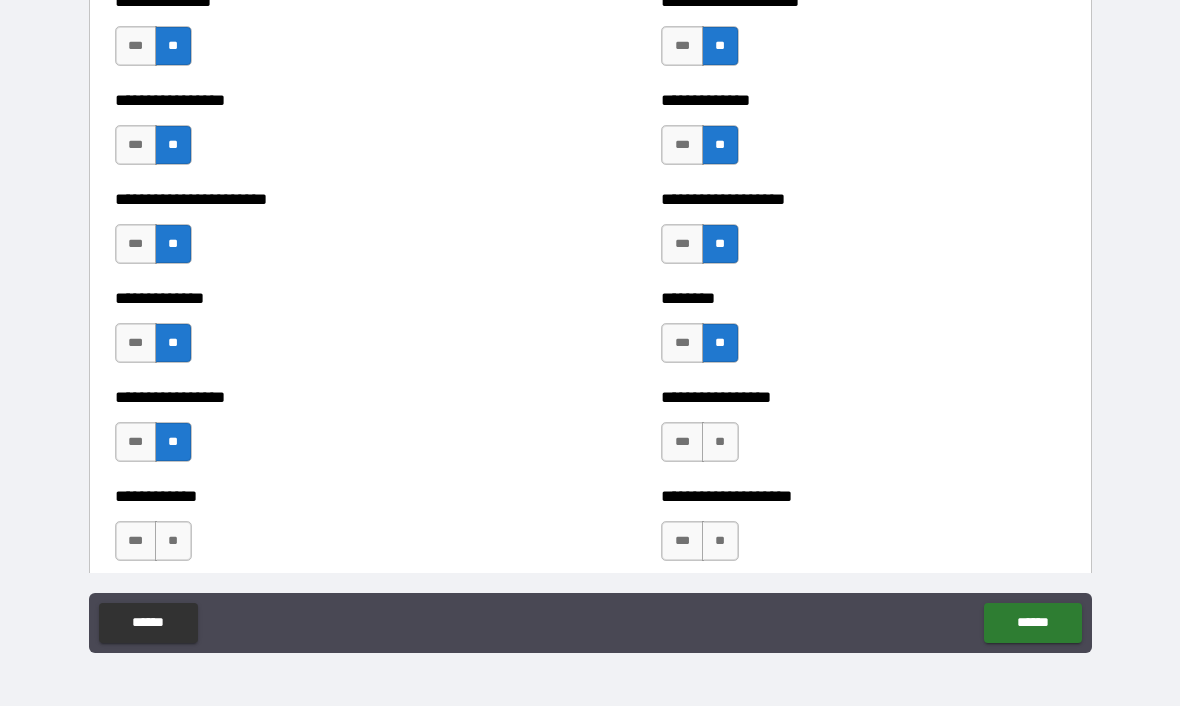 click on "**" at bounding box center [720, 443] 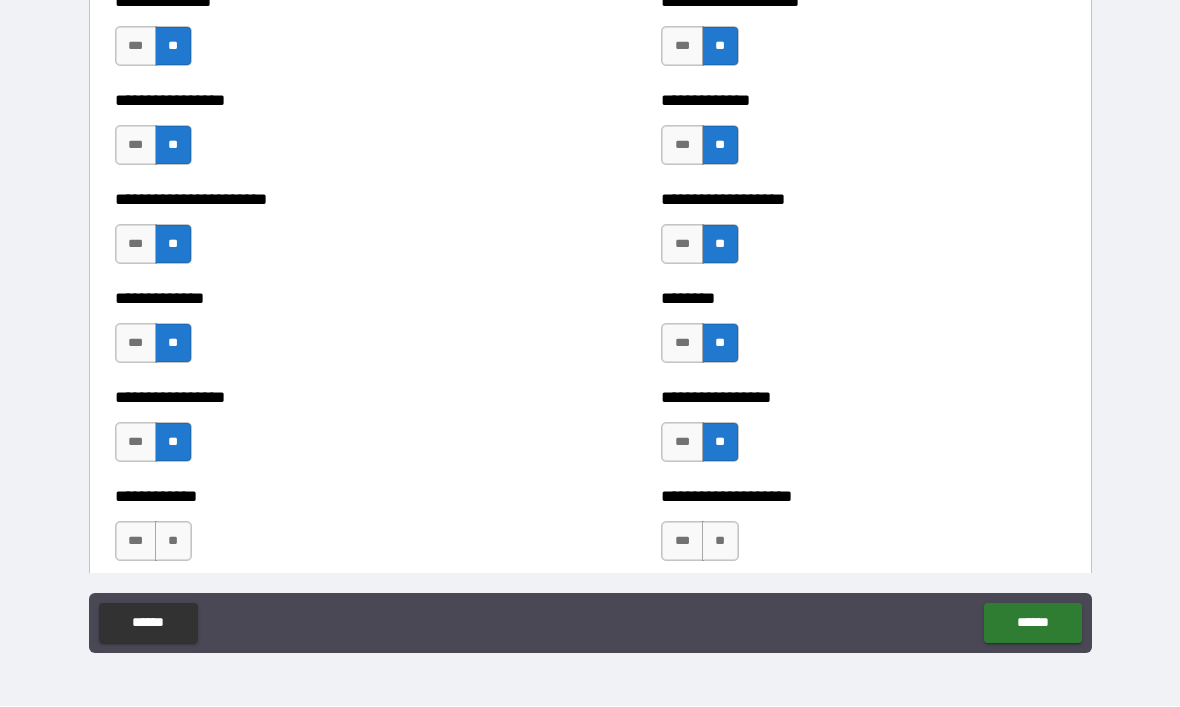 click on "**" at bounding box center (720, 542) 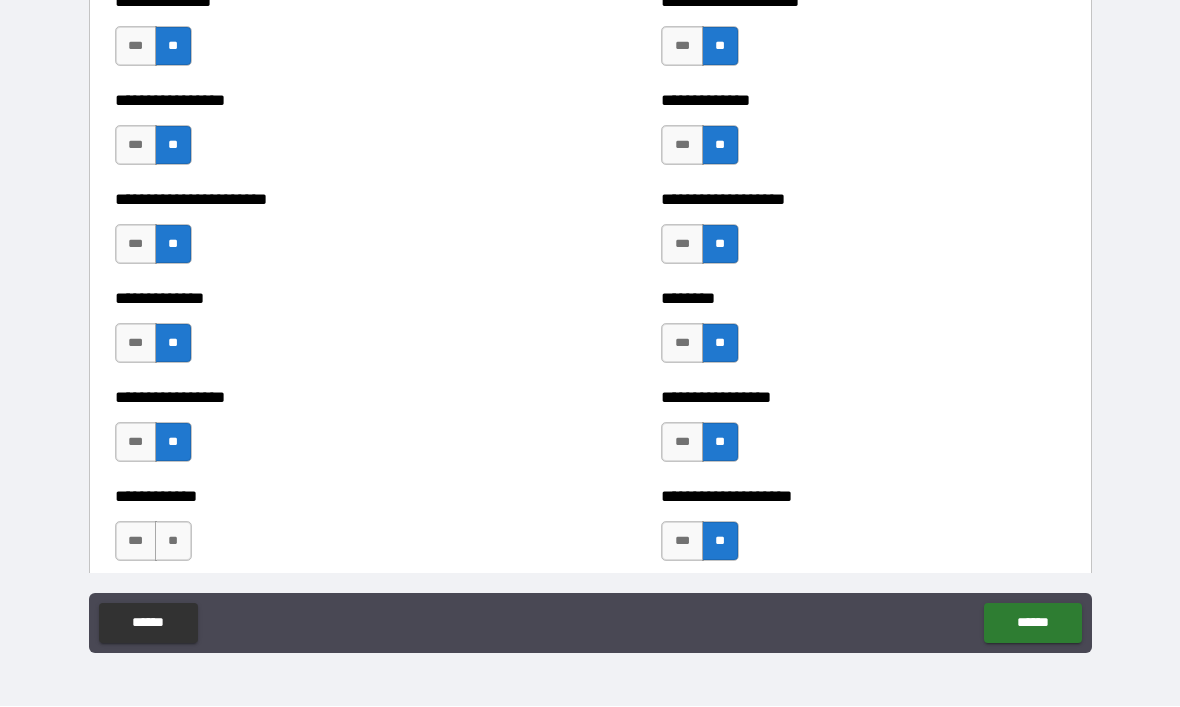 click on "**" at bounding box center [173, 542] 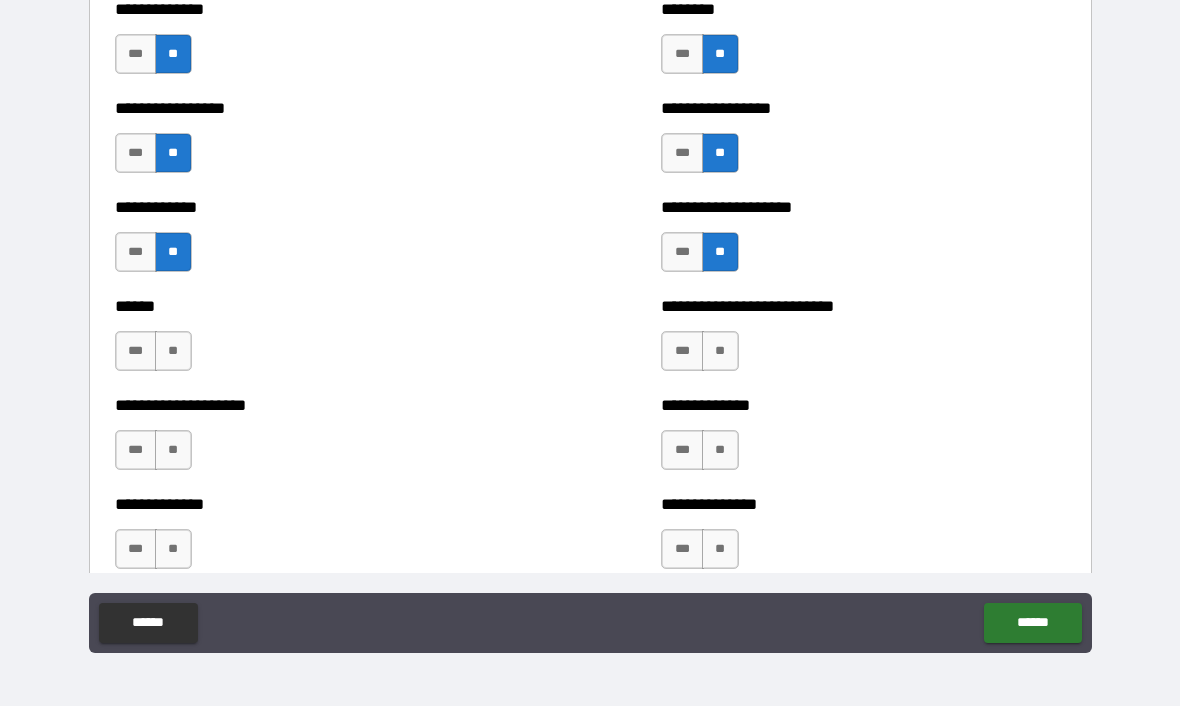 scroll, scrollTop: 3732, scrollLeft: 0, axis: vertical 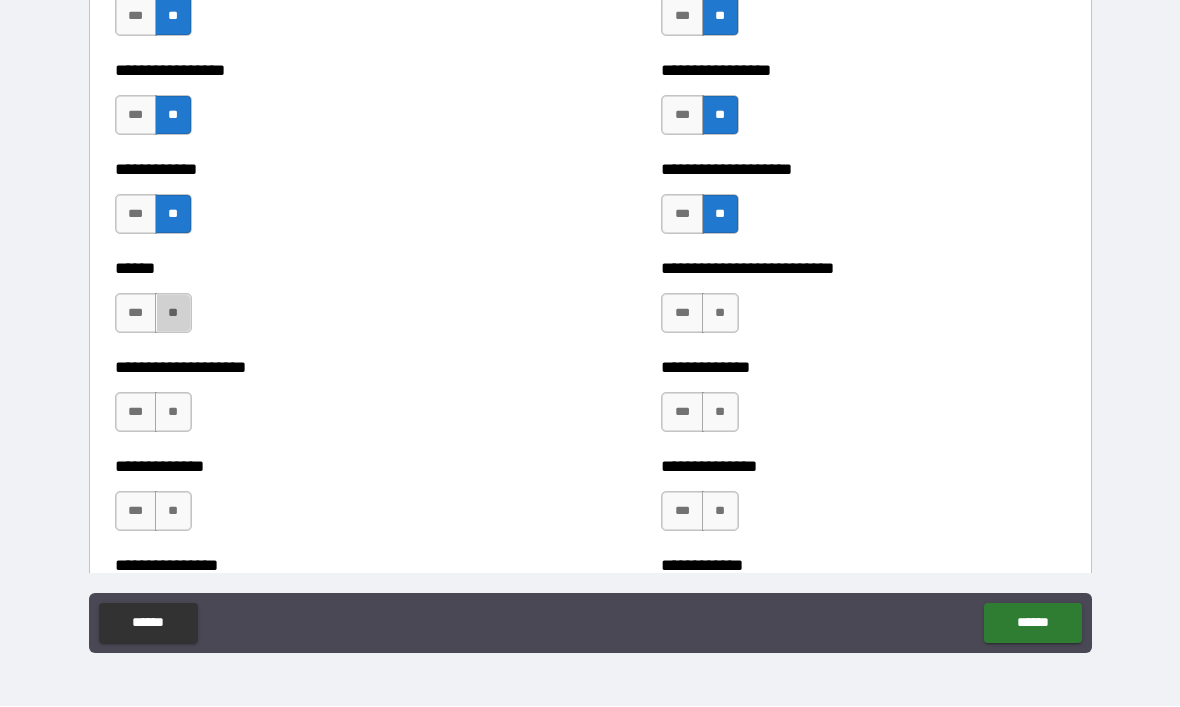 click on "**" at bounding box center (173, 314) 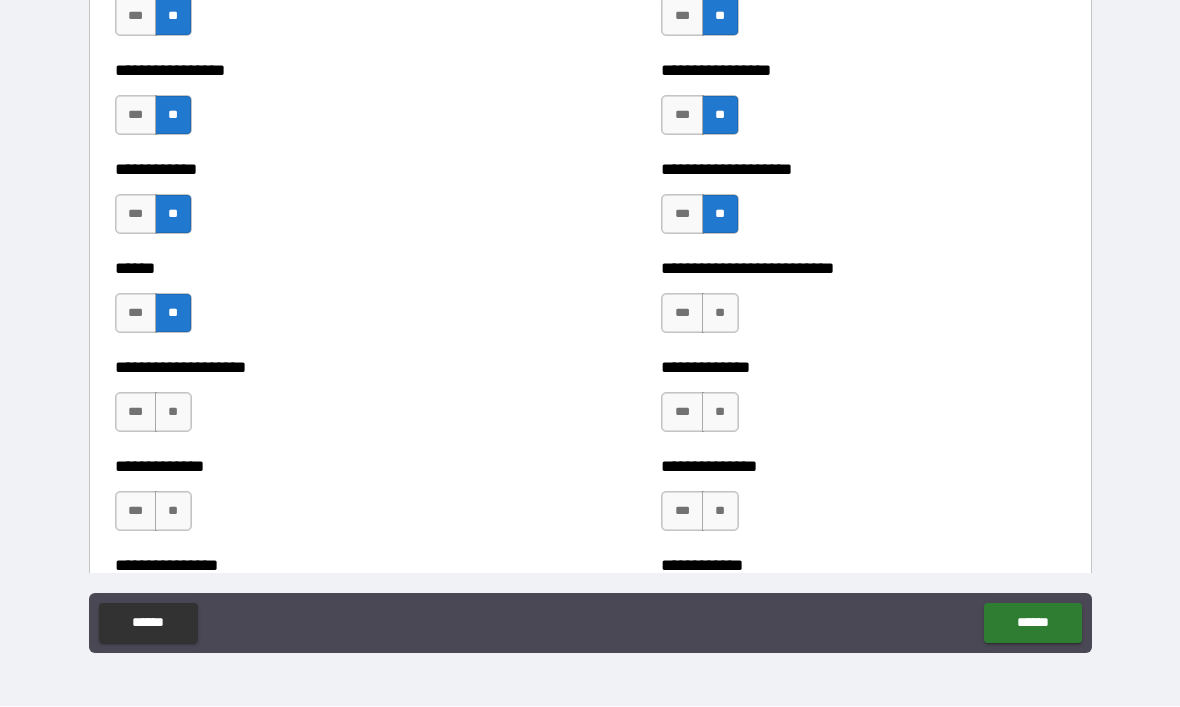 click on "**" at bounding box center (720, 314) 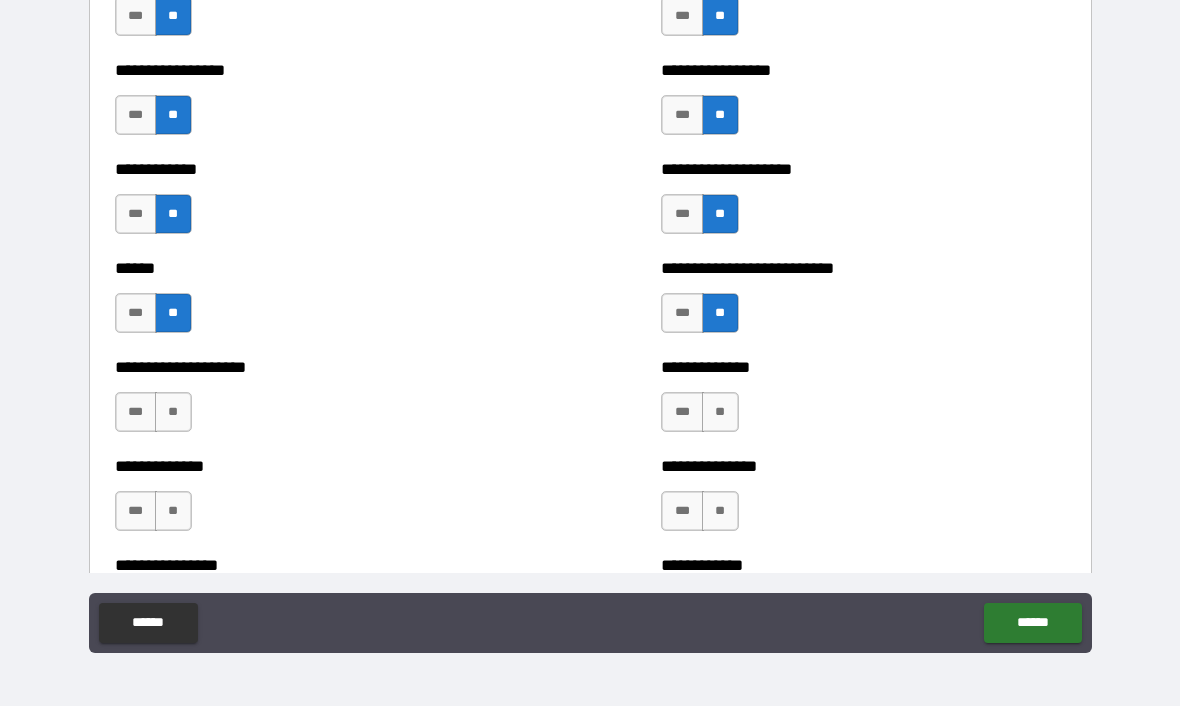 click on "**" at bounding box center [720, 413] 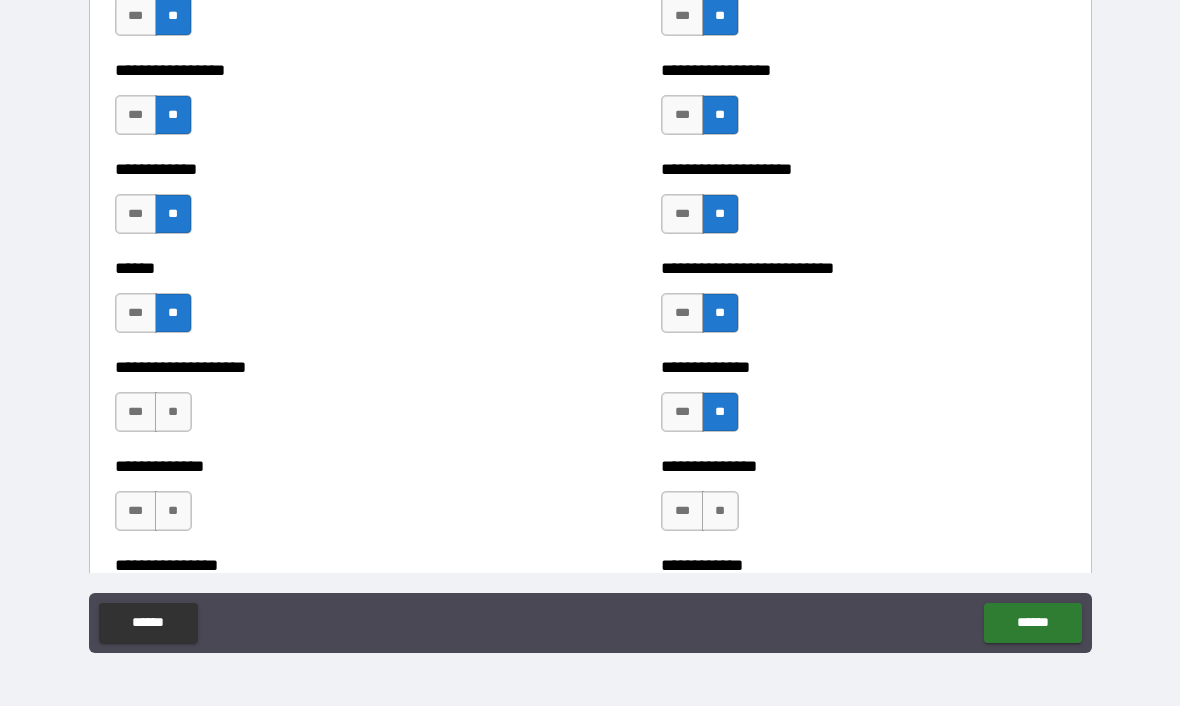 click on "**" at bounding box center [173, 413] 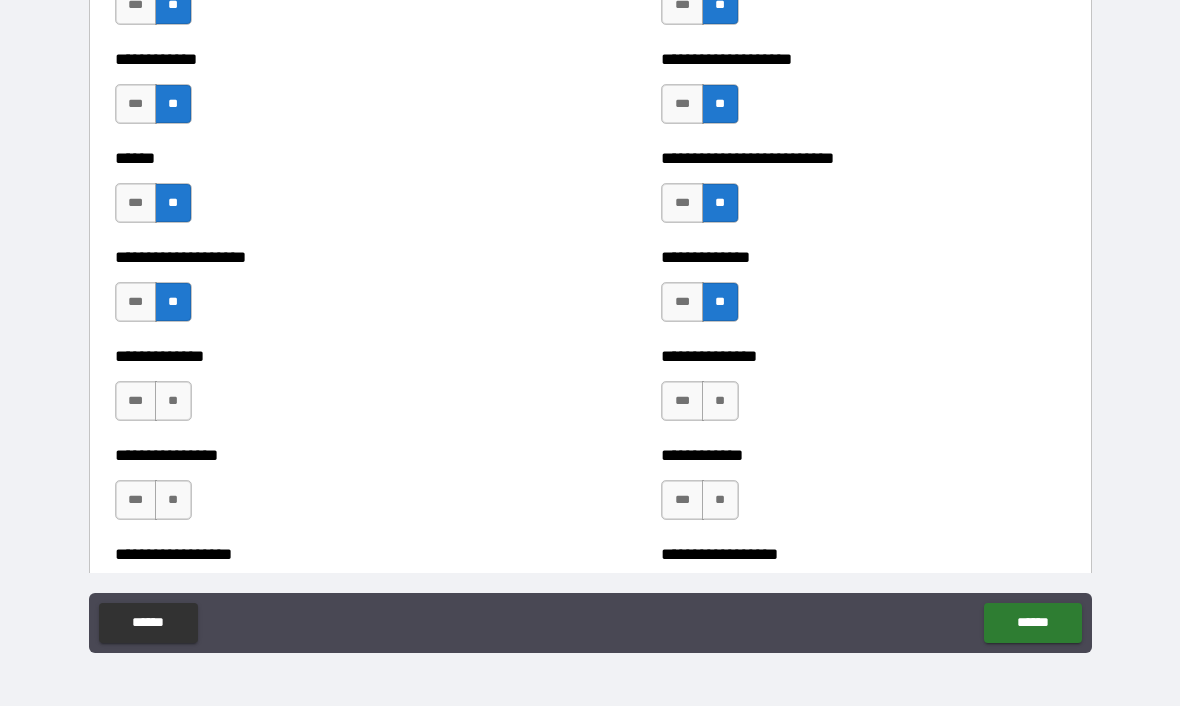 scroll, scrollTop: 3841, scrollLeft: 0, axis: vertical 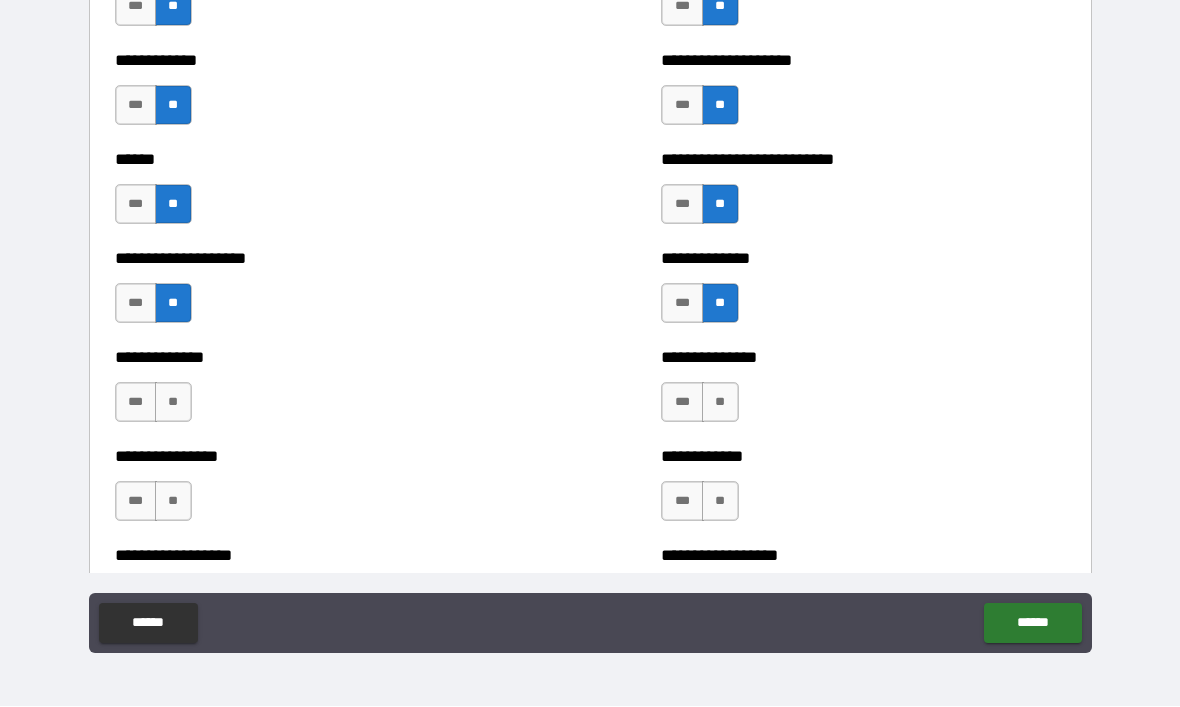 click on "**" at bounding box center (173, 403) 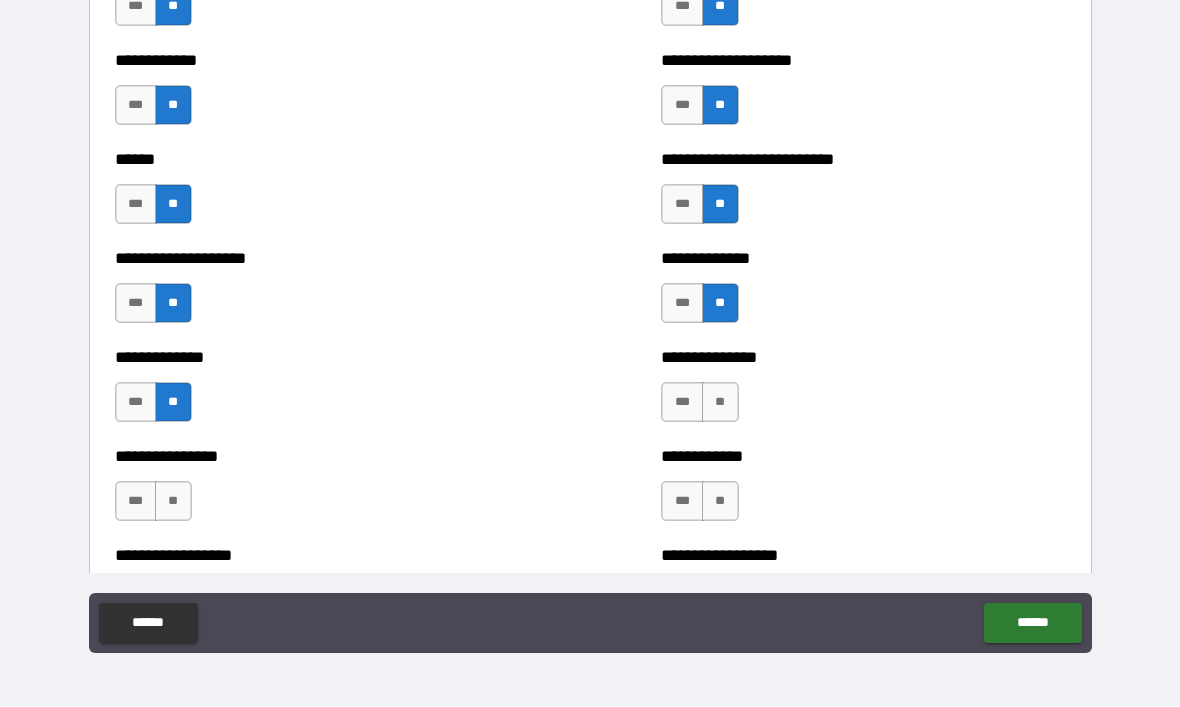 click on "**" at bounding box center [720, 403] 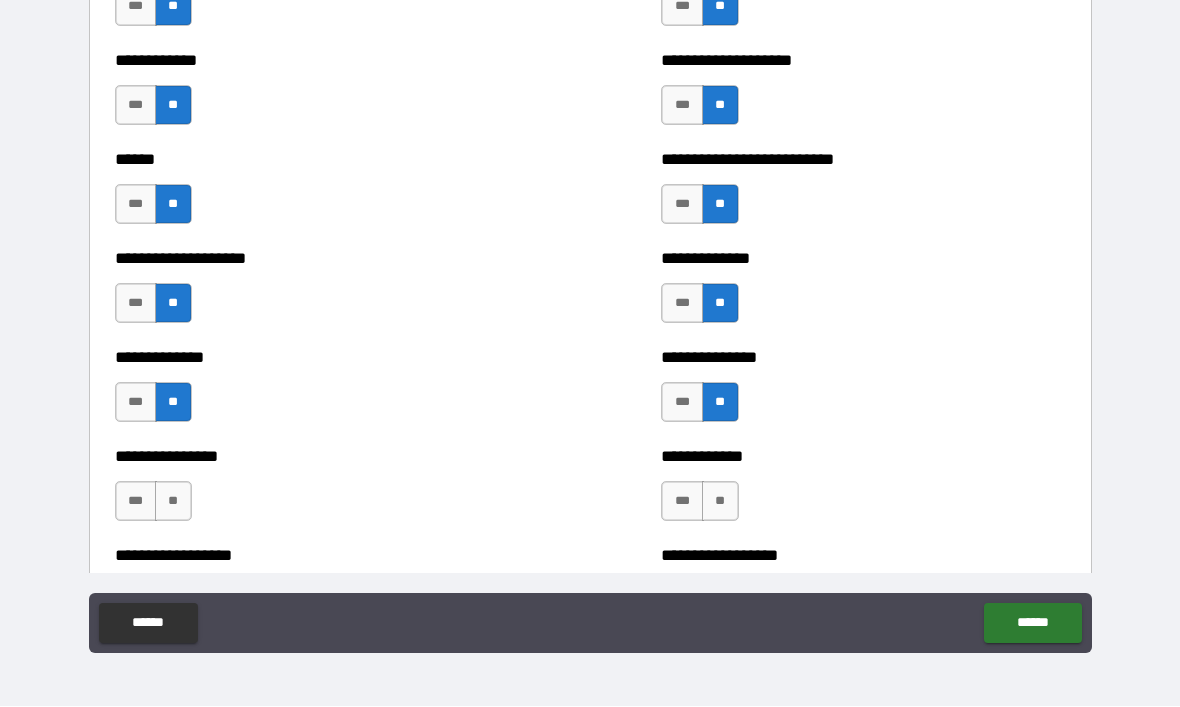 click on "**" at bounding box center [720, 502] 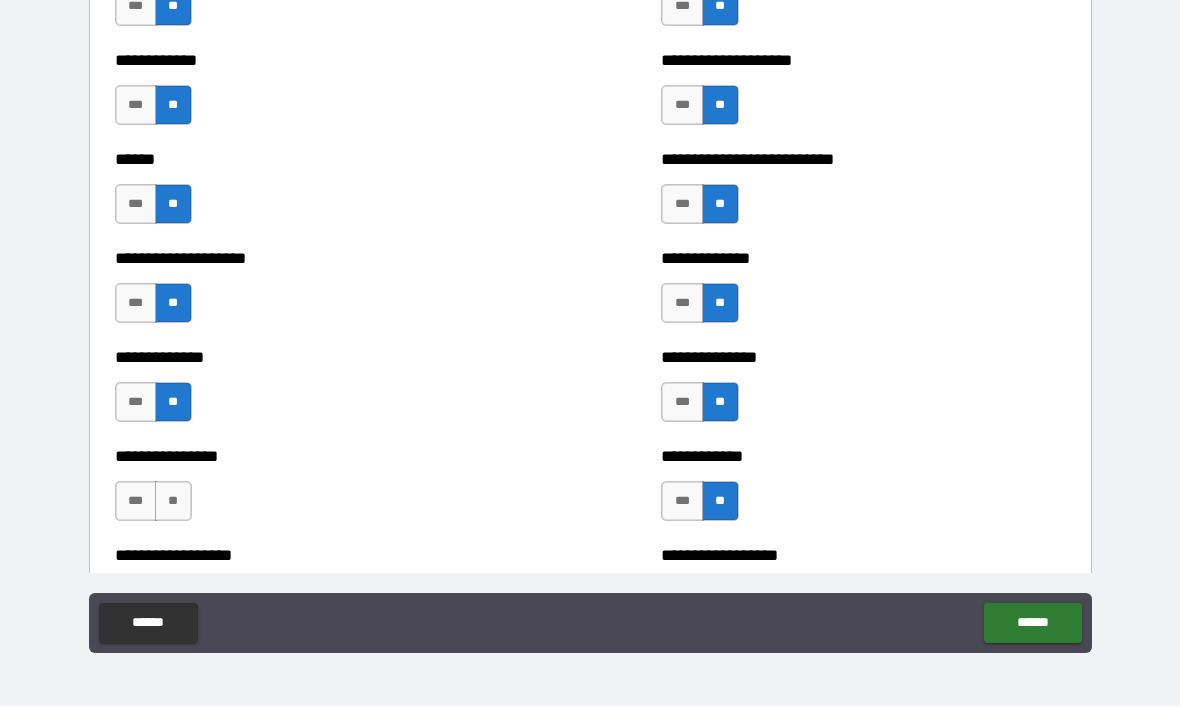click on "**" at bounding box center (173, 502) 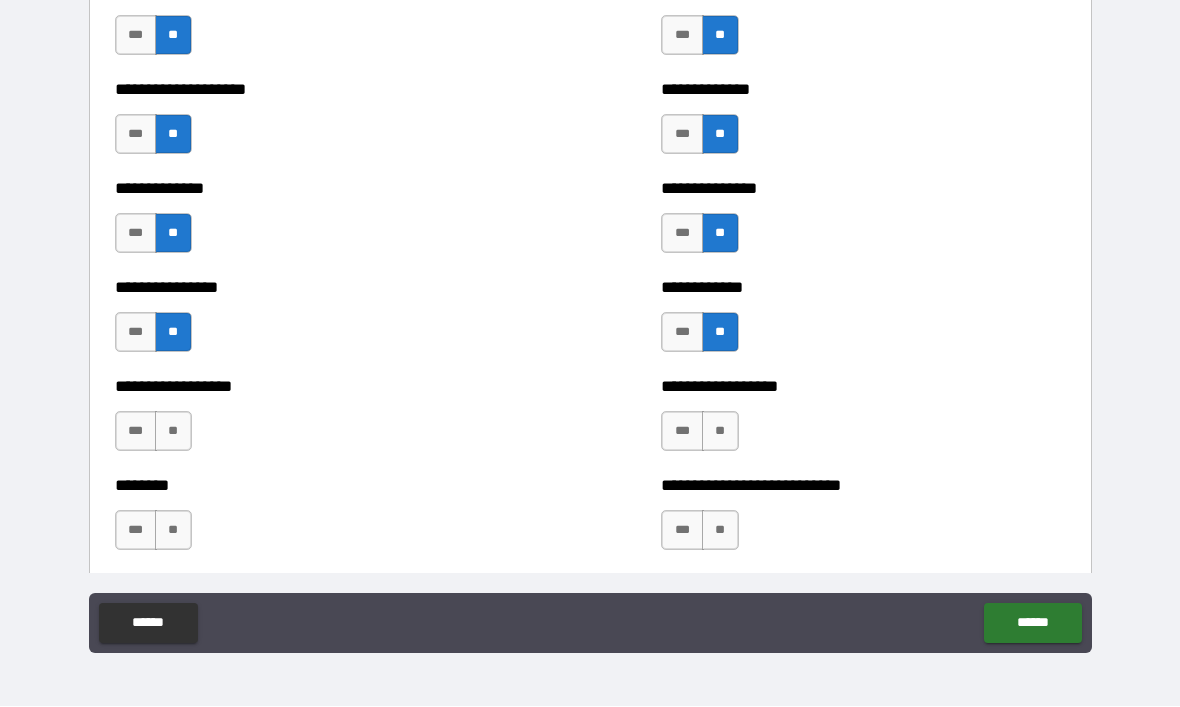 scroll, scrollTop: 4011, scrollLeft: 0, axis: vertical 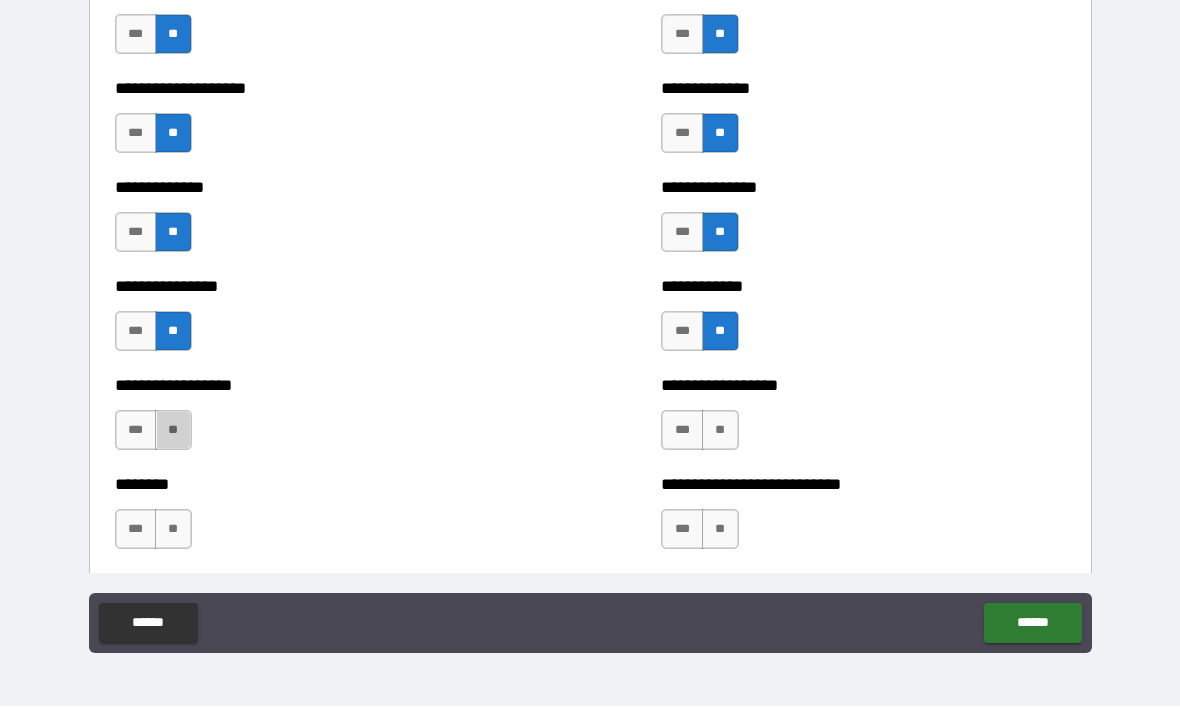 click on "**" at bounding box center (173, 431) 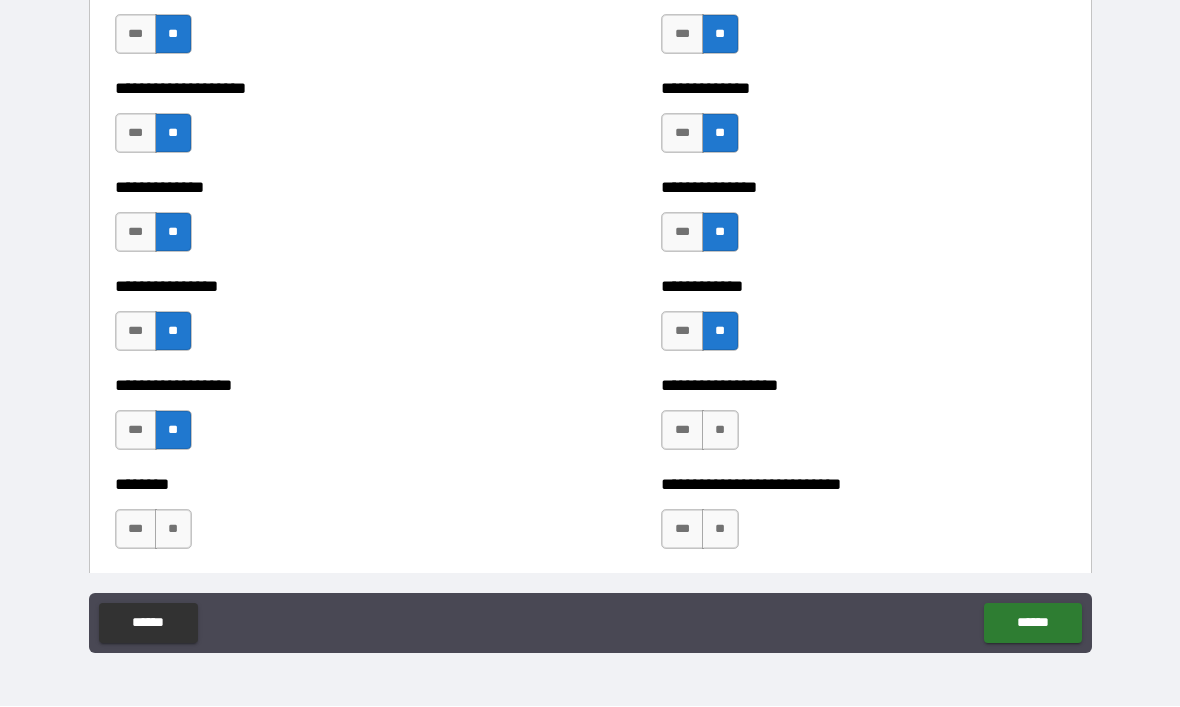 click on "**" at bounding box center [720, 431] 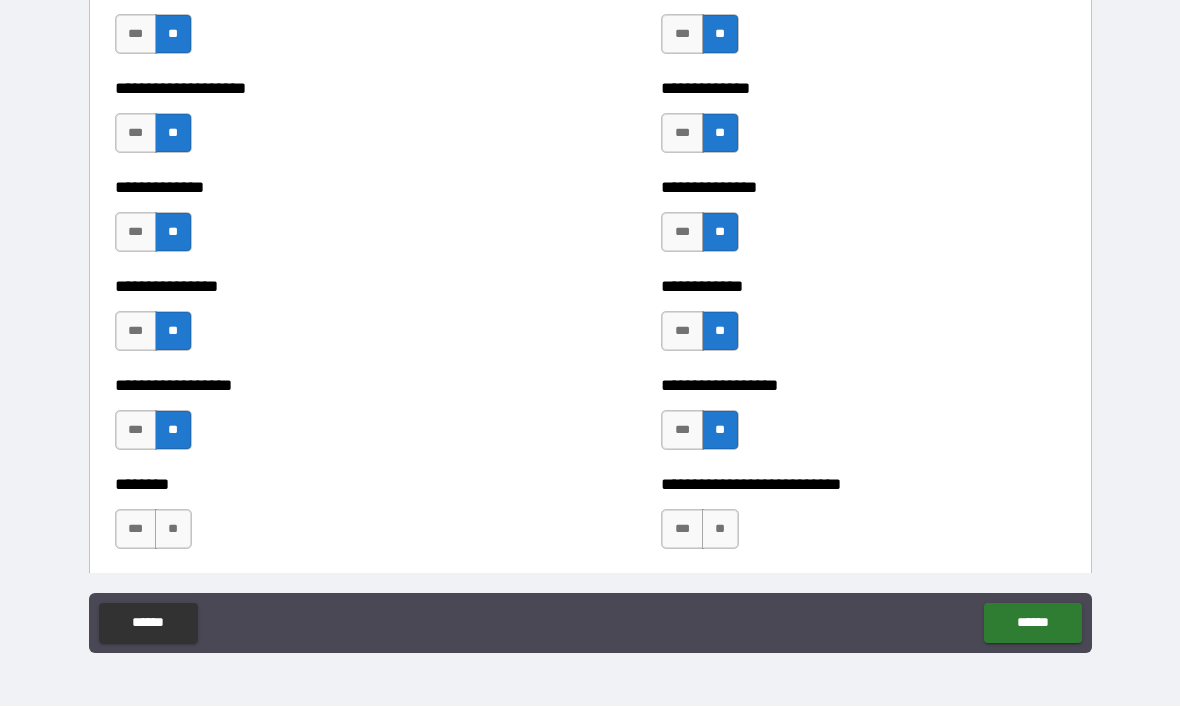 click on "**" at bounding box center [720, 530] 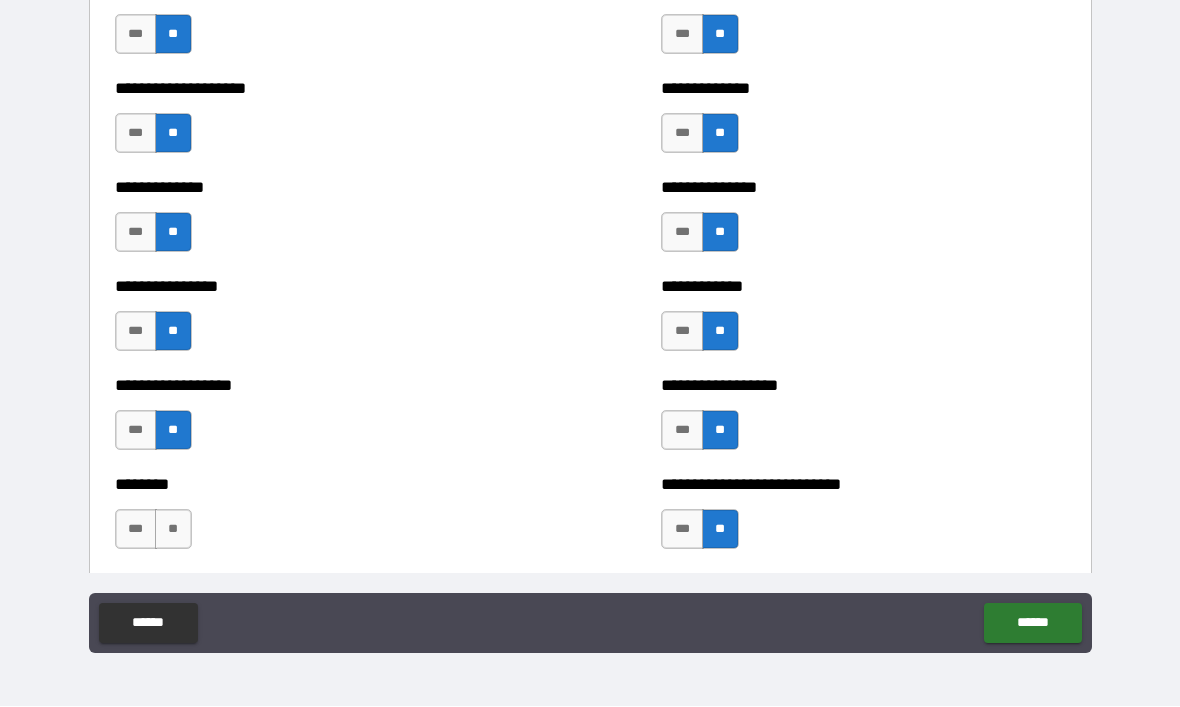 click on "**" at bounding box center [173, 530] 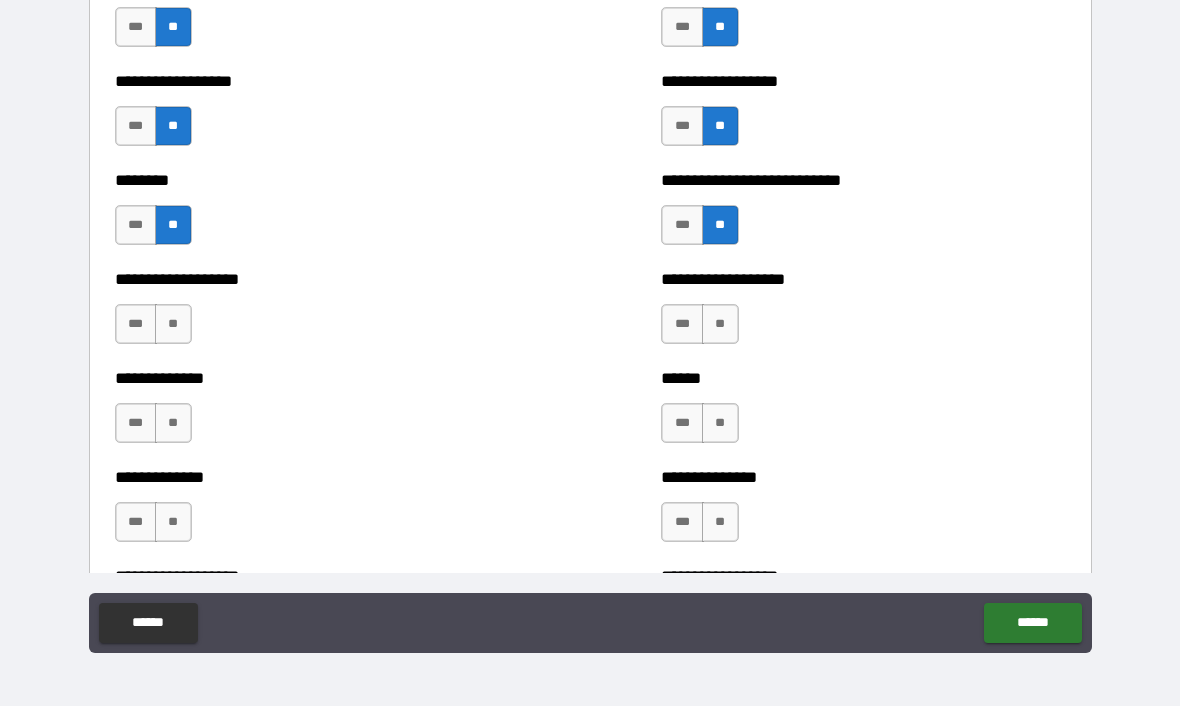 scroll, scrollTop: 4320, scrollLeft: 0, axis: vertical 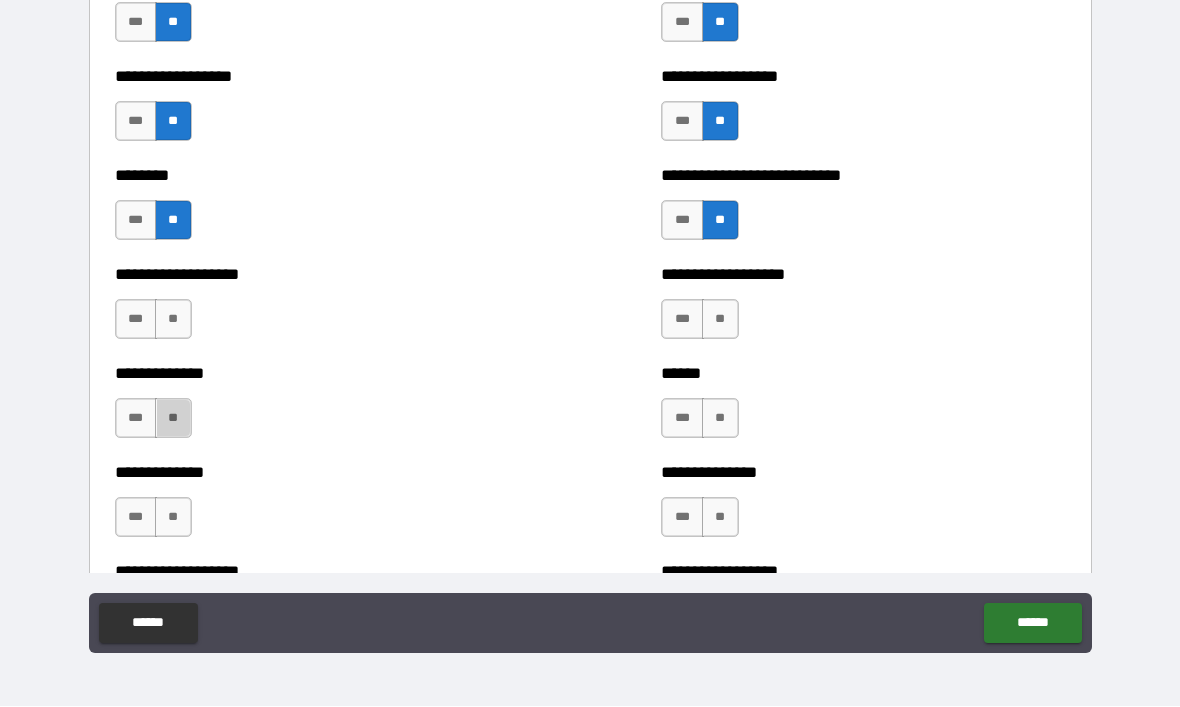 click on "**" at bounding box center (173, 419) 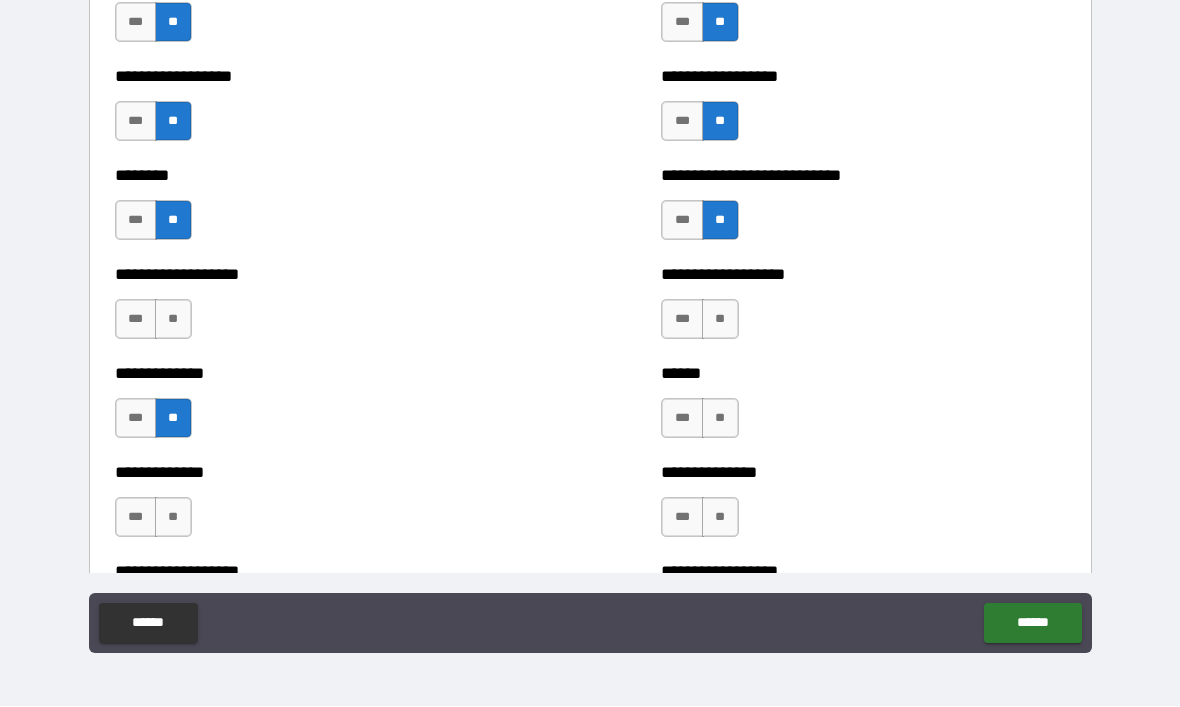 click on "**" at bounding box center (720, 419) 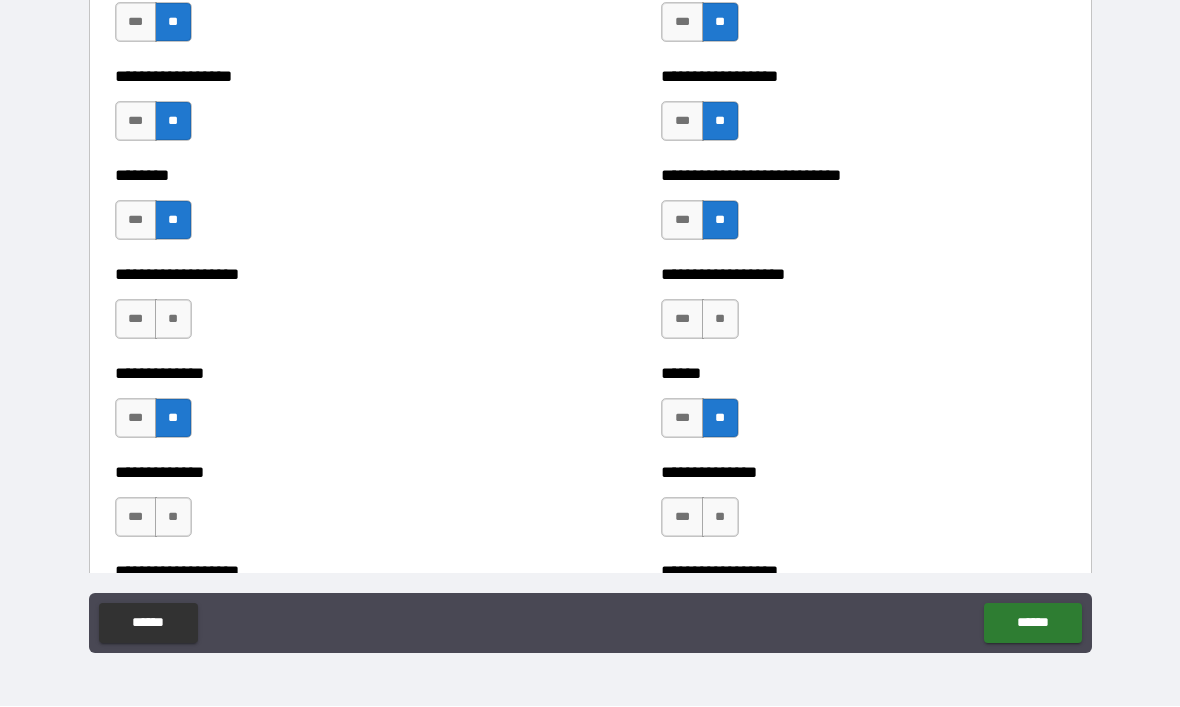 click on "**" at bounding box center [720, 320] 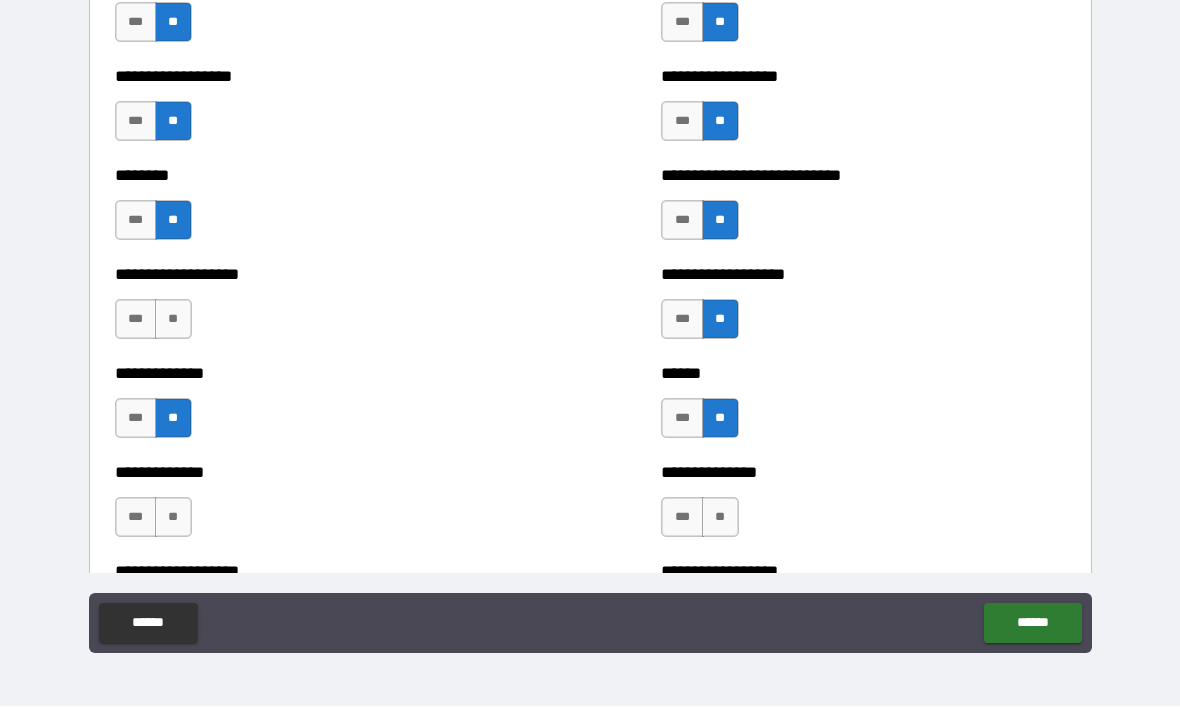 click on "**" at bounding box center (173, 320) 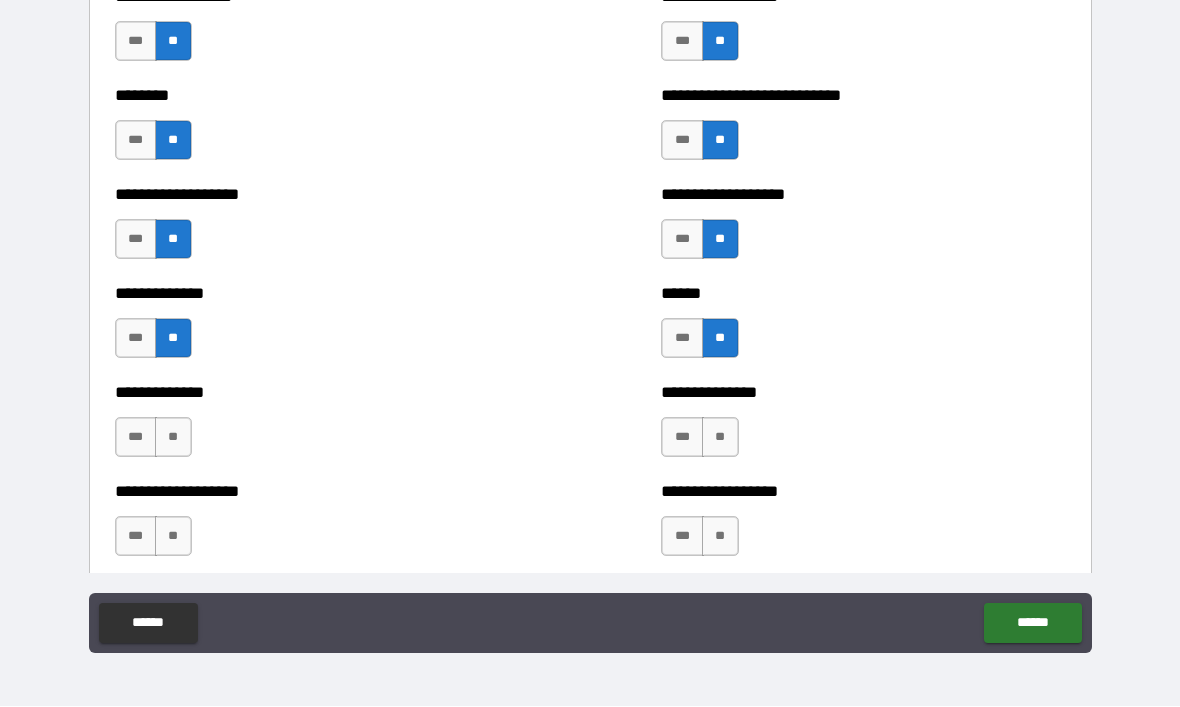 scroll, scrollTop: 4401, scrollLeft: 0, axis: vertical 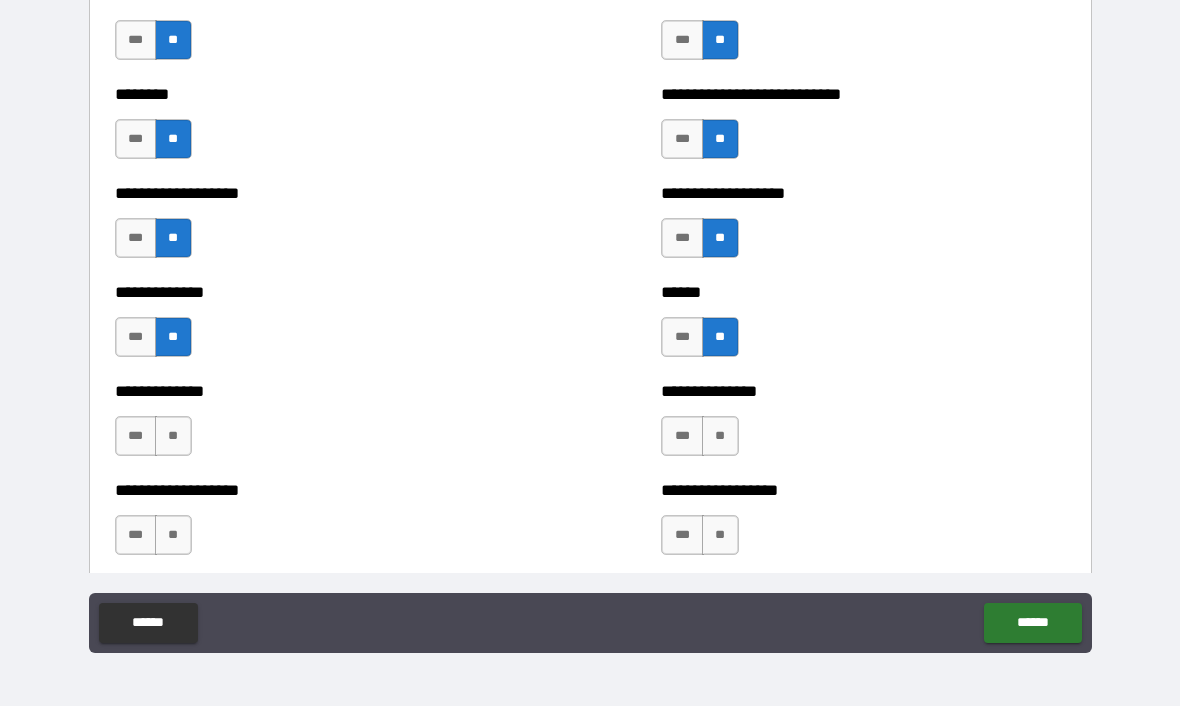 click on "**" at bounding box center [173, 437] 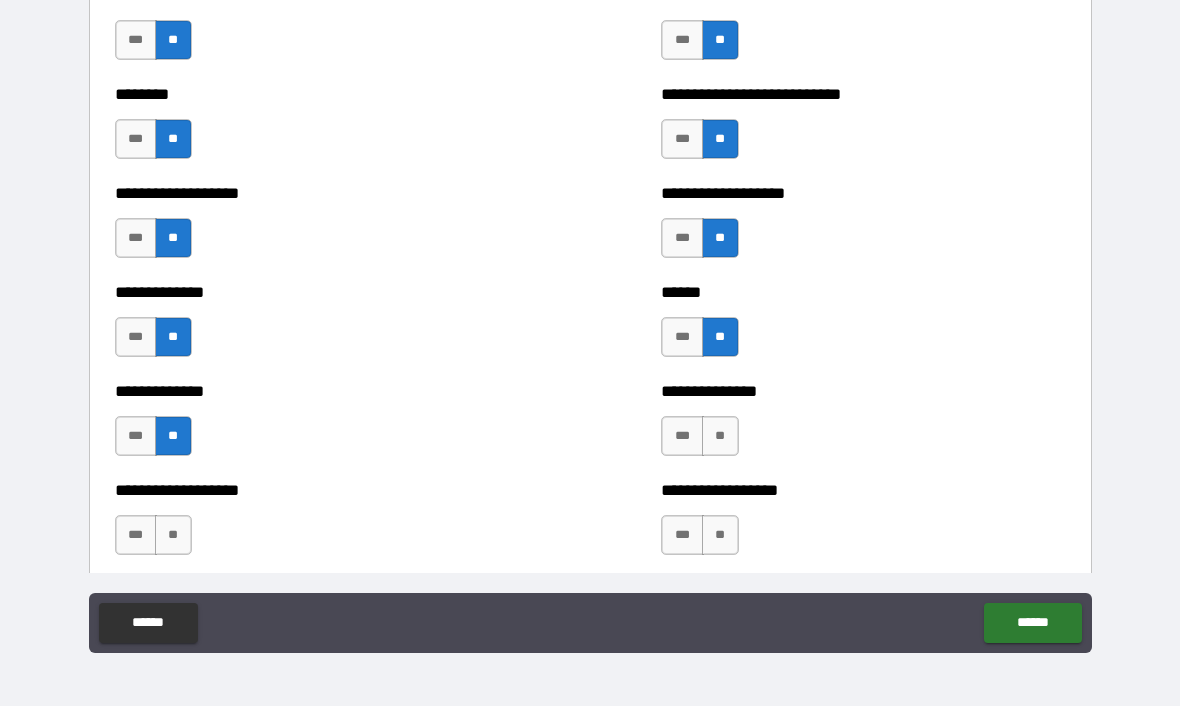 click on "**" at bounding box center [720, 437] 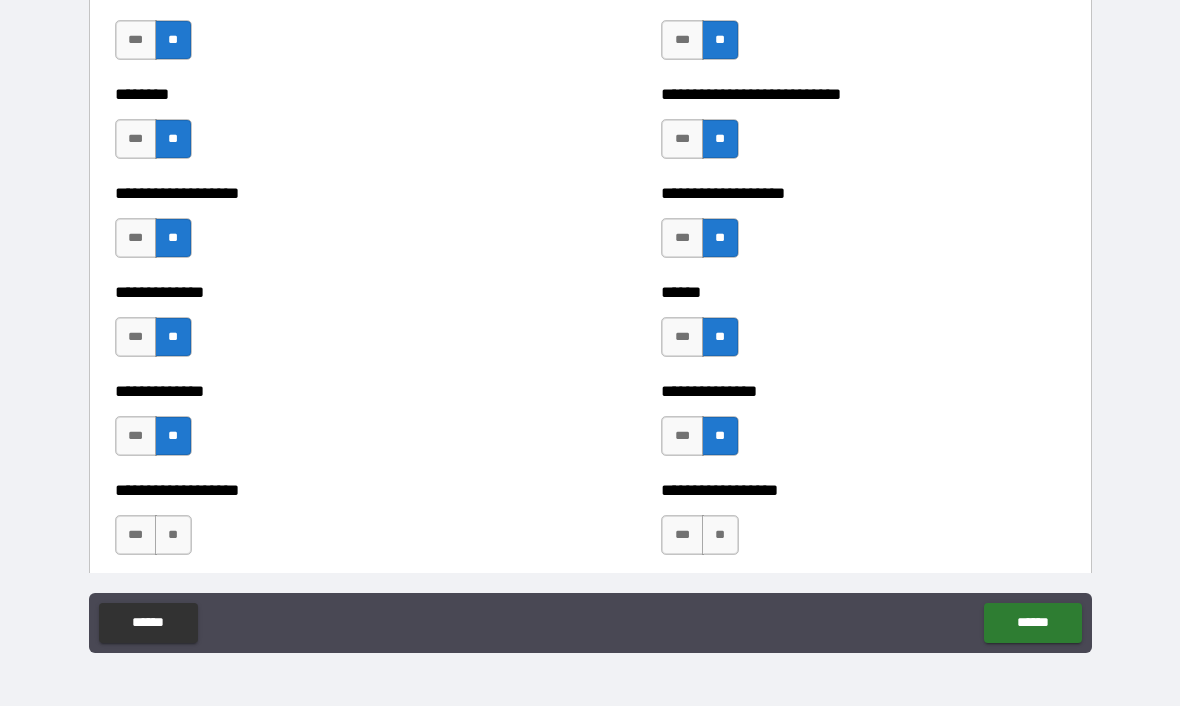 click on "**" at bounding box center (720, 536) 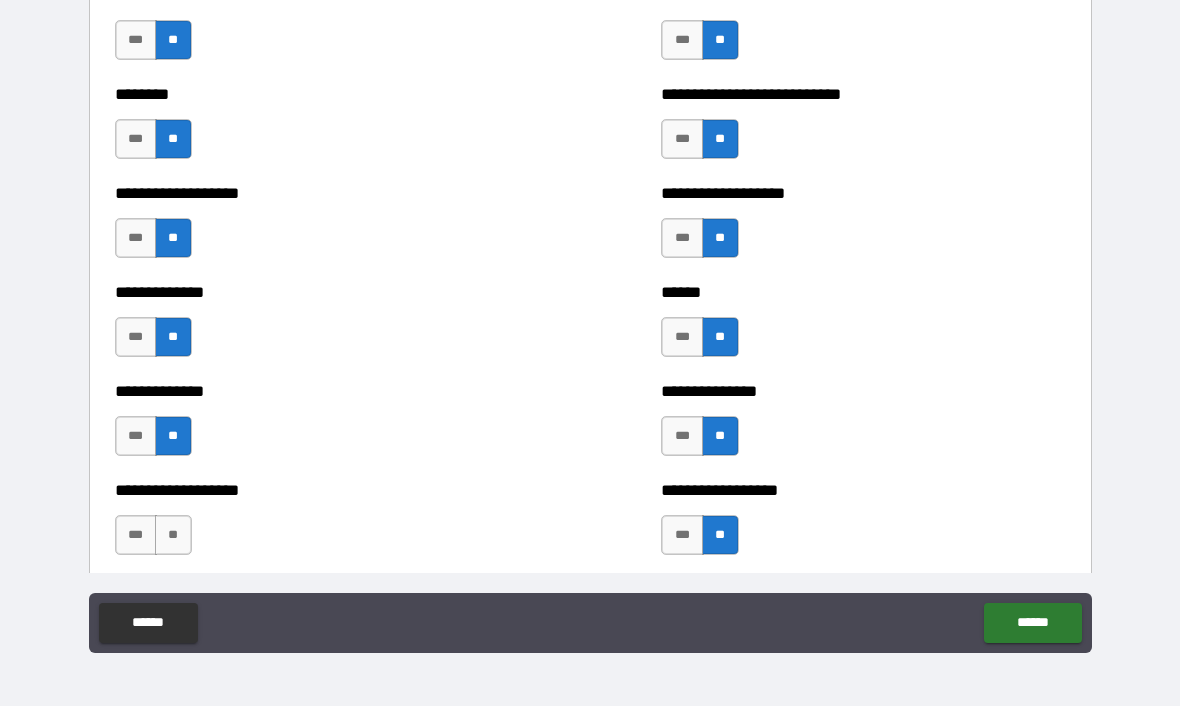 click on "**" at bounding box center (173, 536) 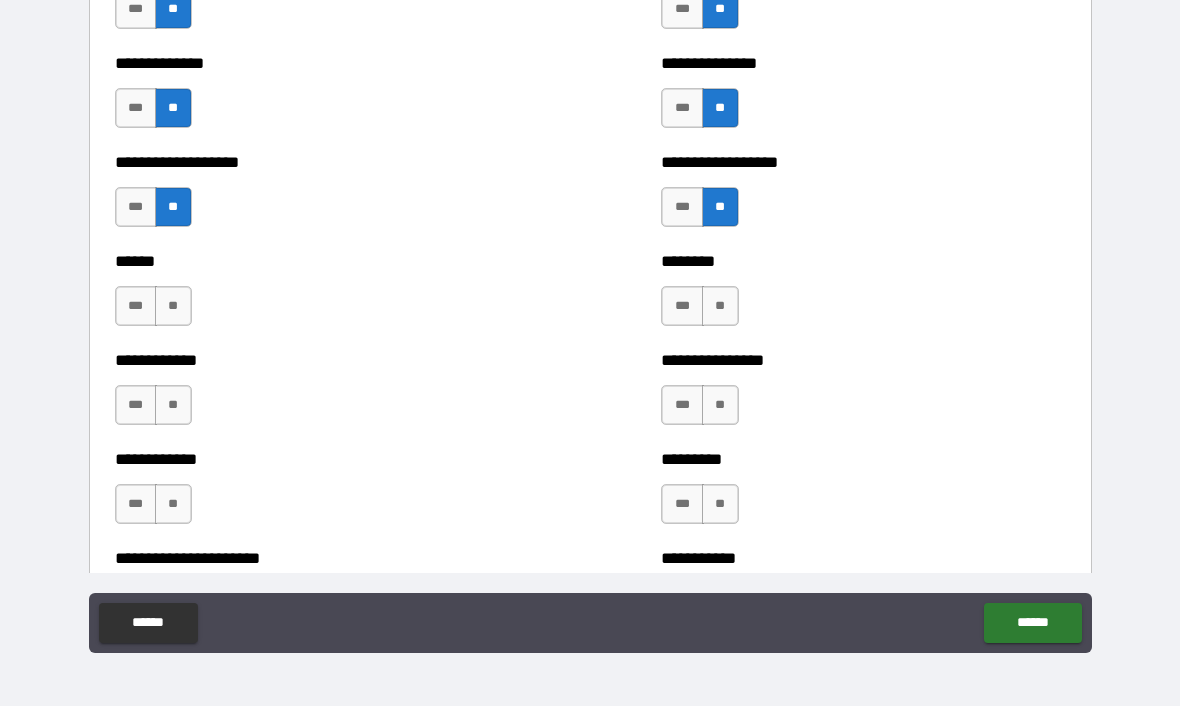 scroll, scrollTop: 4761, scrollLeft: 0, axis: vertical 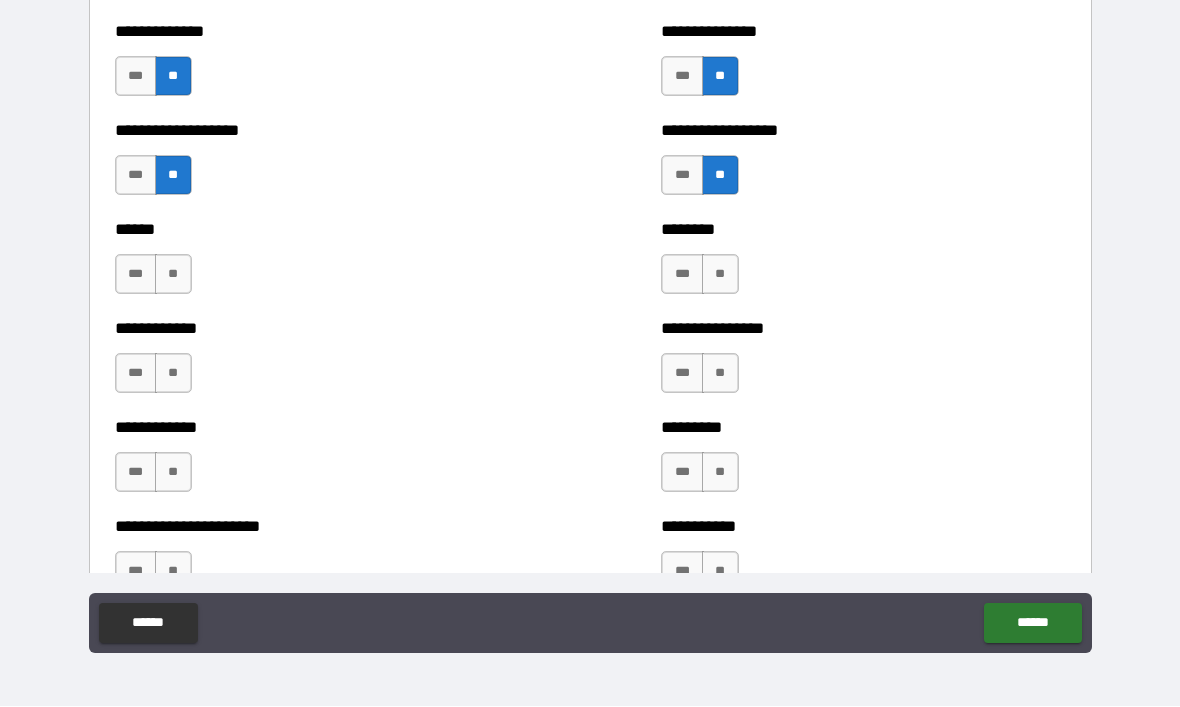click on "**" at bounding box center (173, 275) 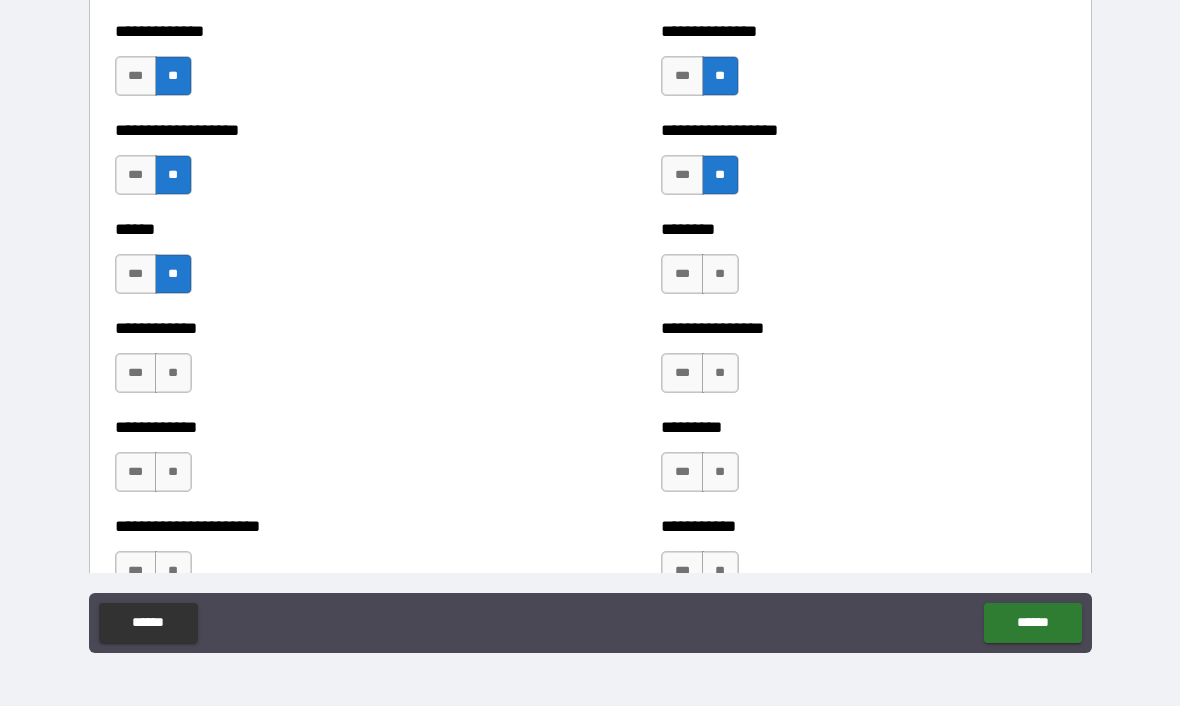 click on "**" at bounding box center [720, 275] 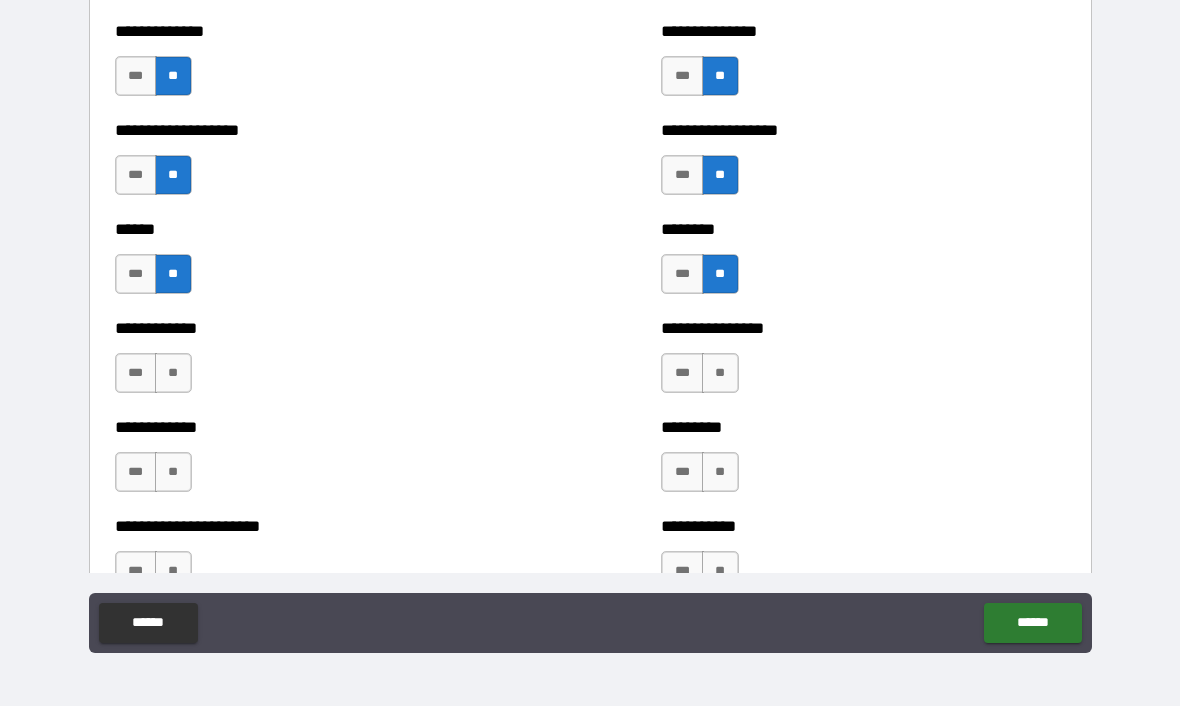 click on "**" at bounding box center [720, 374] 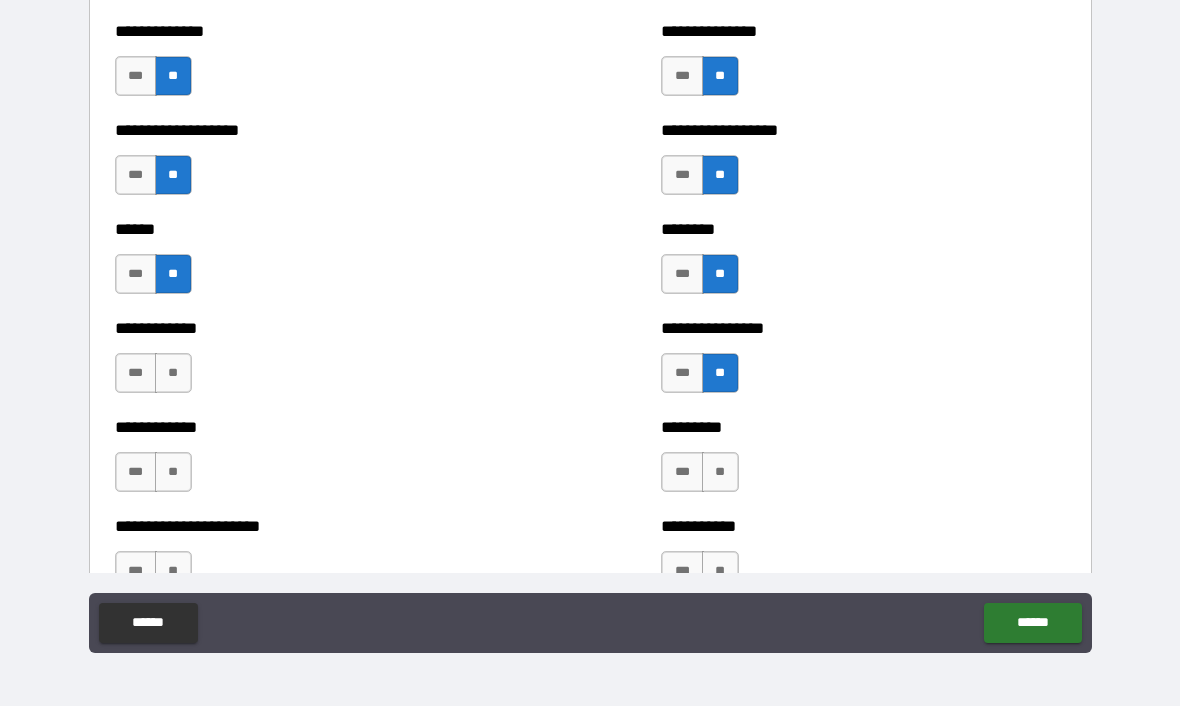 click on "**" at bounding box center [173, 374] 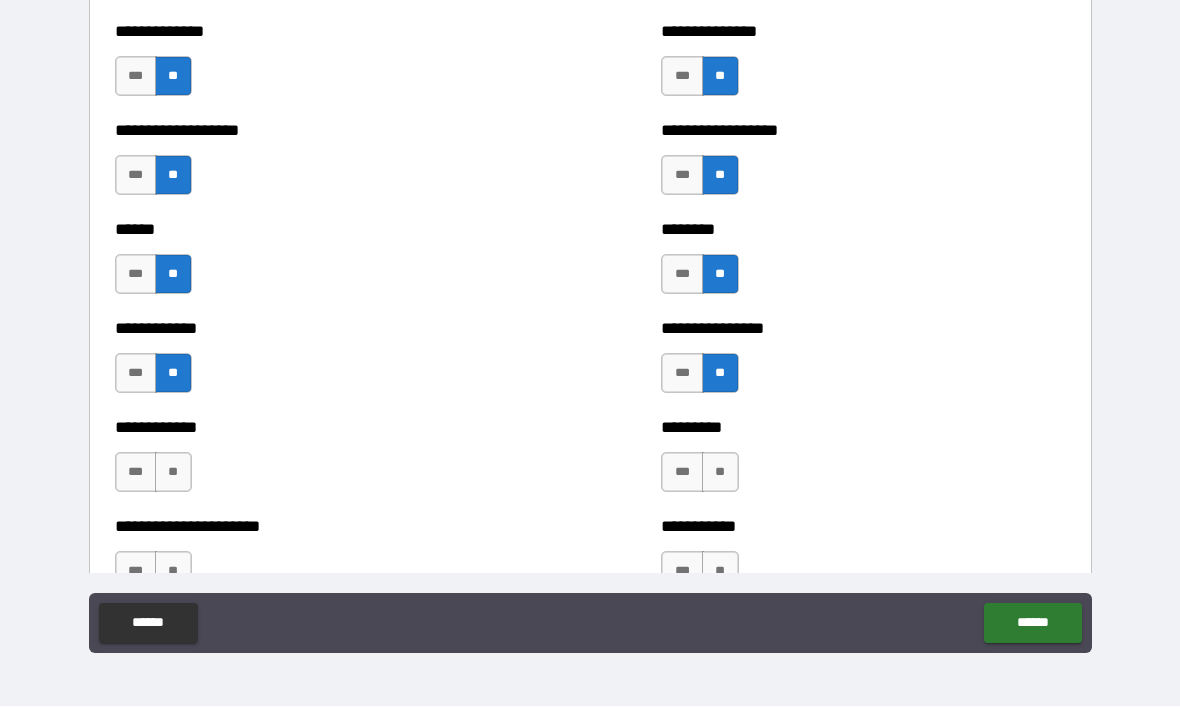 click on "**" at bounding box center (720, 473) 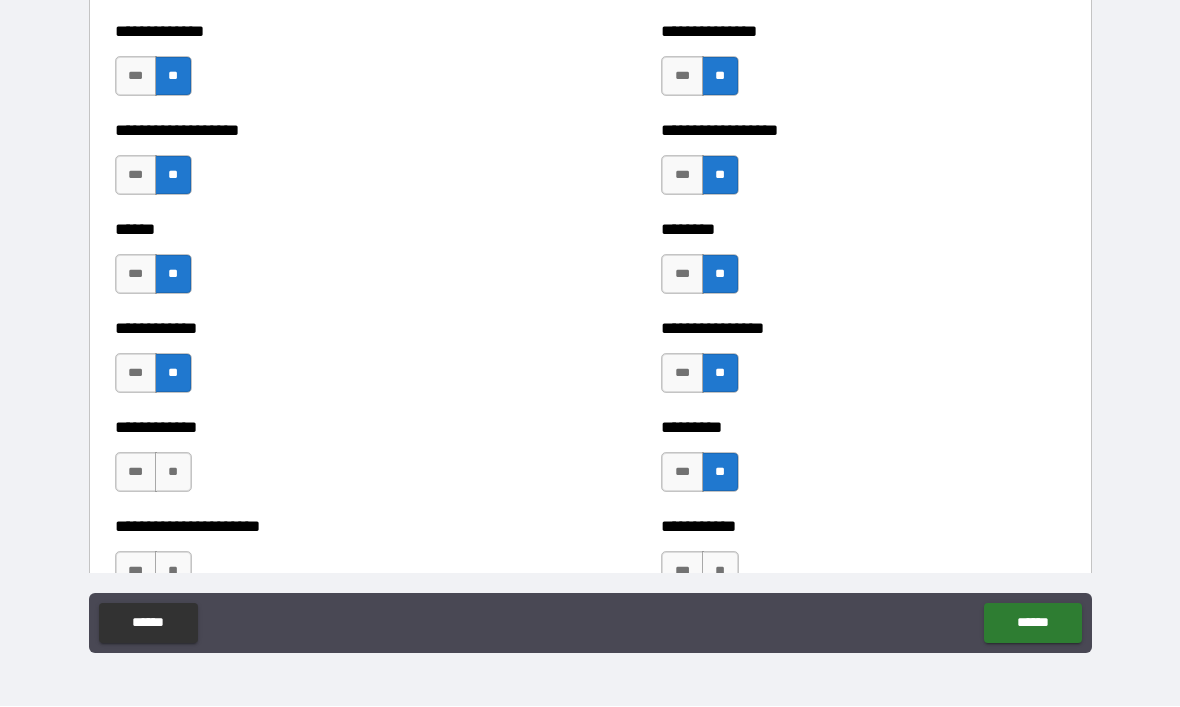 click on "**" at bounding box center (173, 473) 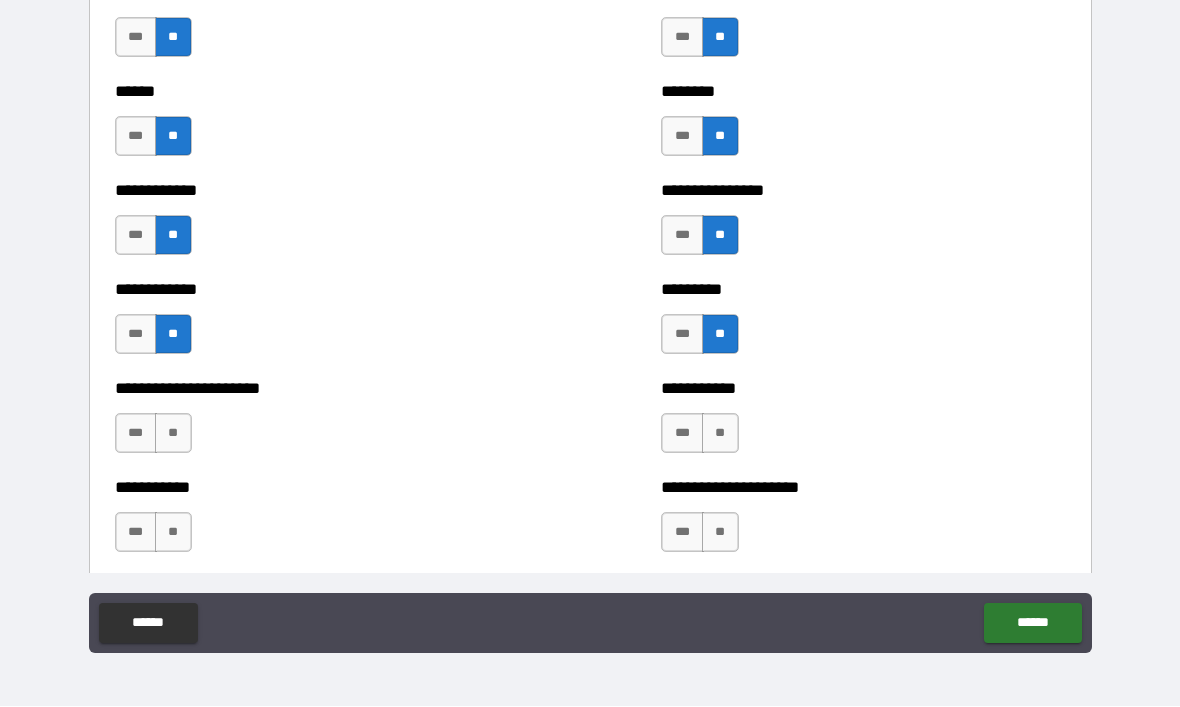 scroll, scrollTop: 5011, scrollLeft: 0, axis: vertical 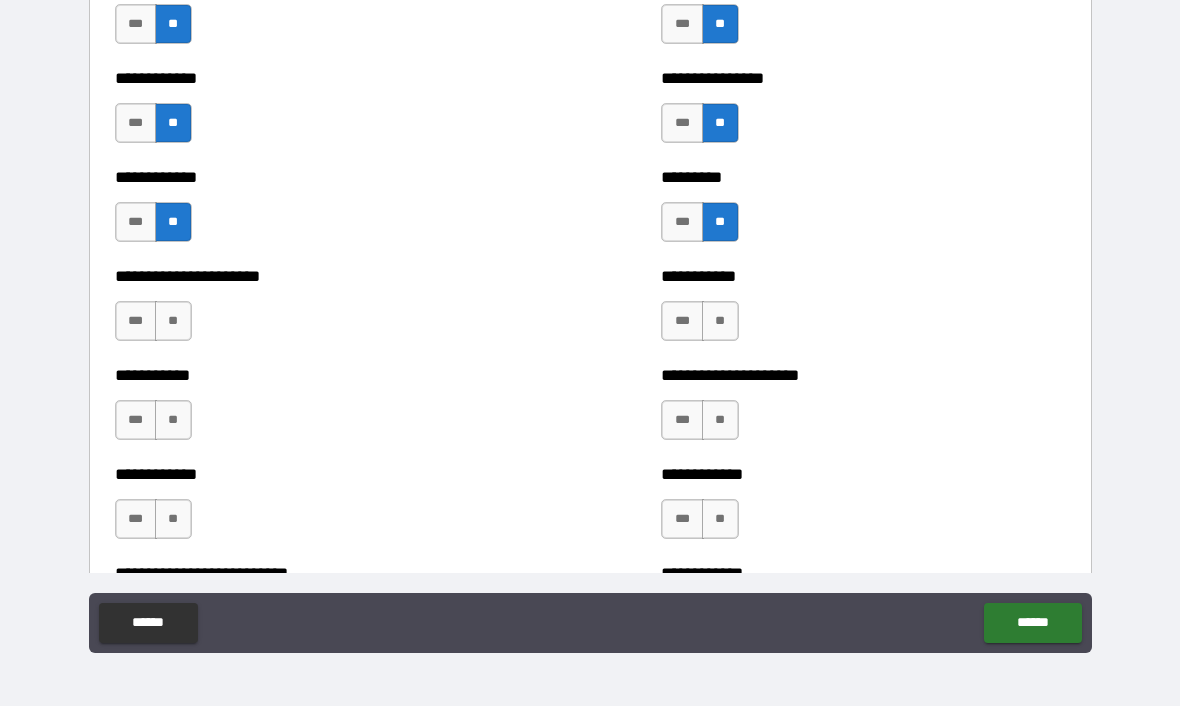 click on "**" at bounding box center [173, 322] 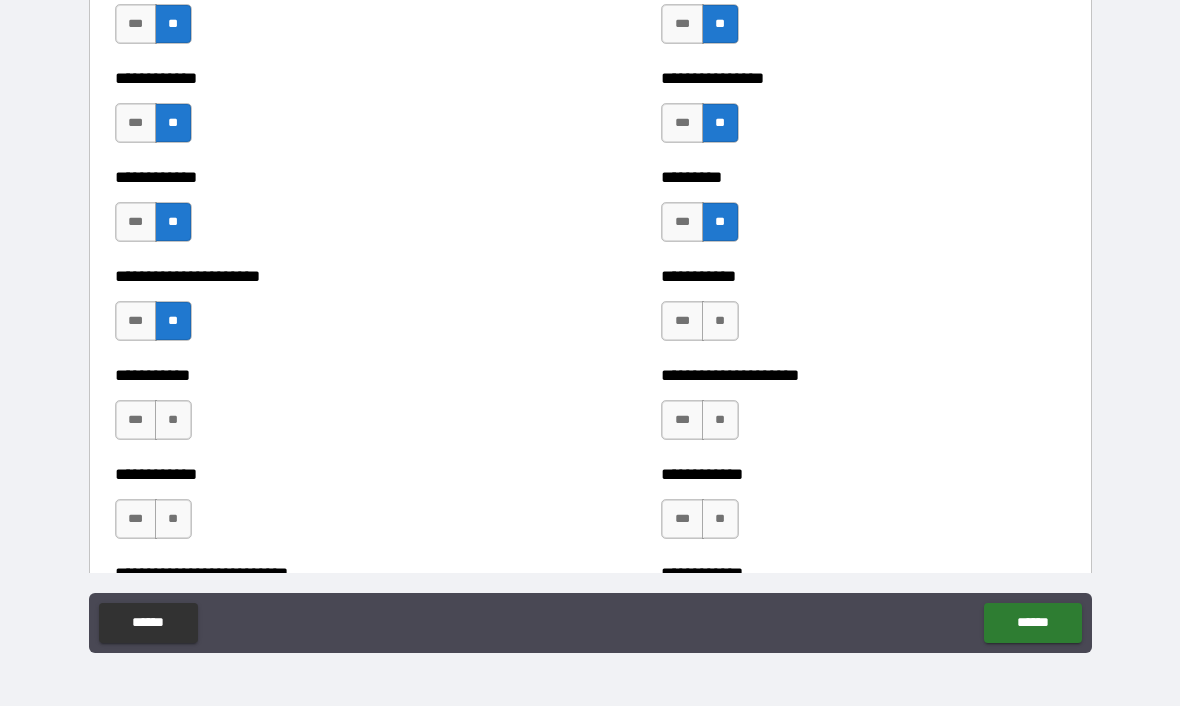 click on "**" at bounding box center (720, 322) 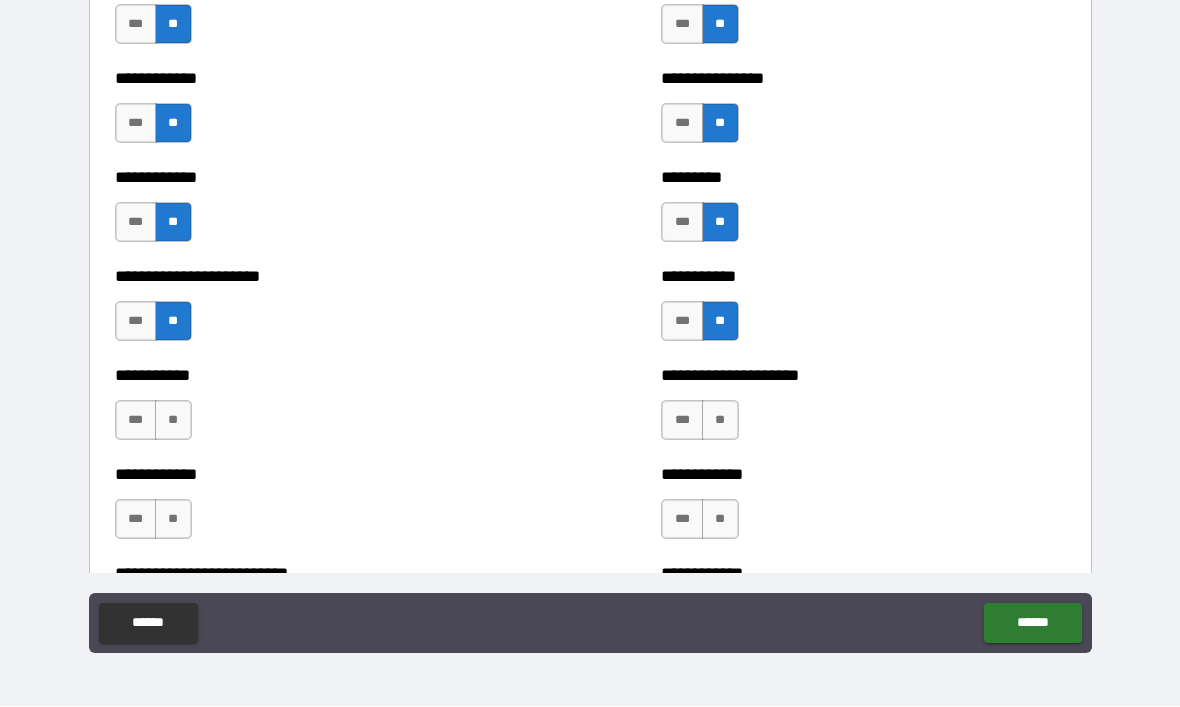 click on "**" at bounding box center [720, 421] 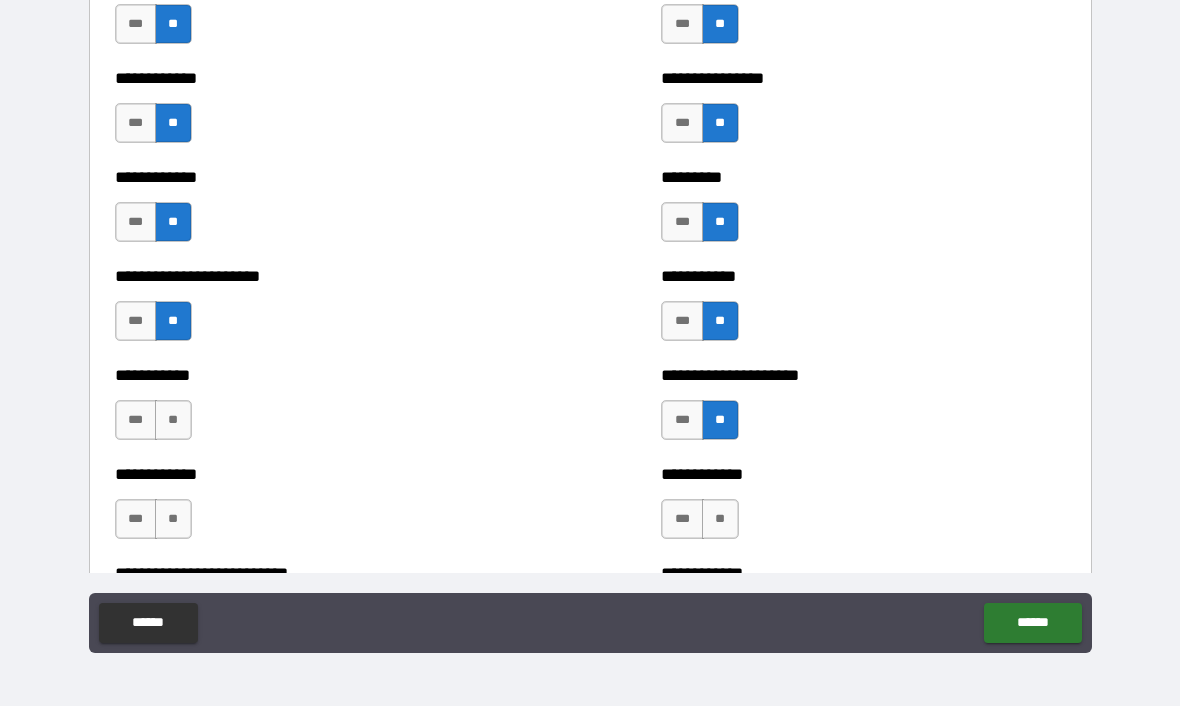 click on "**" at bounding box center (173, 421) 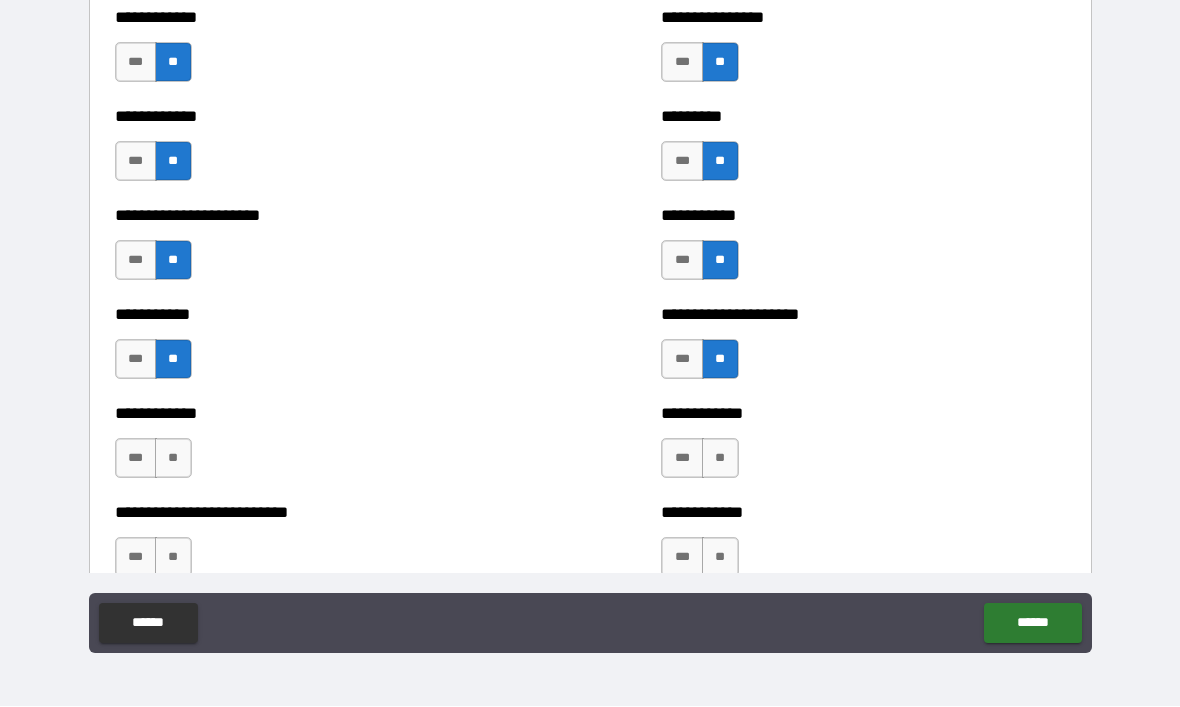 scroll, scrollTop: 5078, scrollLeft: 0, axis: vertical 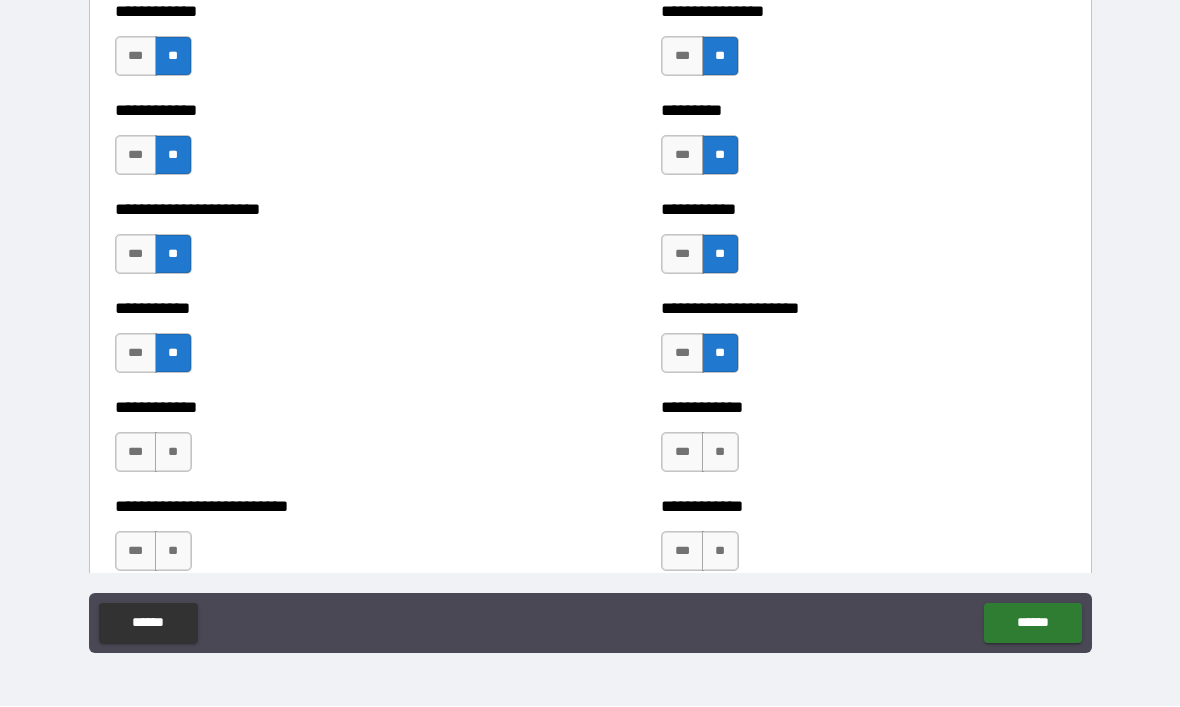 click on "**" at bounding box center [720, 453] 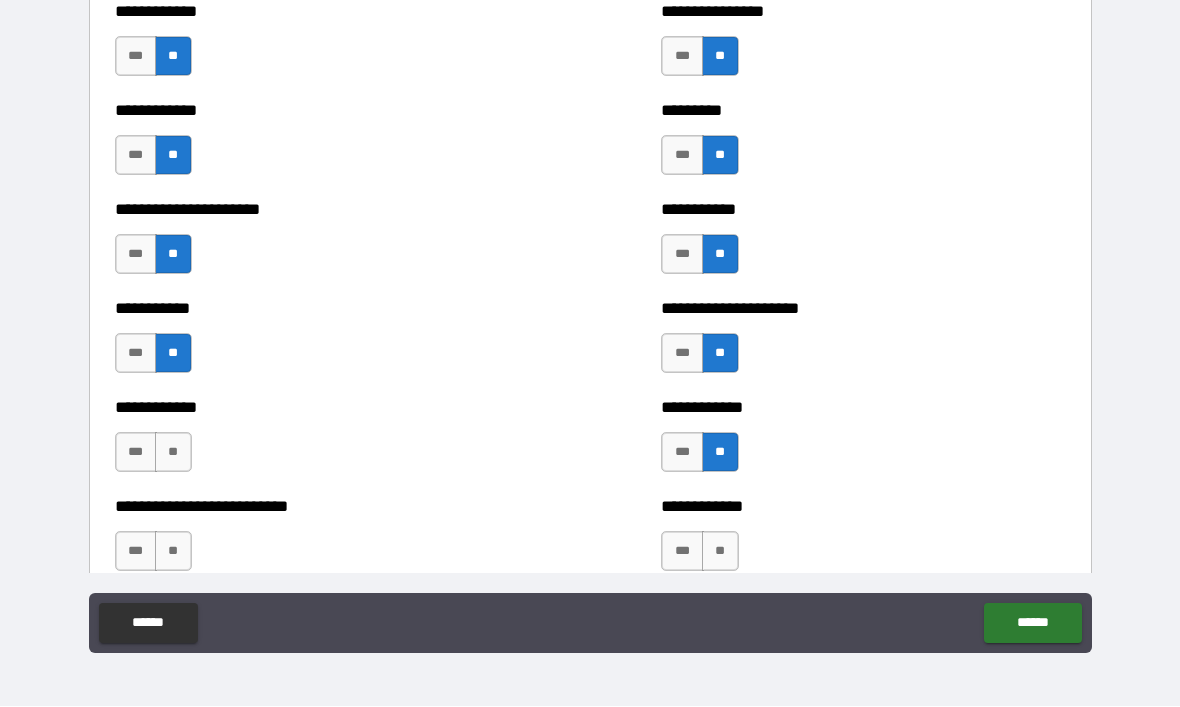 click on "**" at bounding box center [173, 453] 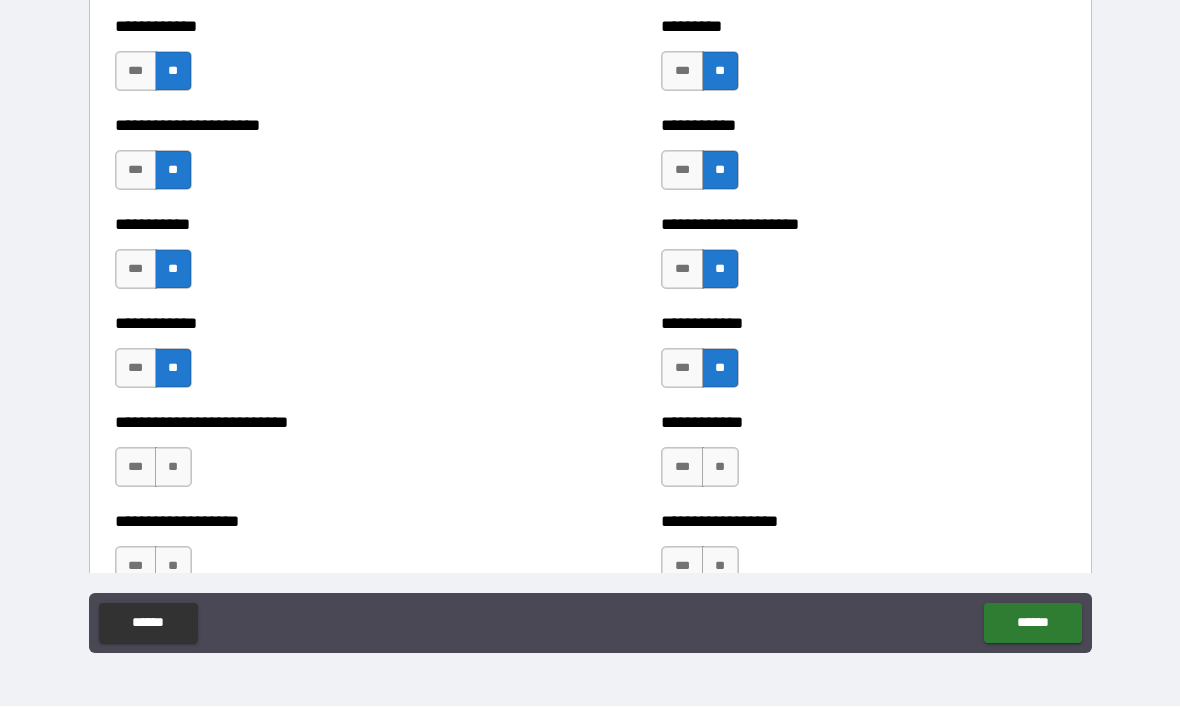 scroll, scrollTop: 5160, scrollLeft: 0, axis: vertical 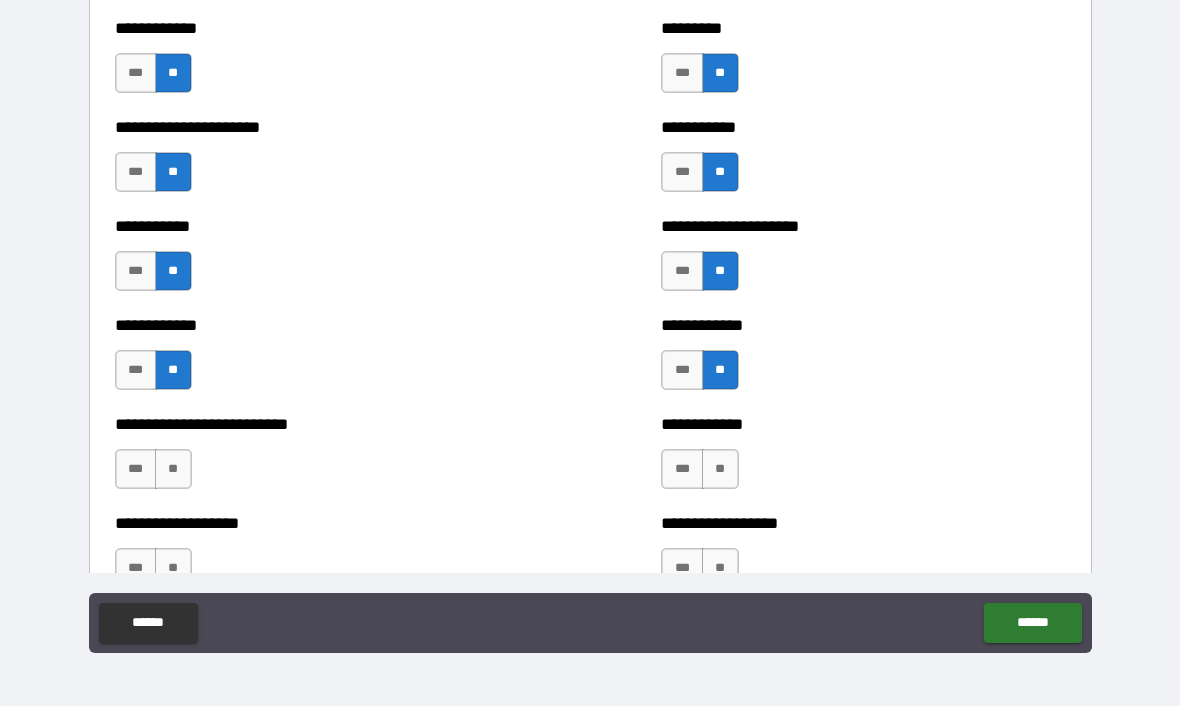 click on "**" at bounding box center (173, 470) 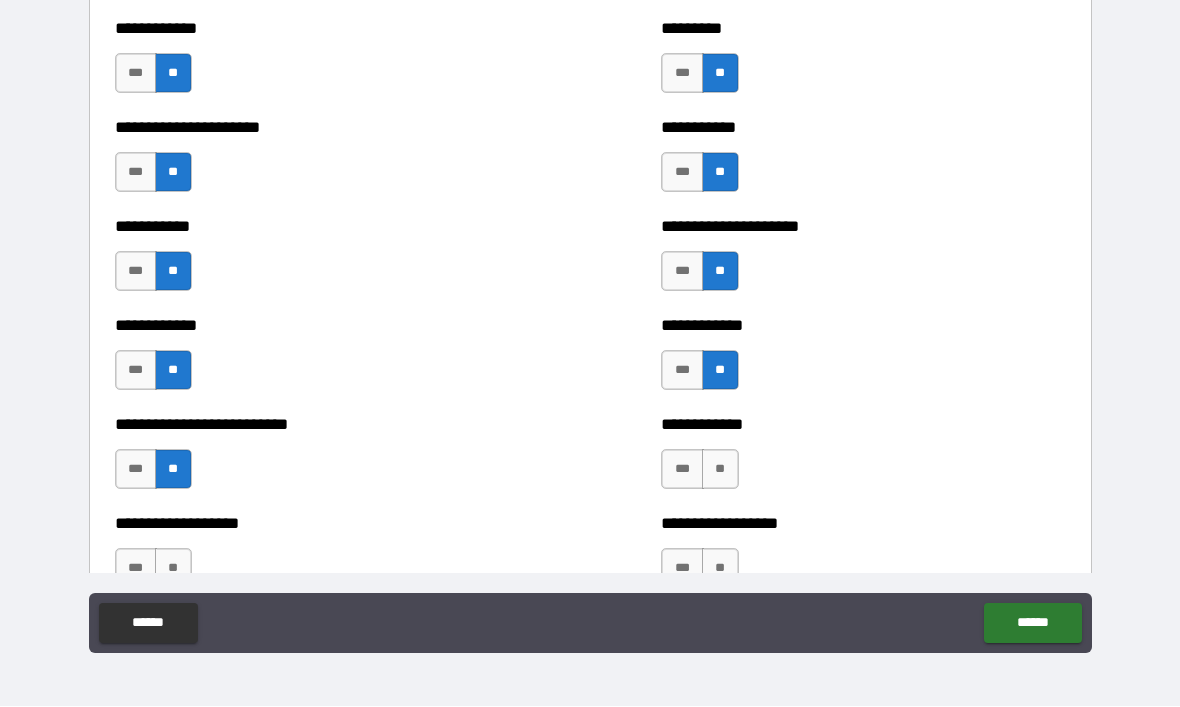 click on "**" at bounding box center [720, 470] 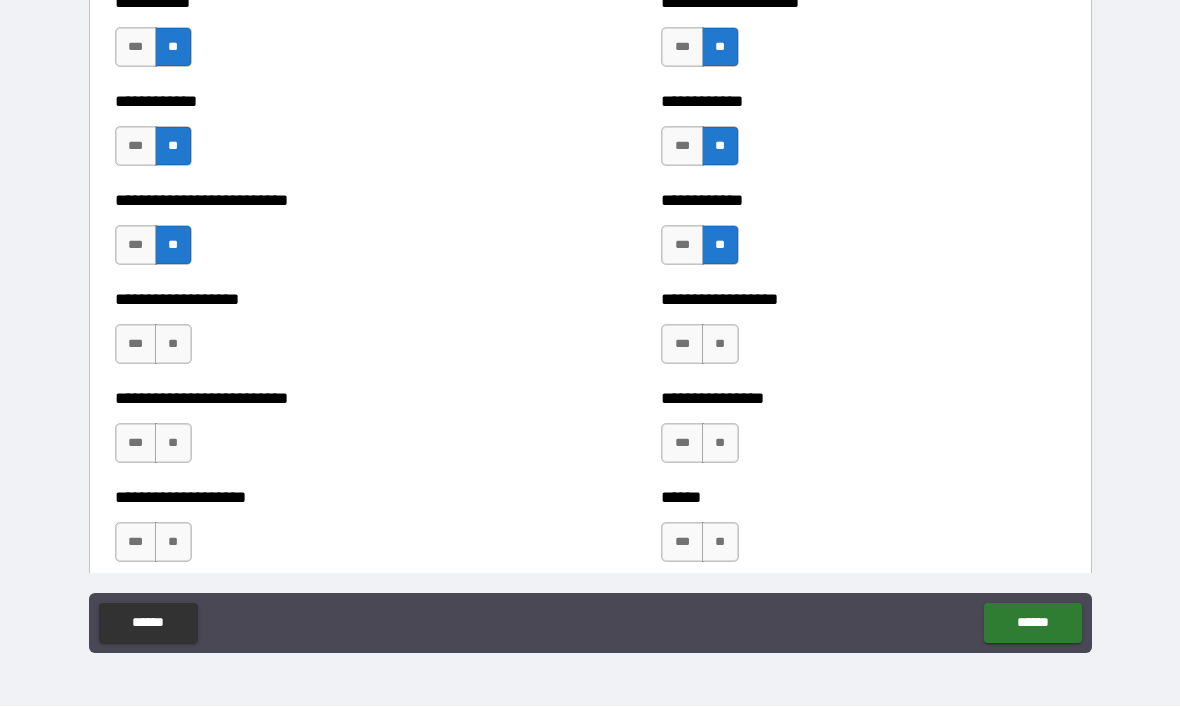 scroll, scrollTop: 5395, scrollLeft: 0, axis: vertical 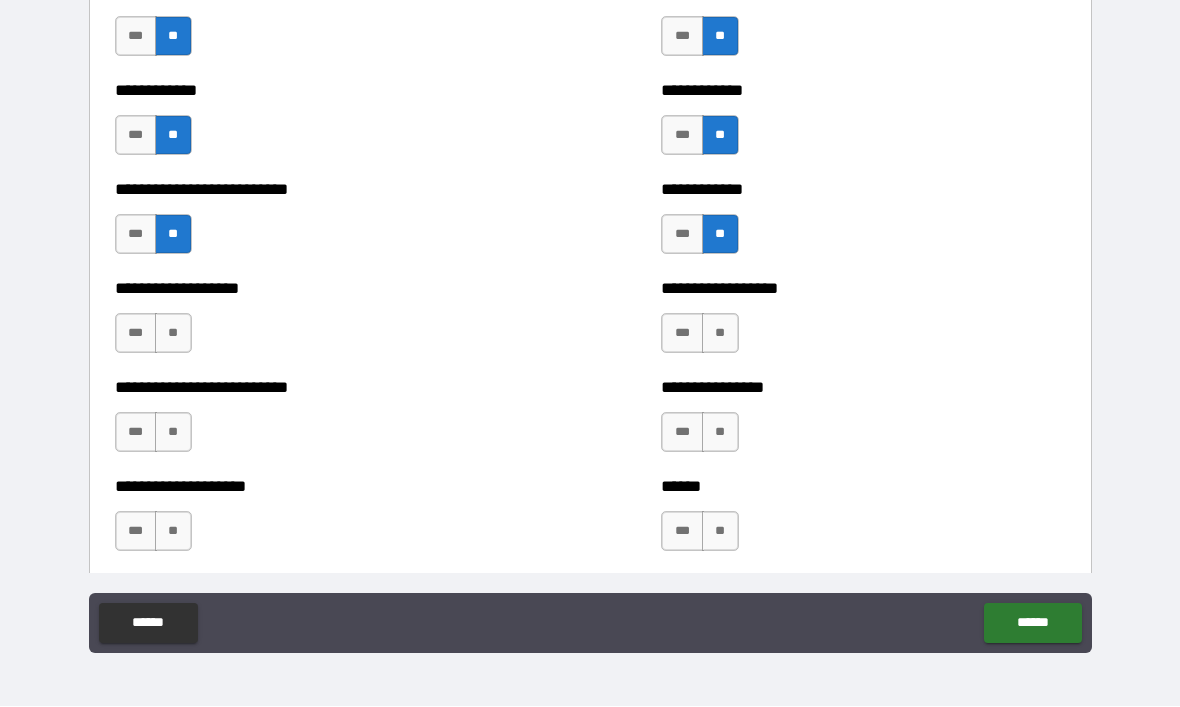 click on "**" at bounding box center [173, 433] 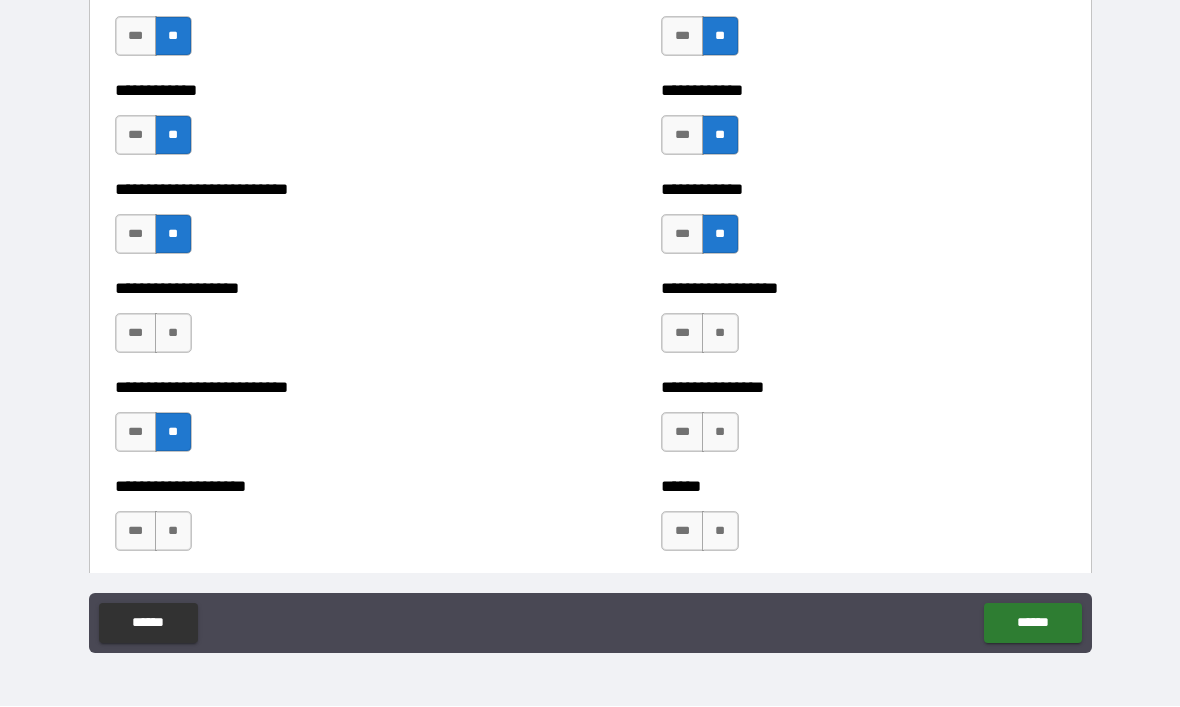 click on "**" at bounding box center [173, 334] 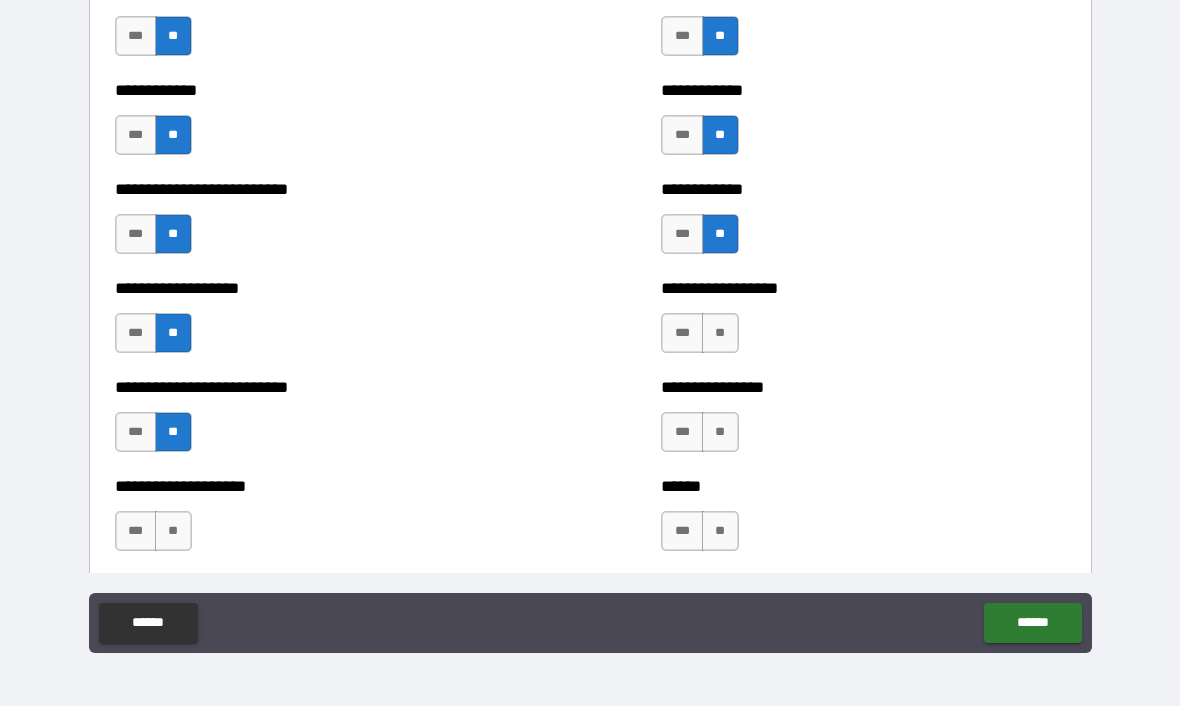 click on "**" at bounding box center [720, 334] 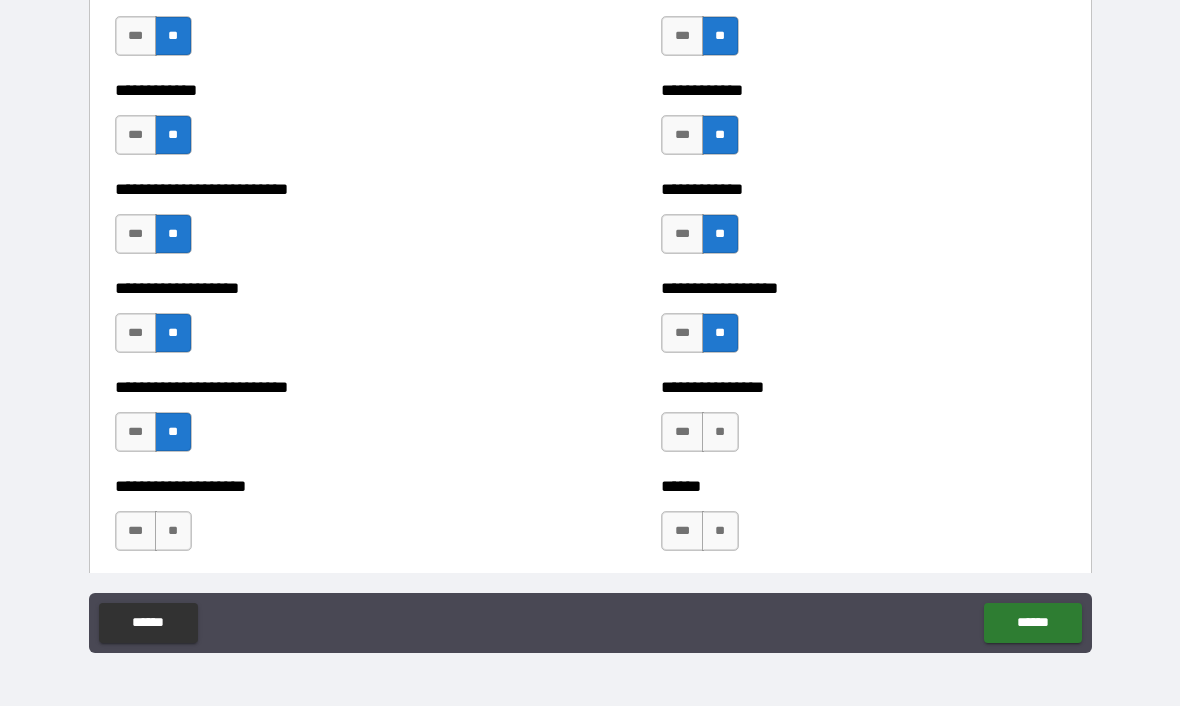 click on "**" at bounding box center [720, 433] 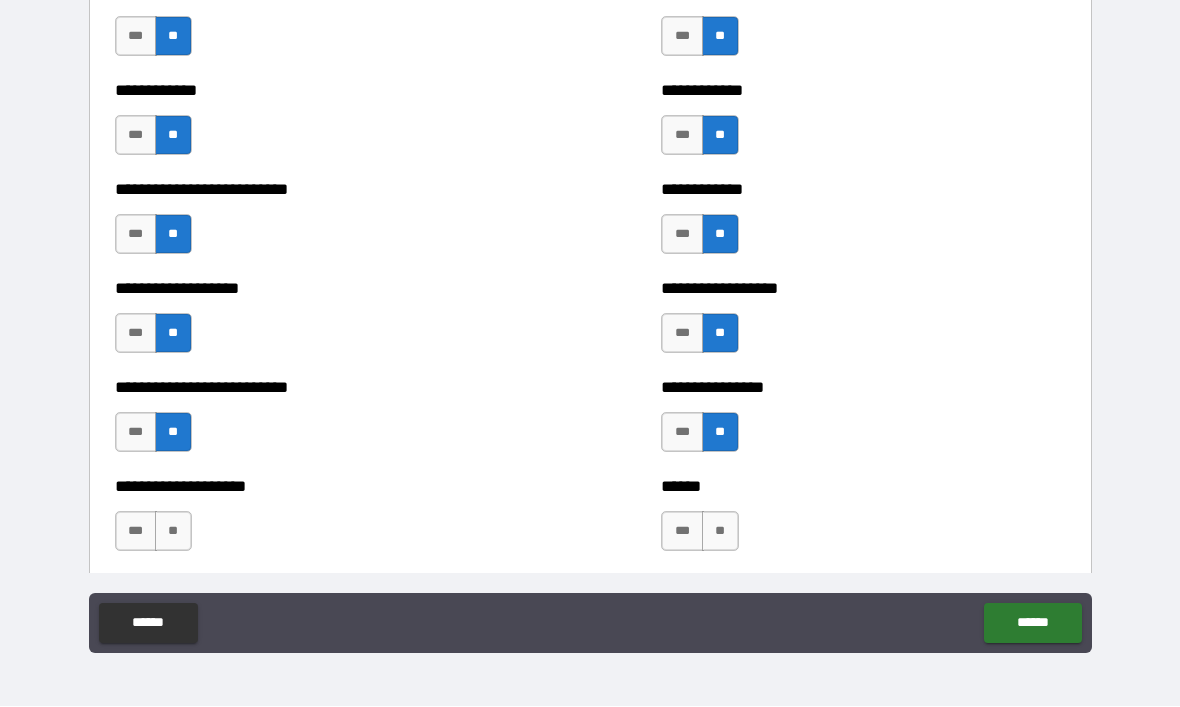 click on "**" at bounding box center (720, 532) 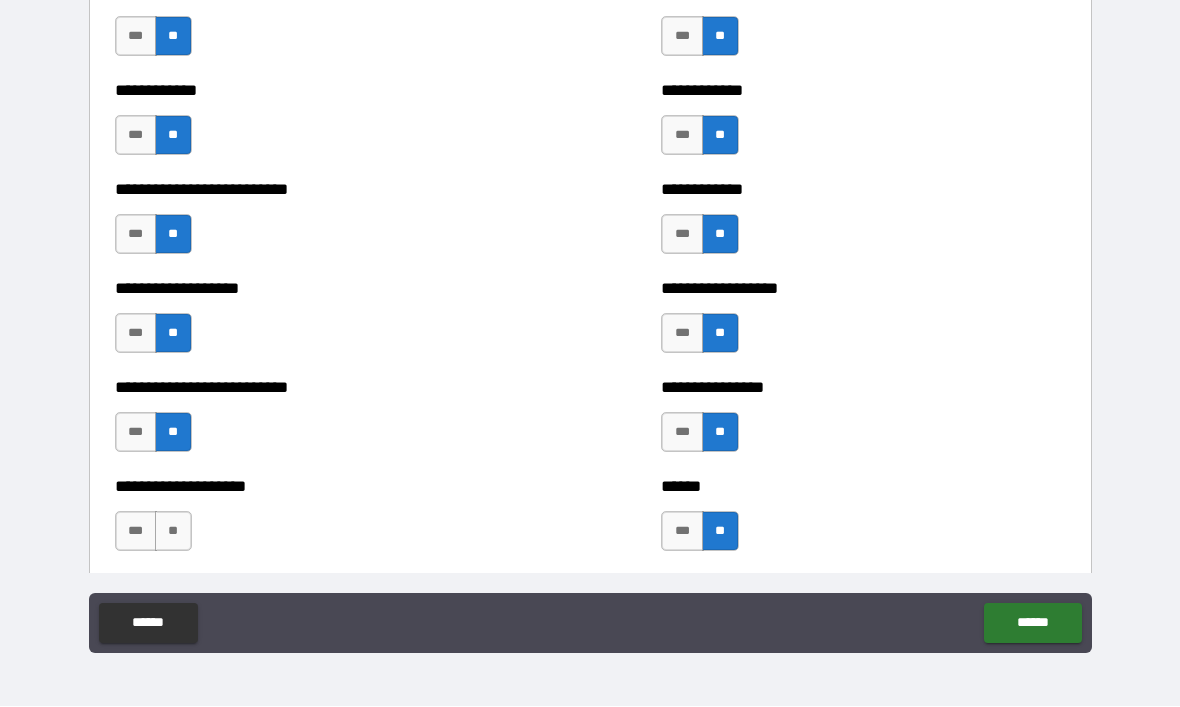click on "**" at bounding box center (173, 532) 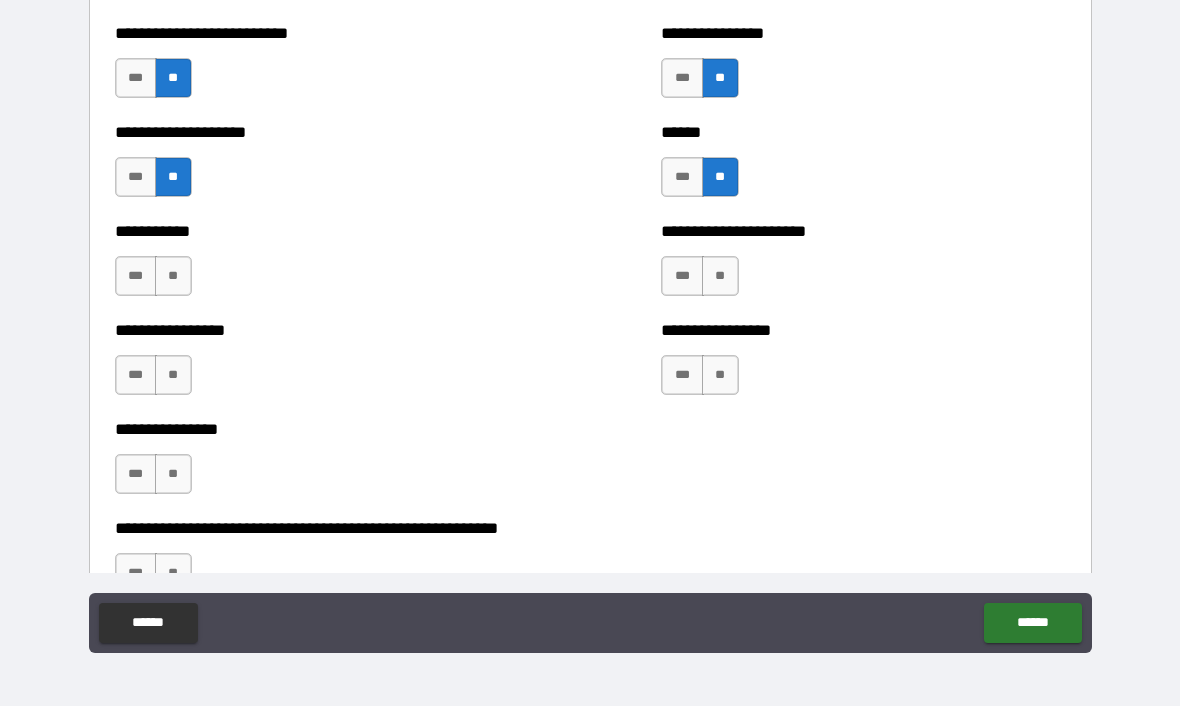 scroll, scrollTop: 5754, scrollLeft: 0, axis: vertical 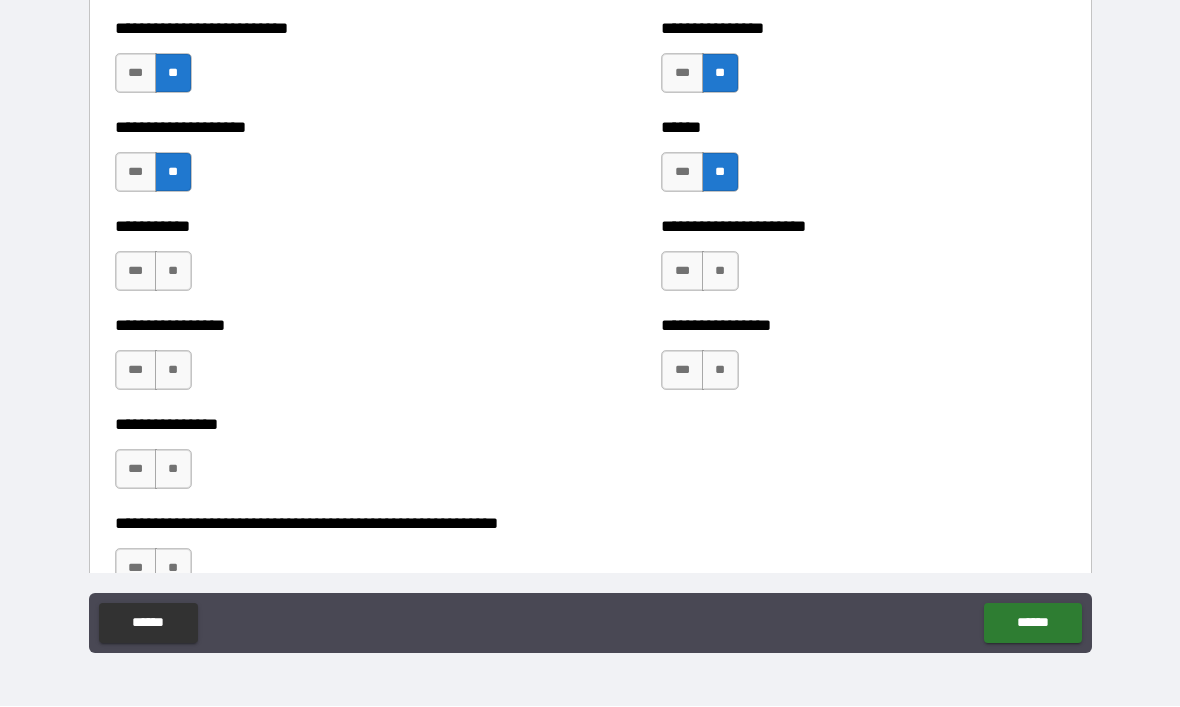 click on "**" at bounding box center (173, 272) 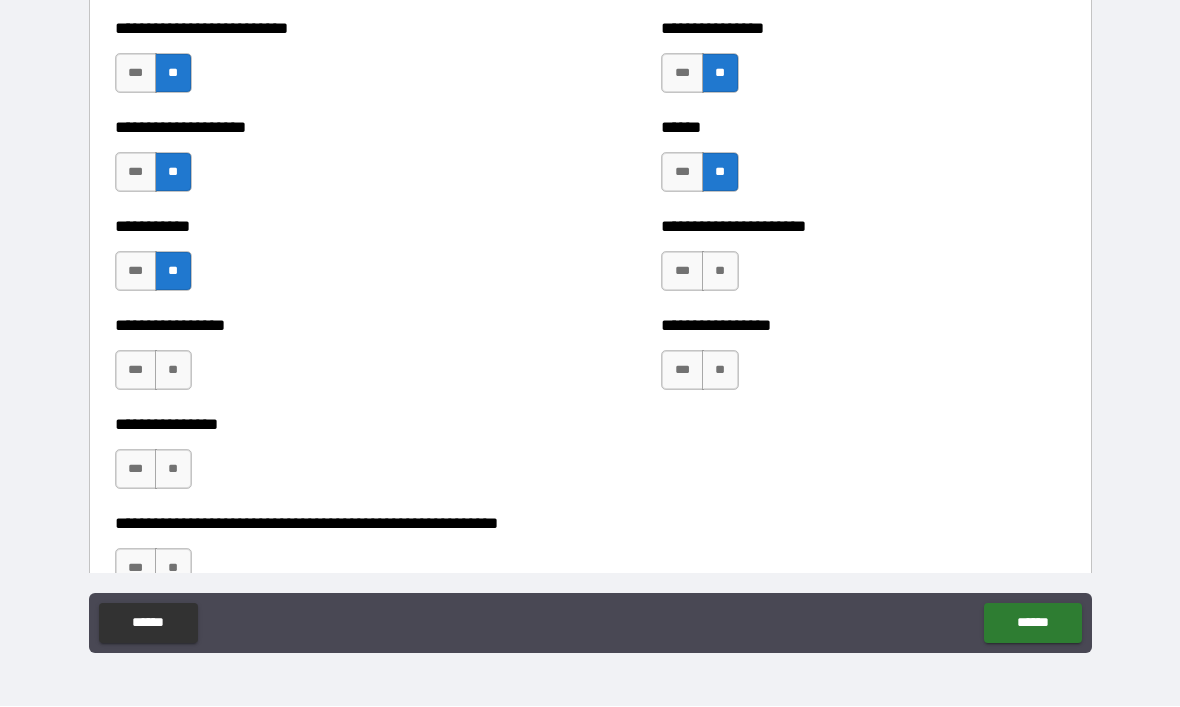 click on "**" at bounding box center [720, 272] 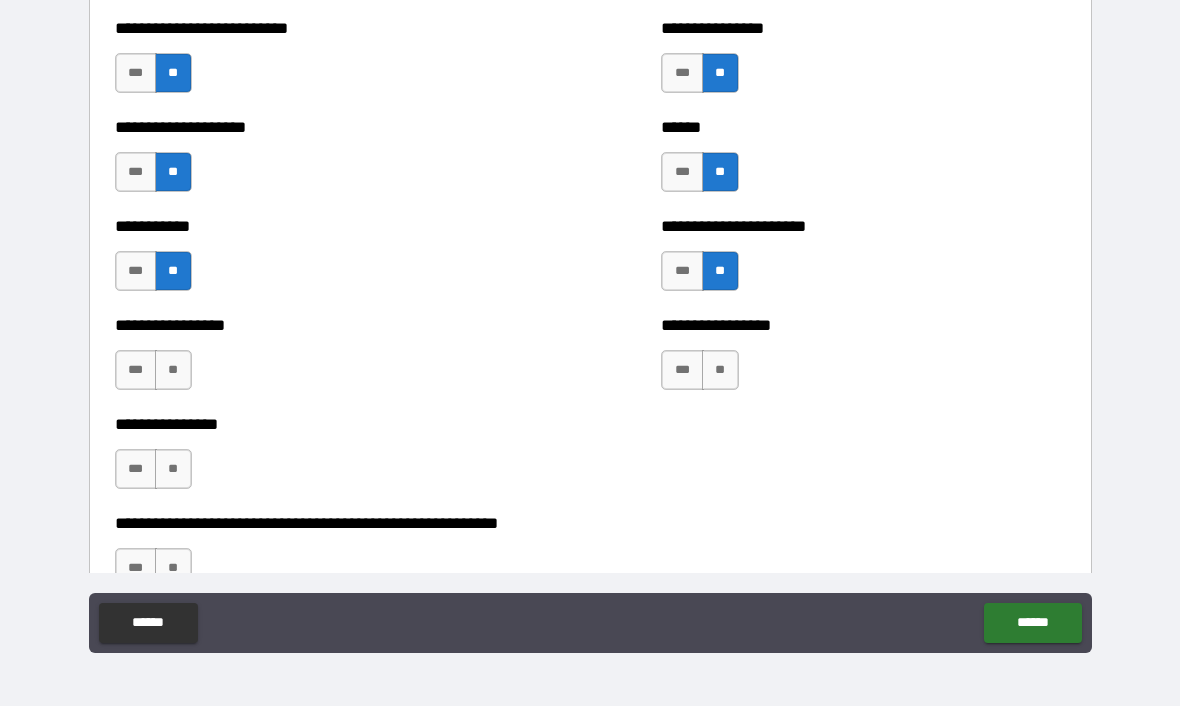 click on "**" at bounding box center [720, 371] 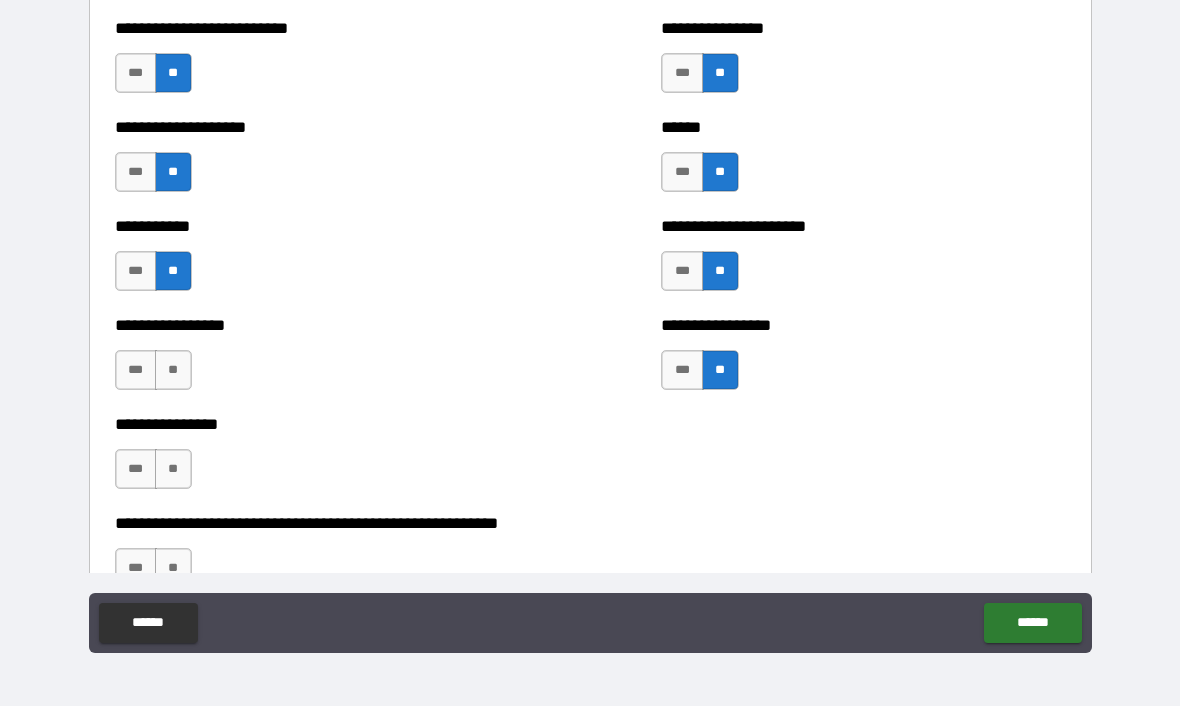 click on "**" at bounding box center [173, 371] 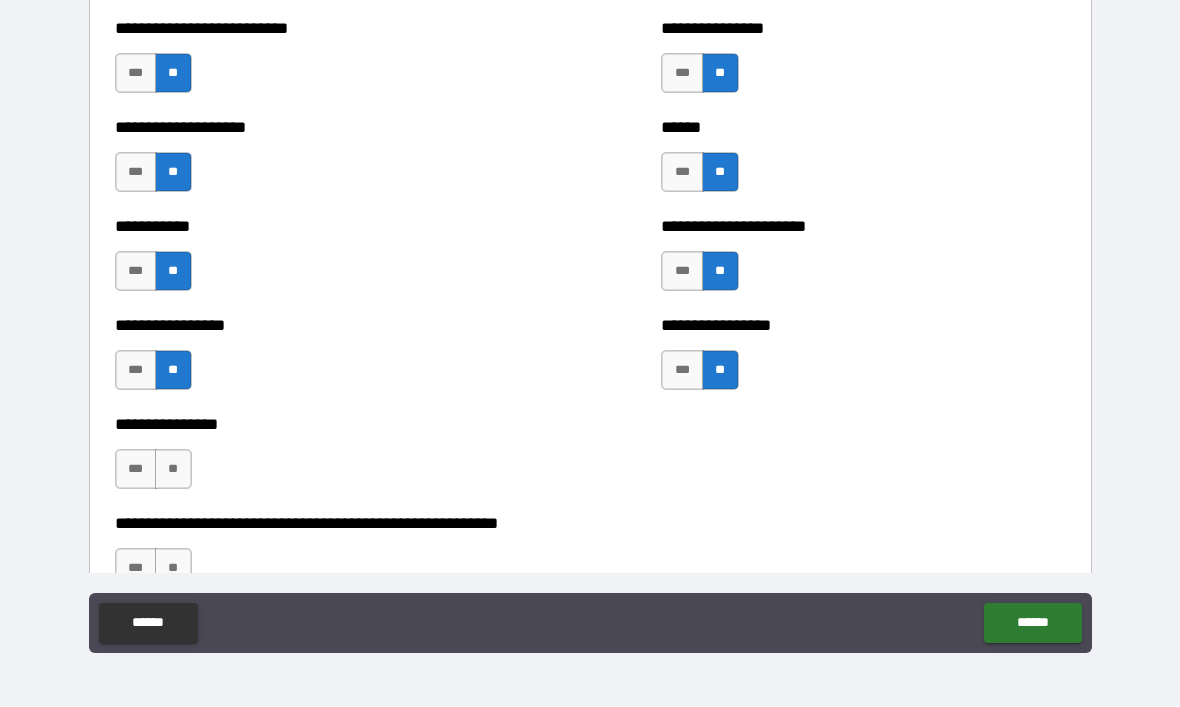 click on "**" at bounding box center [173, 470] 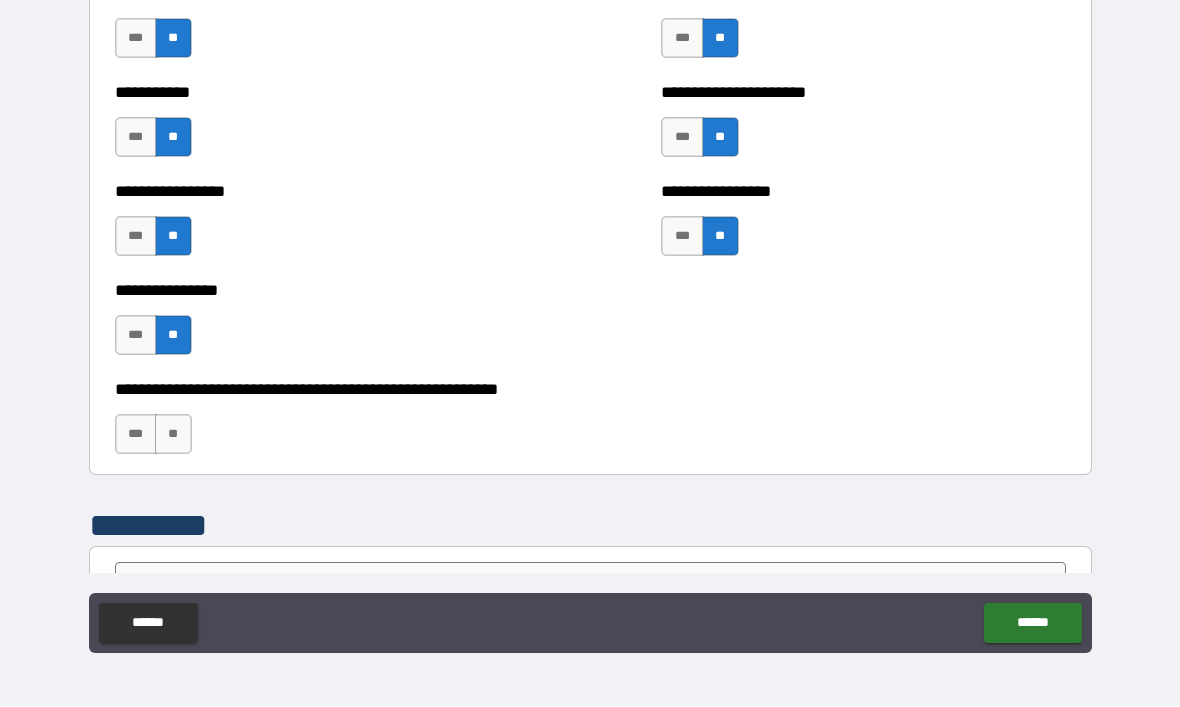 scroll, scrollTop: 5927, scrollLeft: 0, axis: vertical 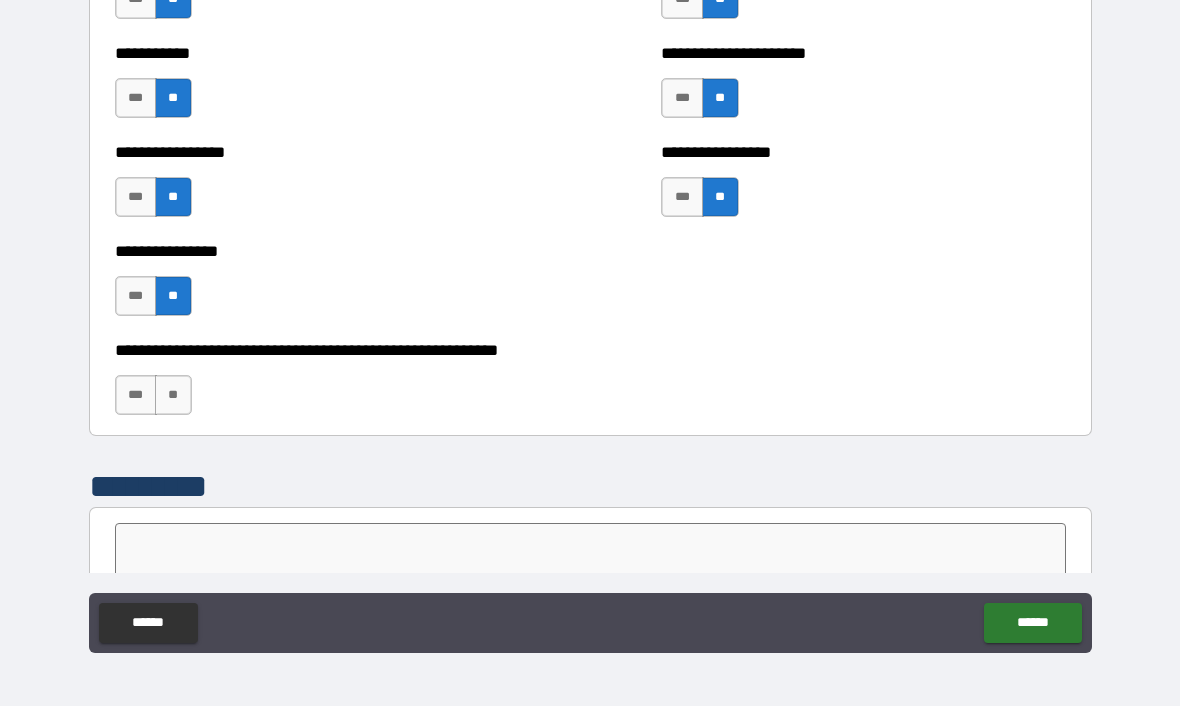 click on "**" at bounding box center (173, 396) 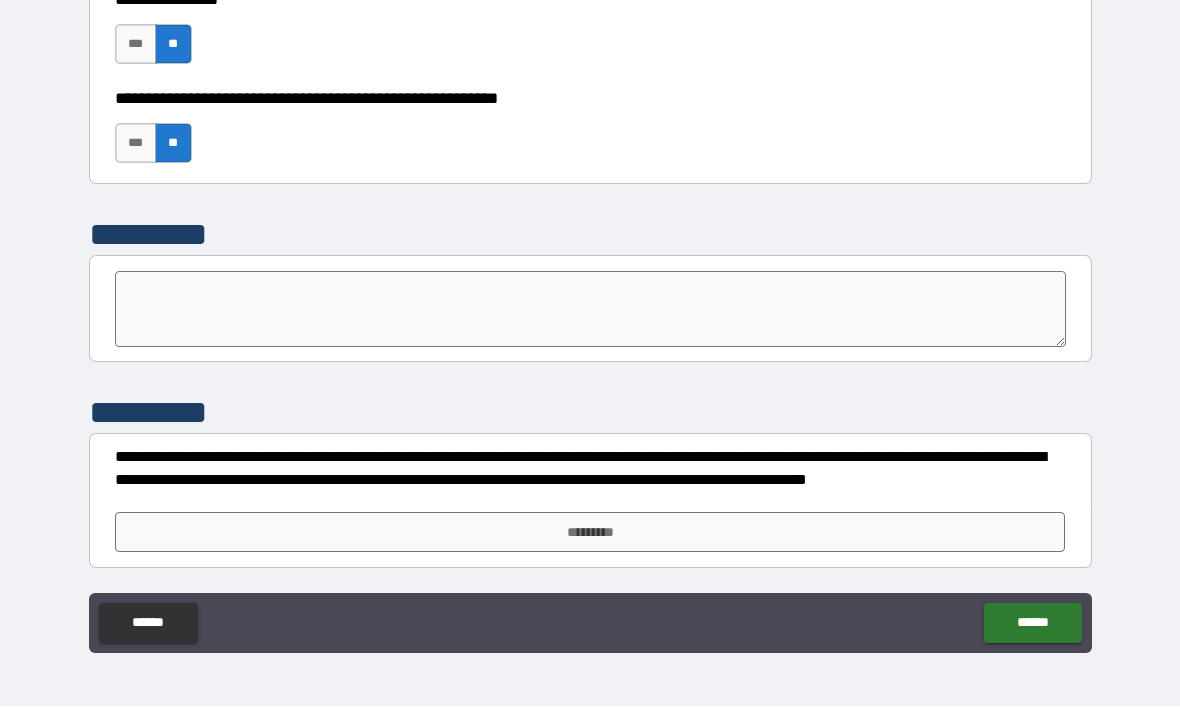 scroll, scrollTop: 6179, scrollLeft: 0, axis: vertical 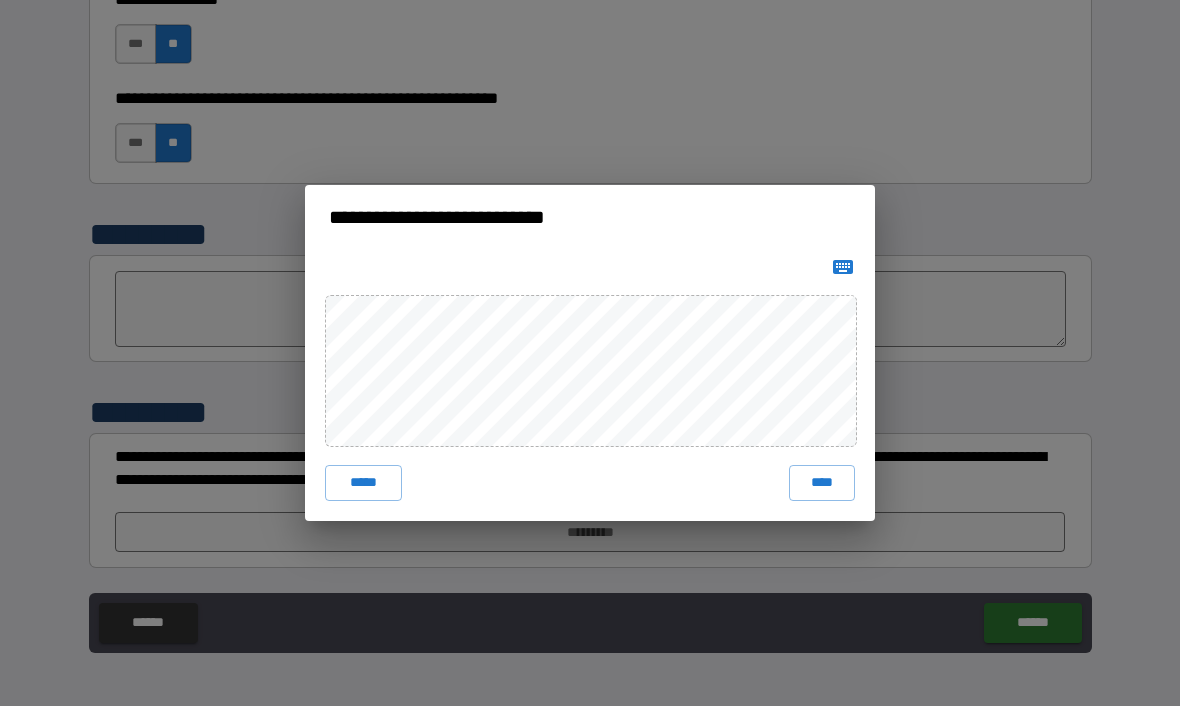 click on "****" at bounding box center [822, 484] 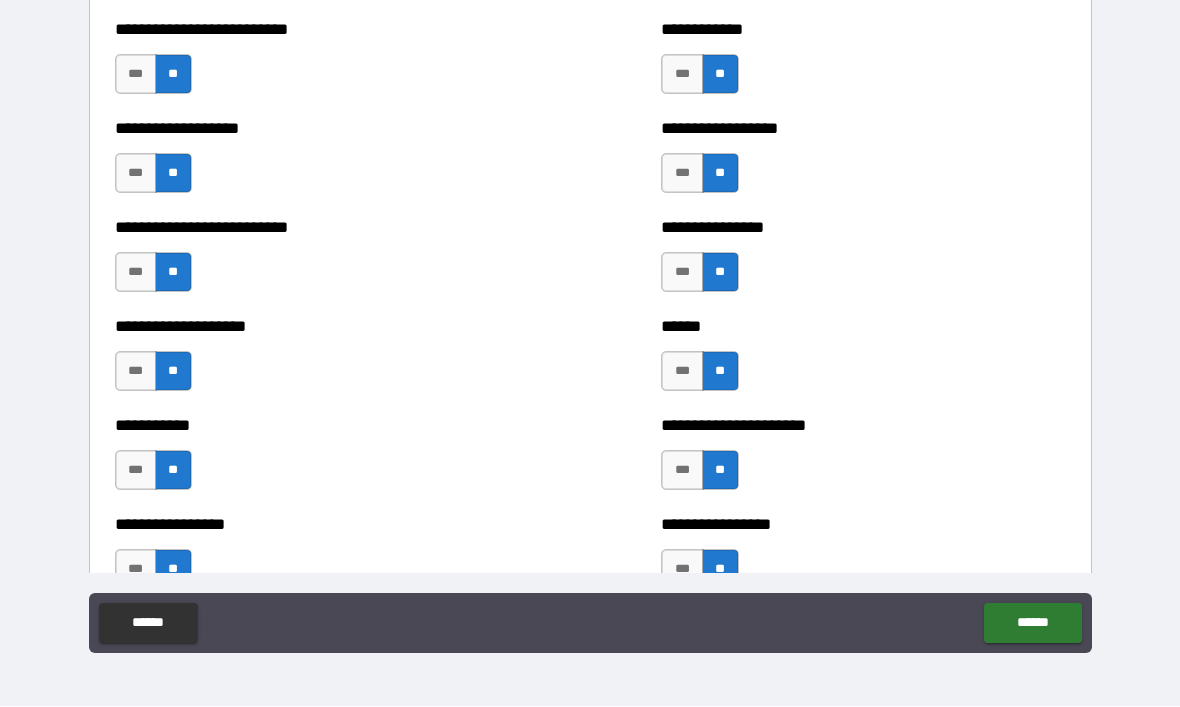click on "**********" at bounding box center (590, 322) 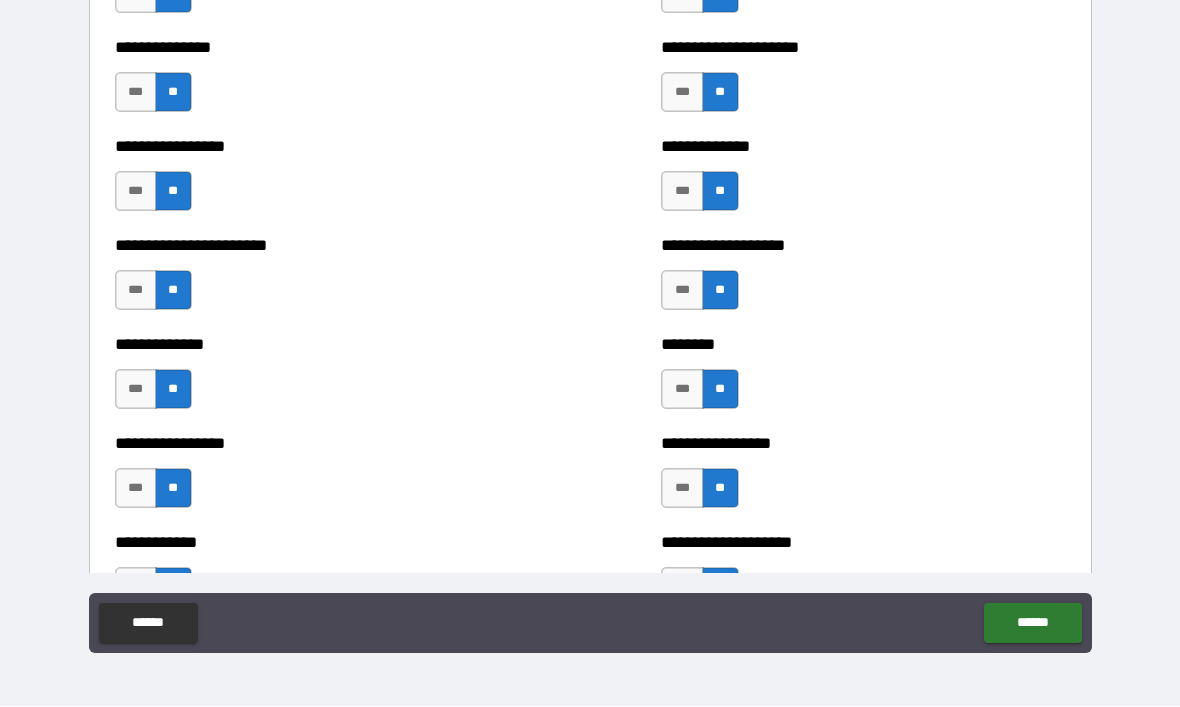 scroll, scrollTop: 3315, scrollLeft: 0, axis: vertical 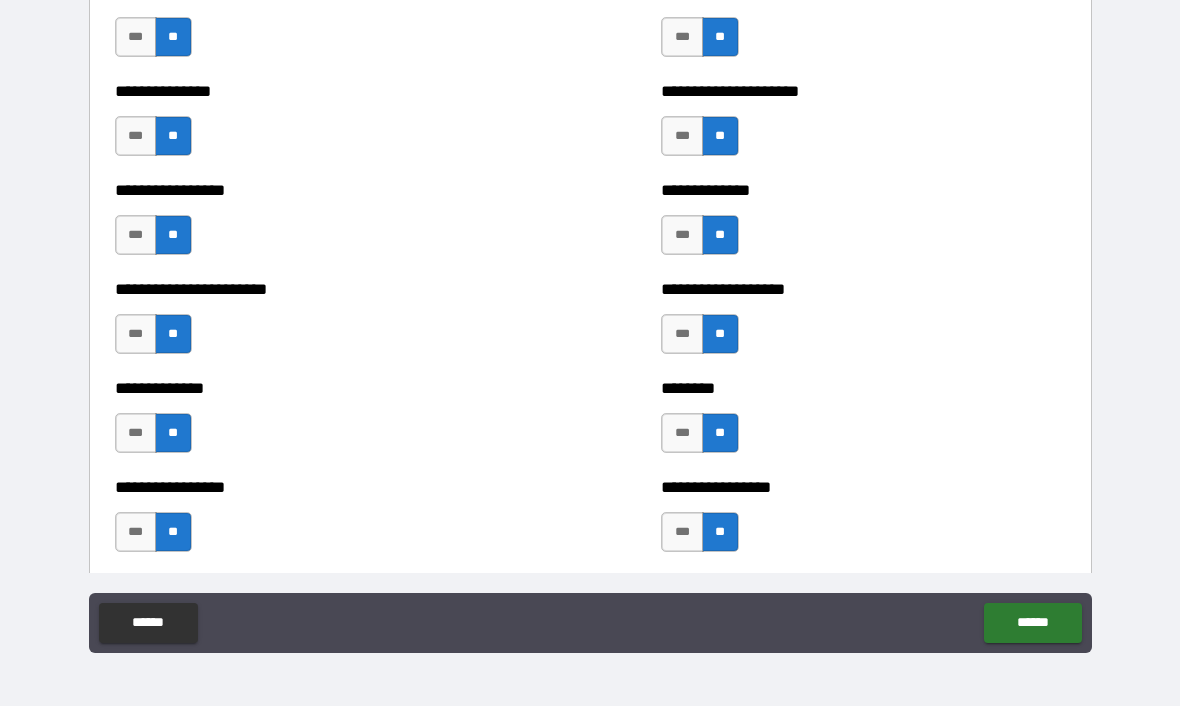 click on "**" at bounding box center (173, 236) 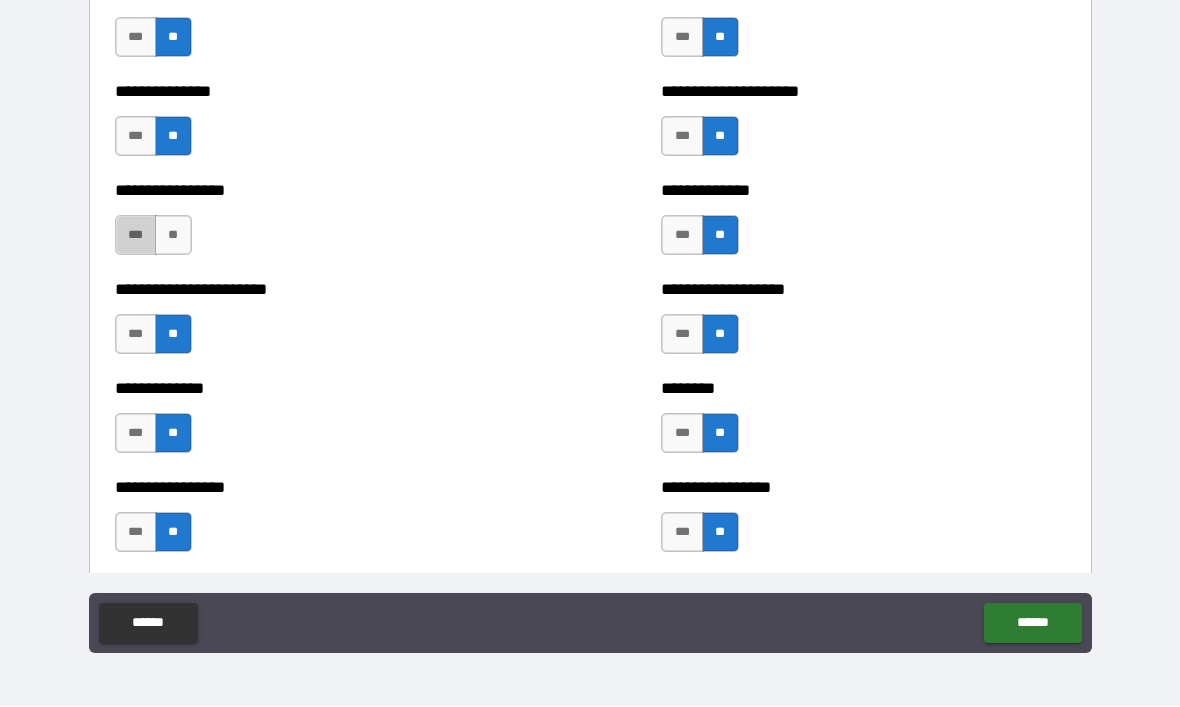 click on "***" at bounding box center [136, 236] 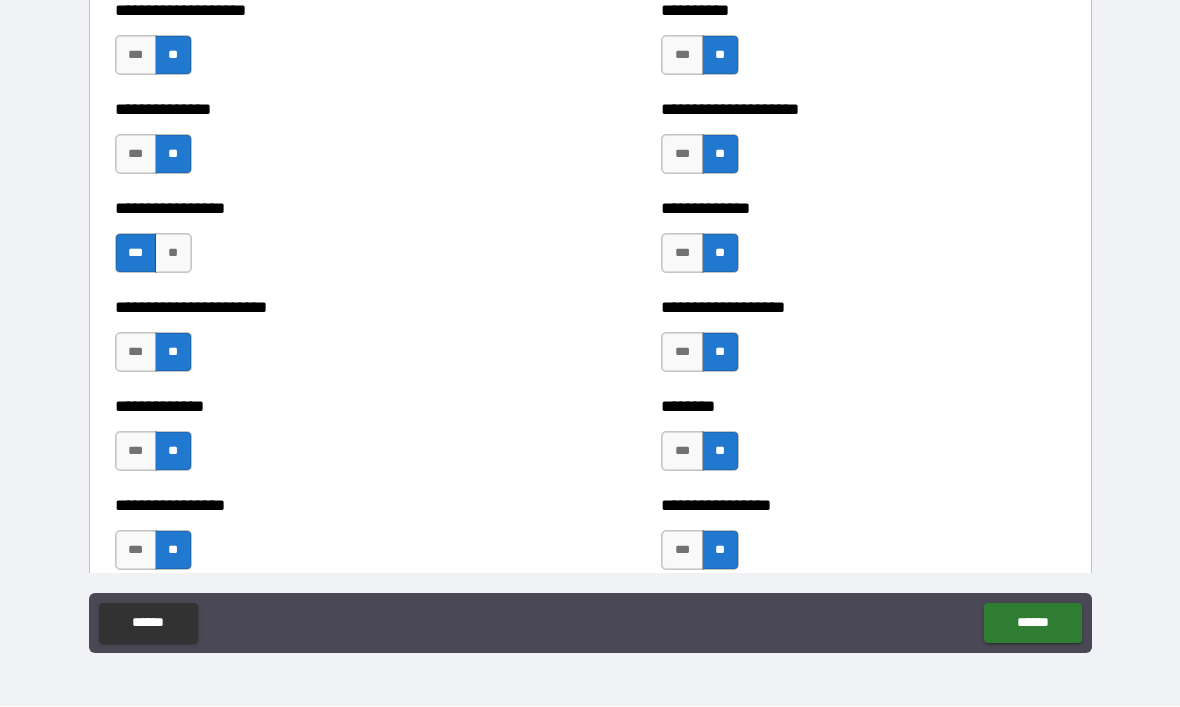 scroll, scrollTop: 3294, scrollLeft: 0, axis: vertical 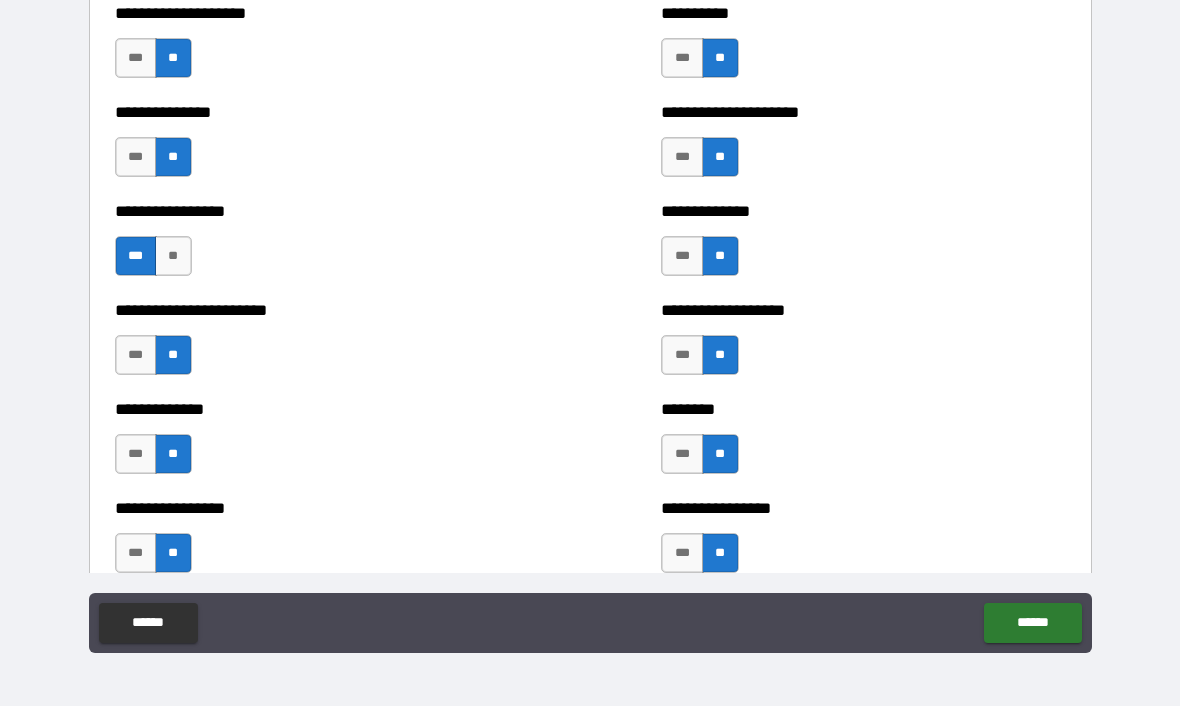click on "***" at bounding box center (136, 158) 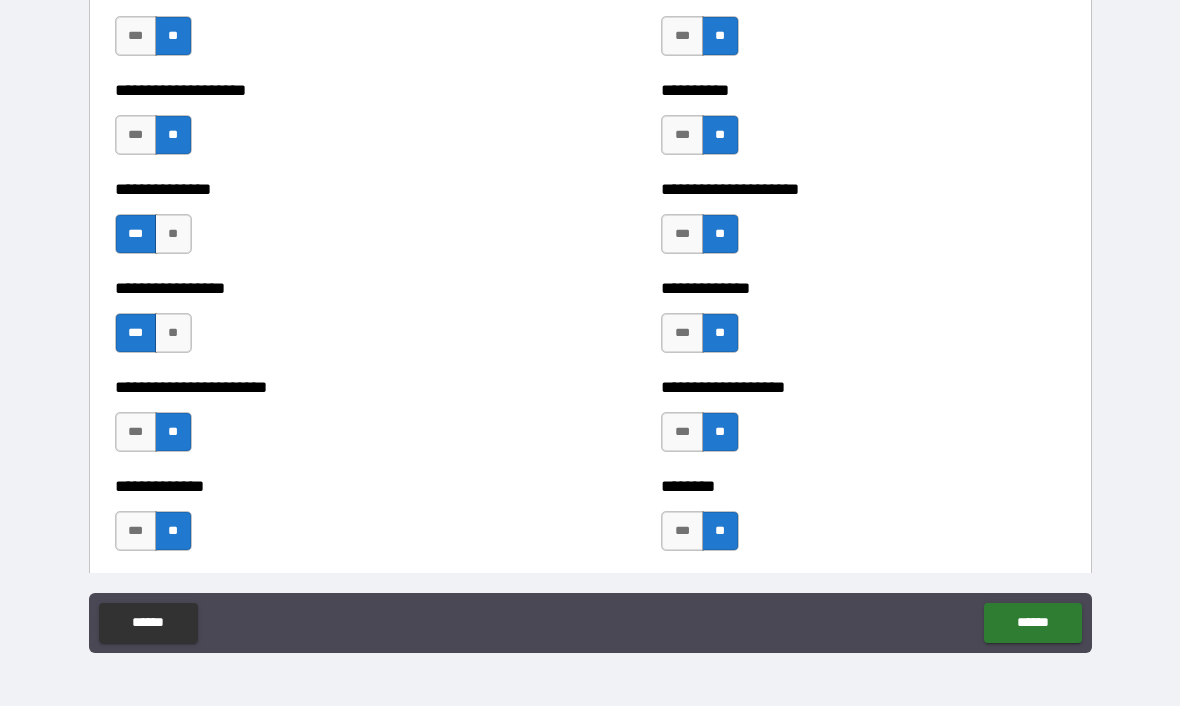 scroll, scrollTop: 3128, scrollLeft: 0, axis: vertical 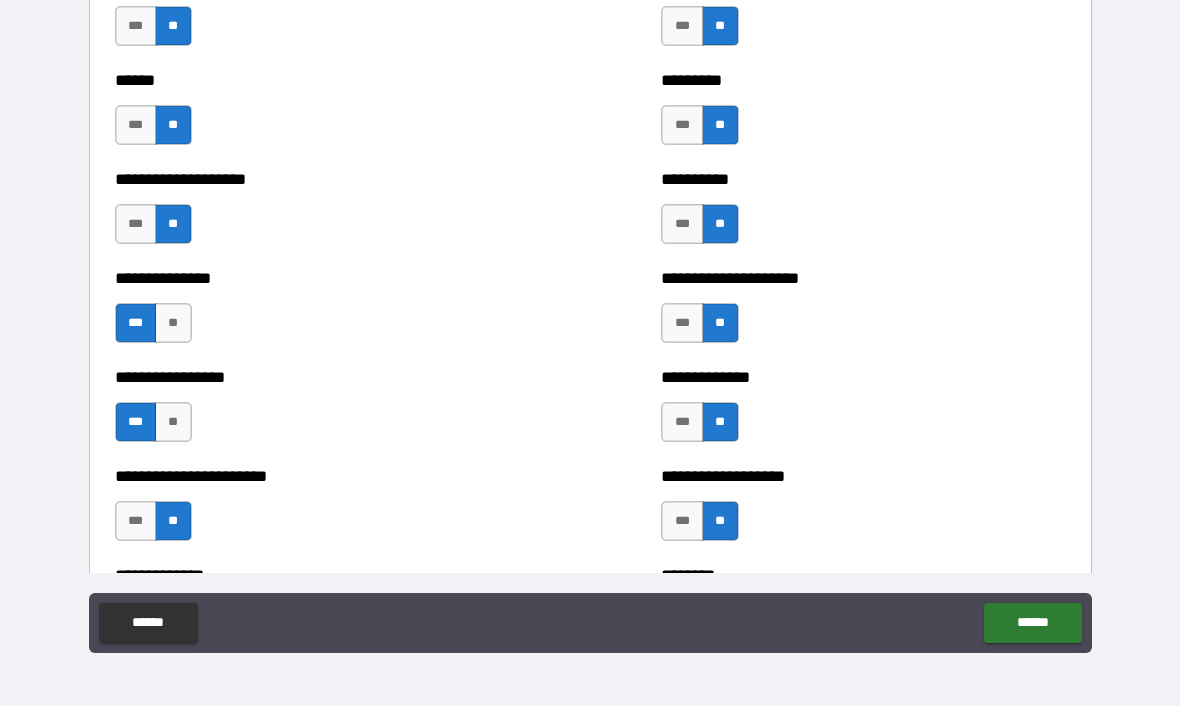 click on "***" at bounding box center [136, 225] 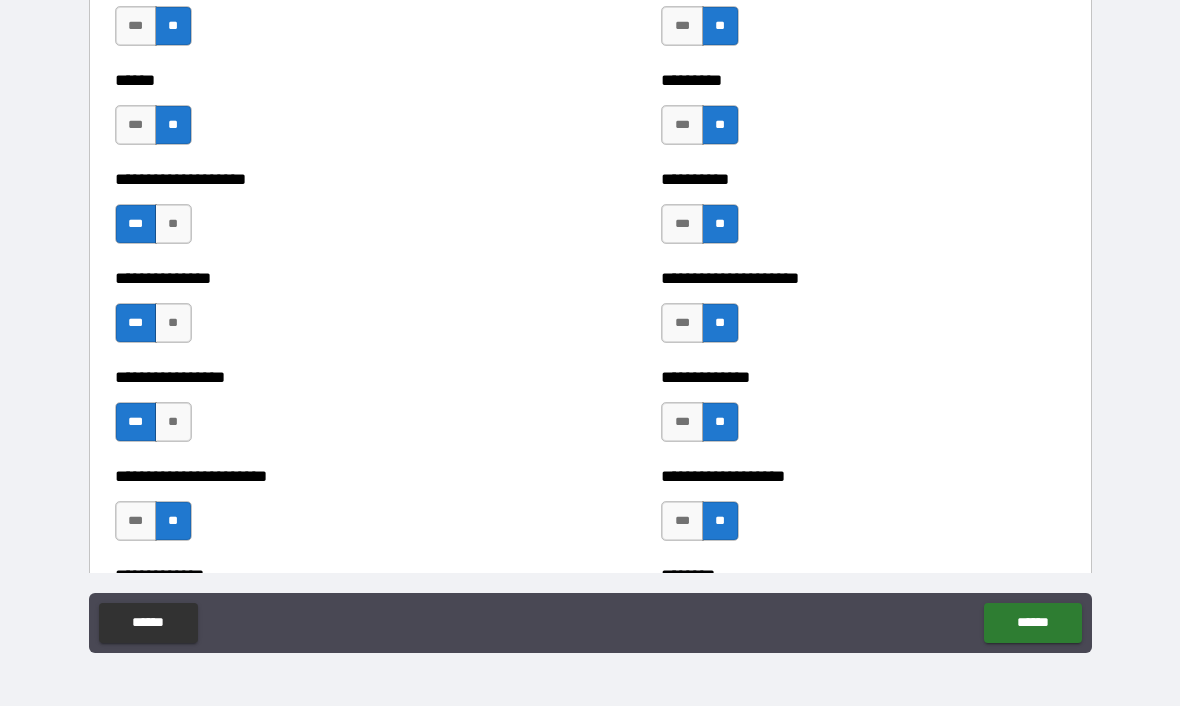 click on "******" at bounding box center [1032, 624] 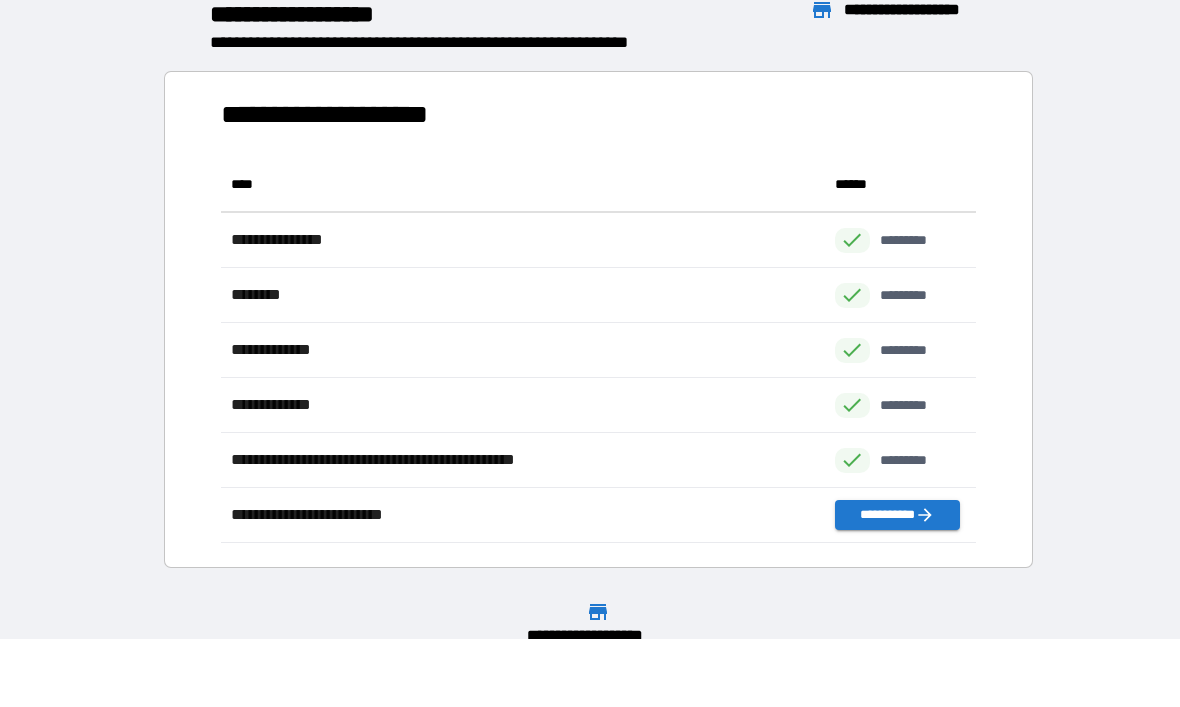 scroll, scrollTop: 386, scrollLeft: 755, axis: both 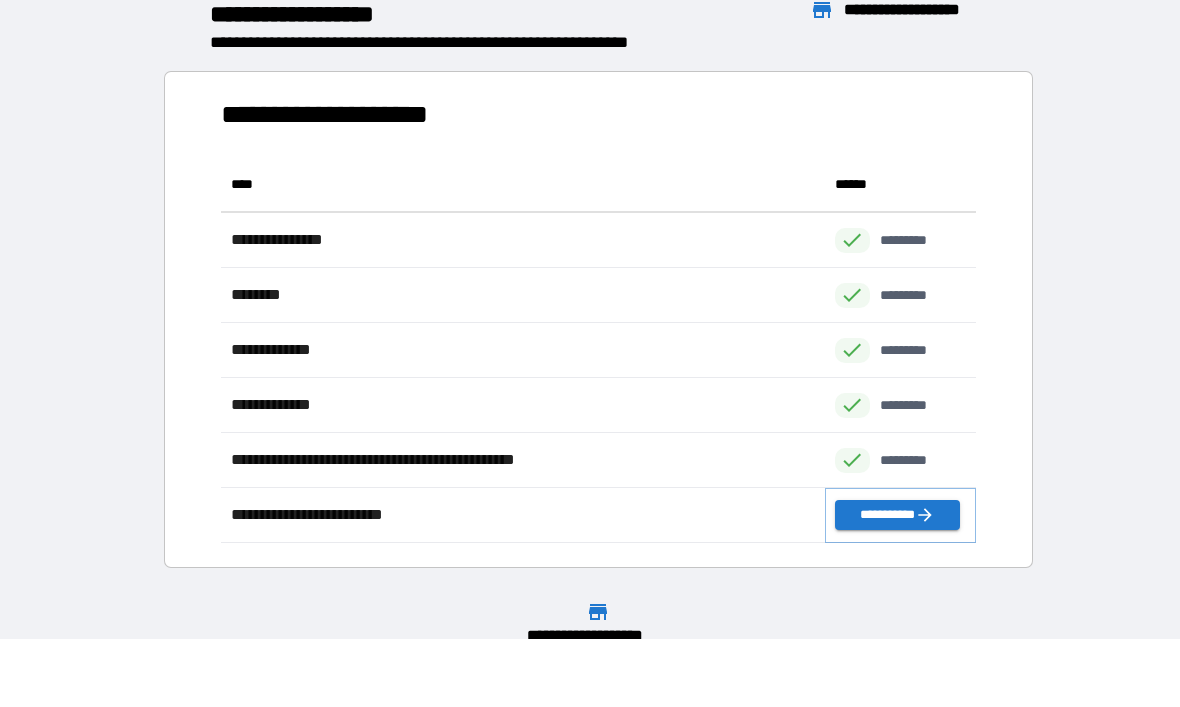 click on "**********" at bounding box center [897, 516] 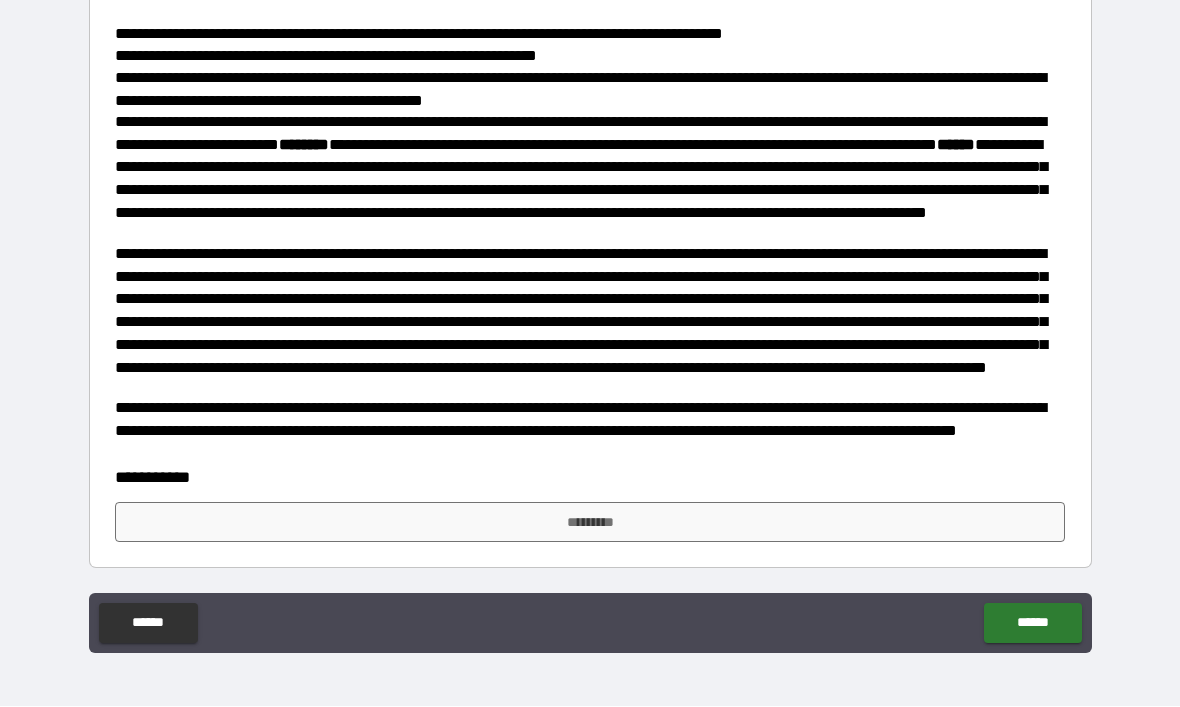 scroll, scrollTop: 413, scrollLeft: 0, axis: vertical 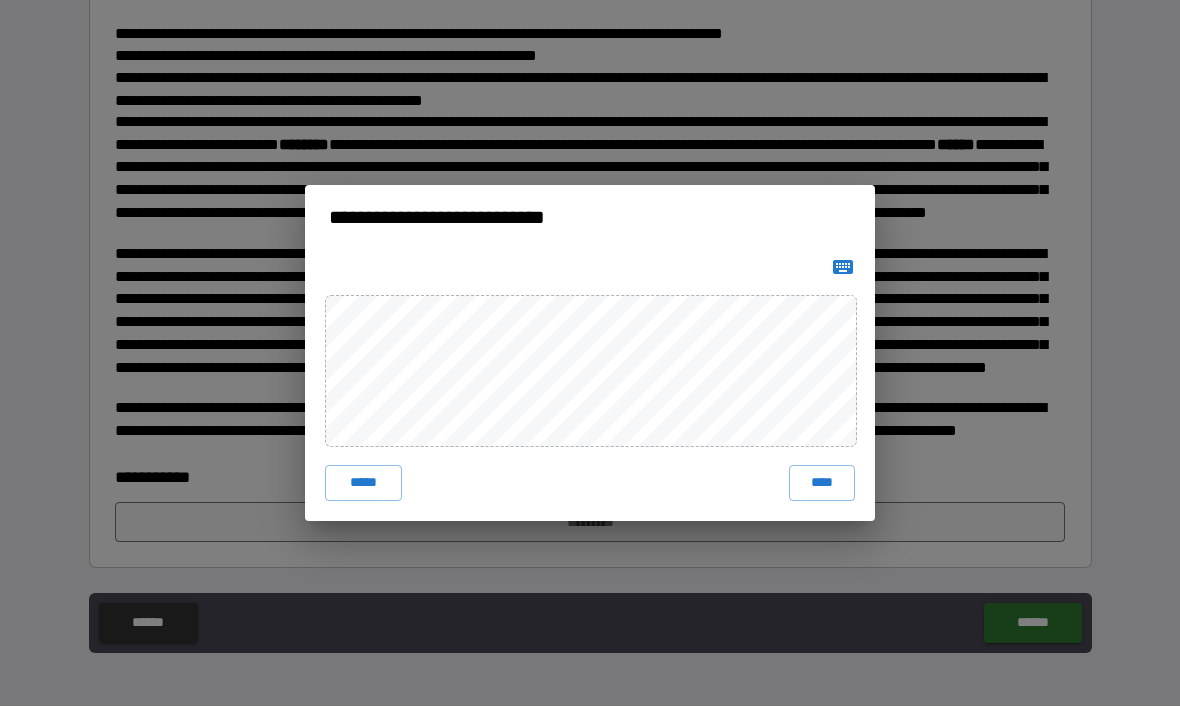 click on "****" at bounding box center [822, 484] 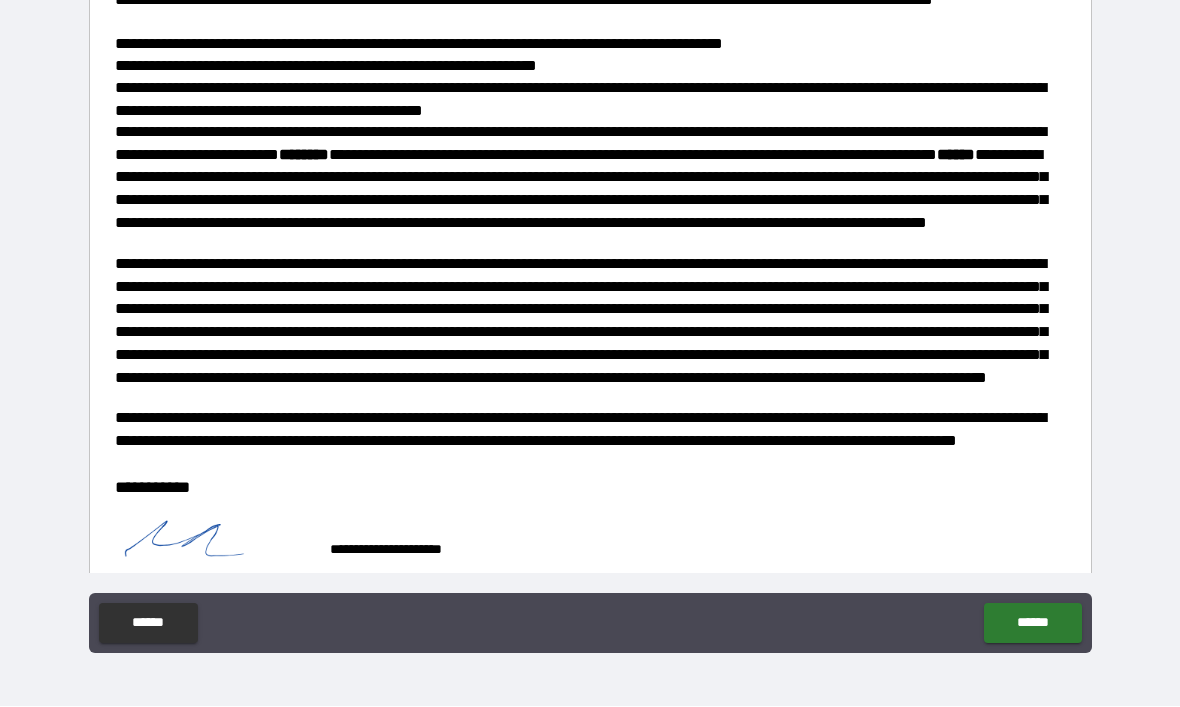 click on "******" at bounding box center (1032, 624) 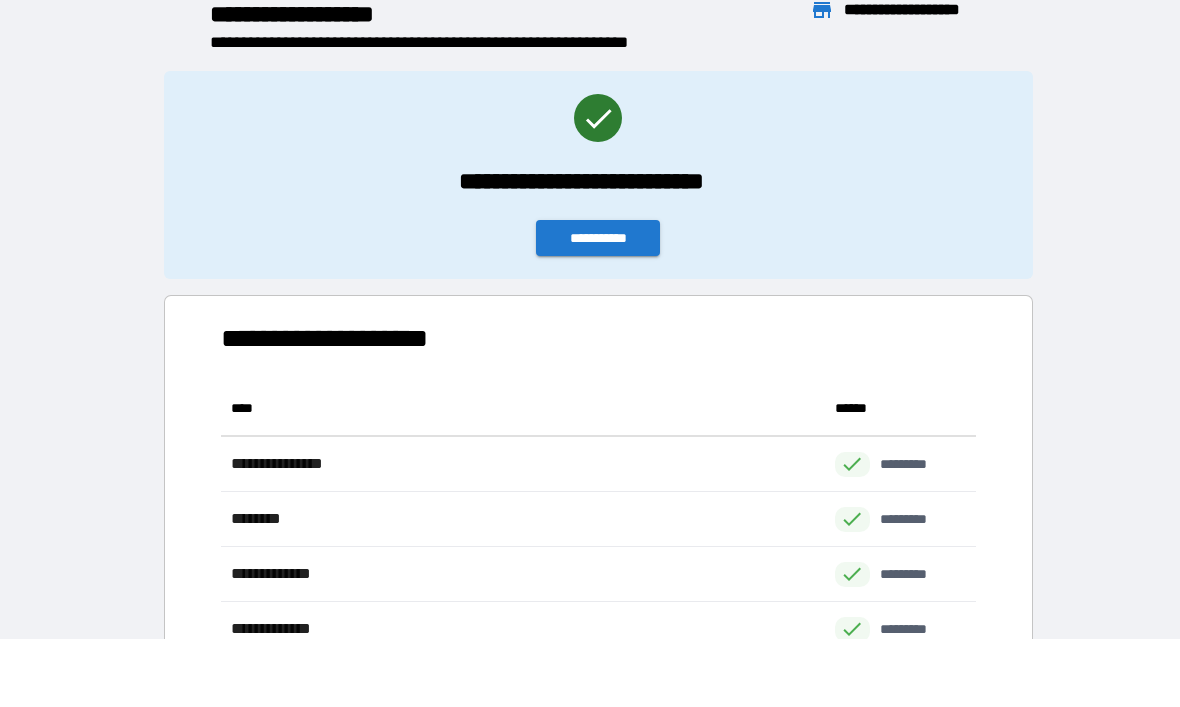 scroll, scrollTop: 1, scrollLeft: 1, axis: both 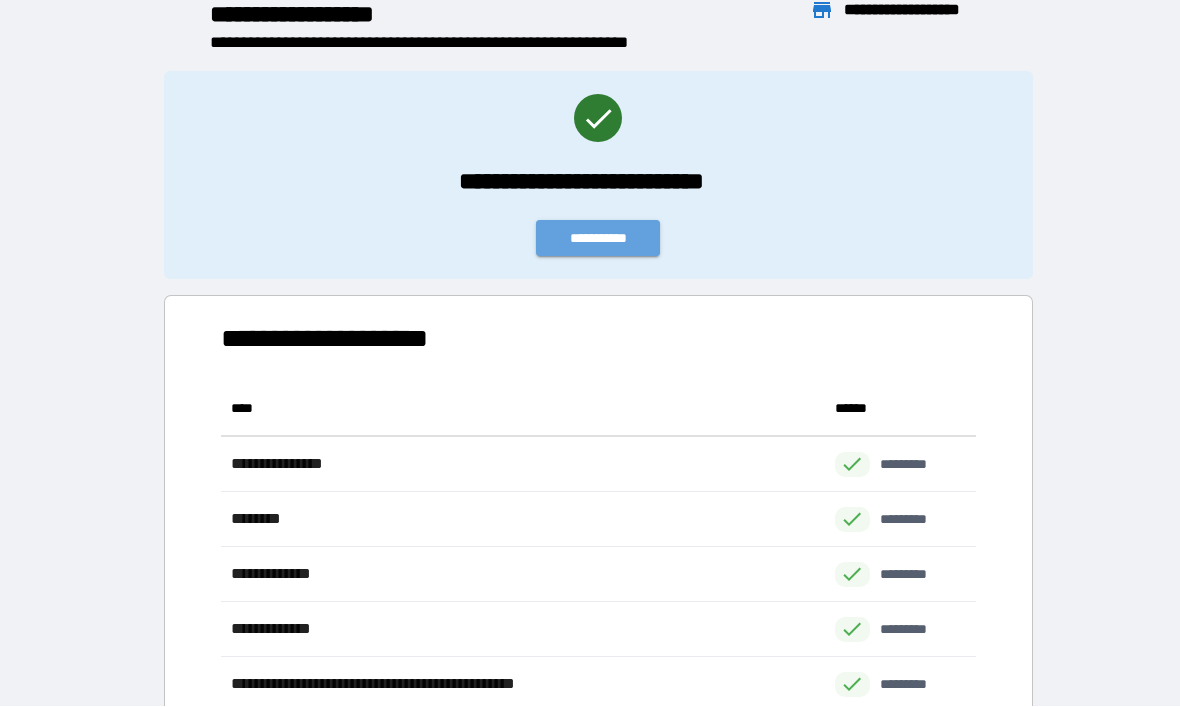 click on "**********" at bounding box center [598, 239] 